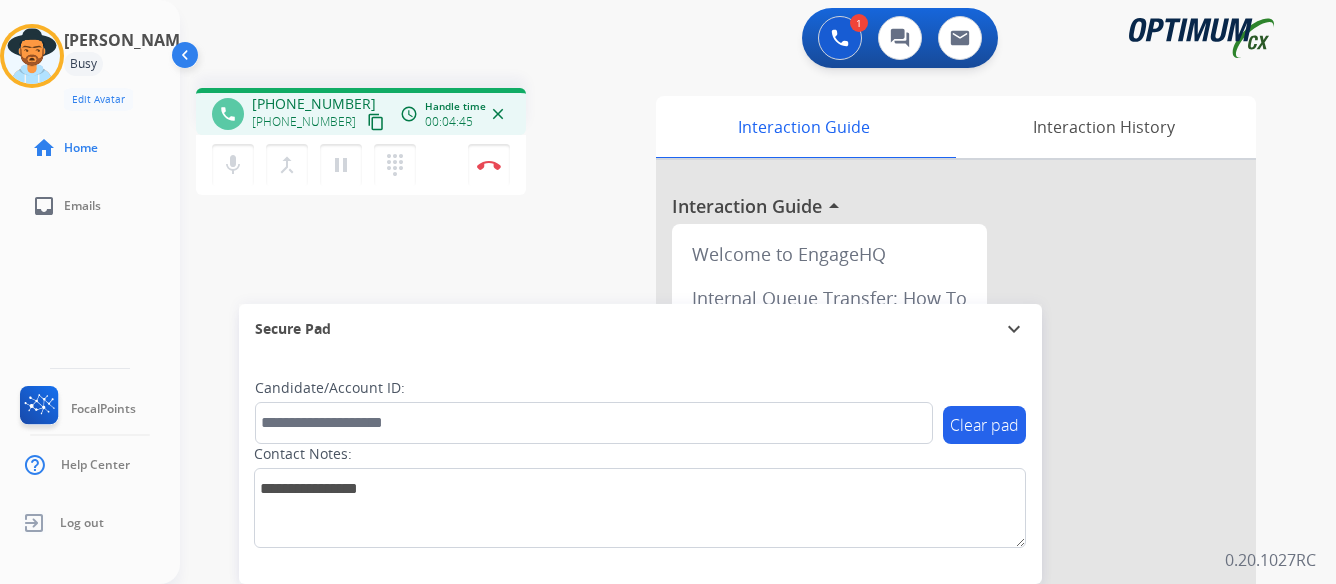 scroll, scrollTop: 0, scrollLeft: 0, axis: both 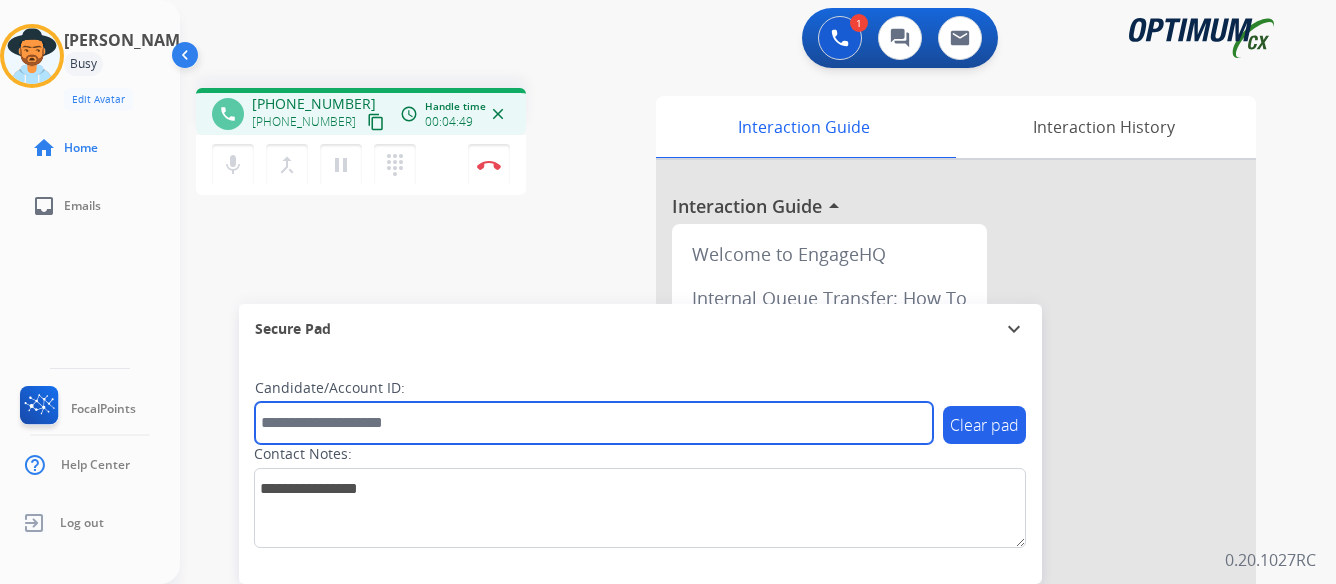 paste on "*******" 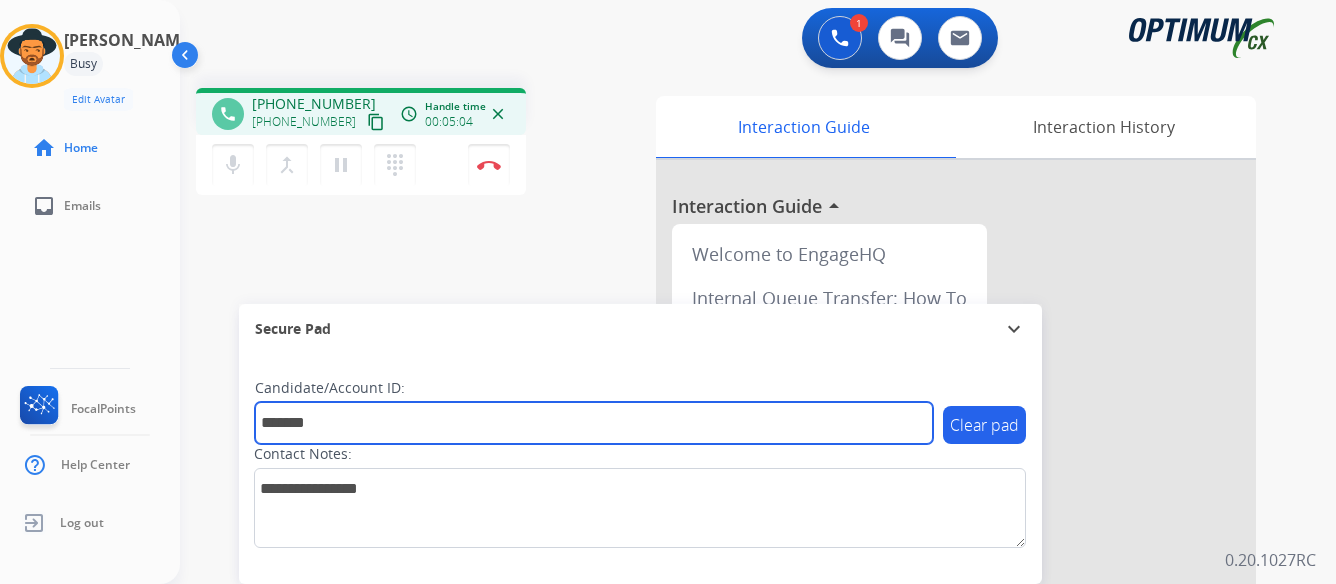 type on "*******" 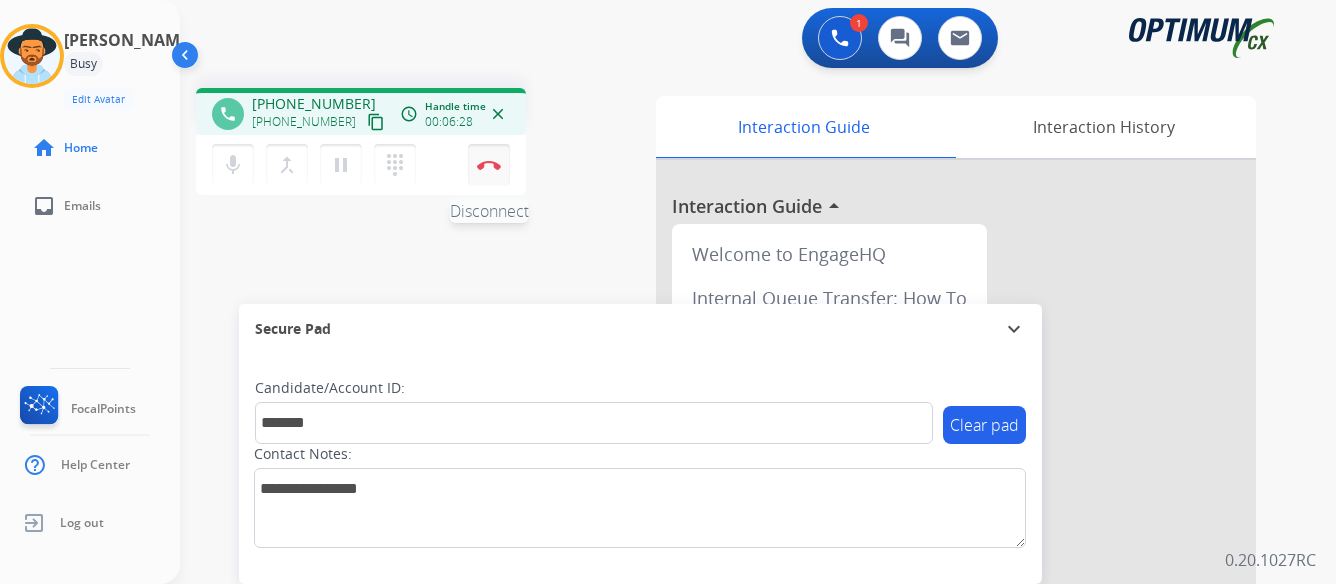 click at bounding box center (489, 165) 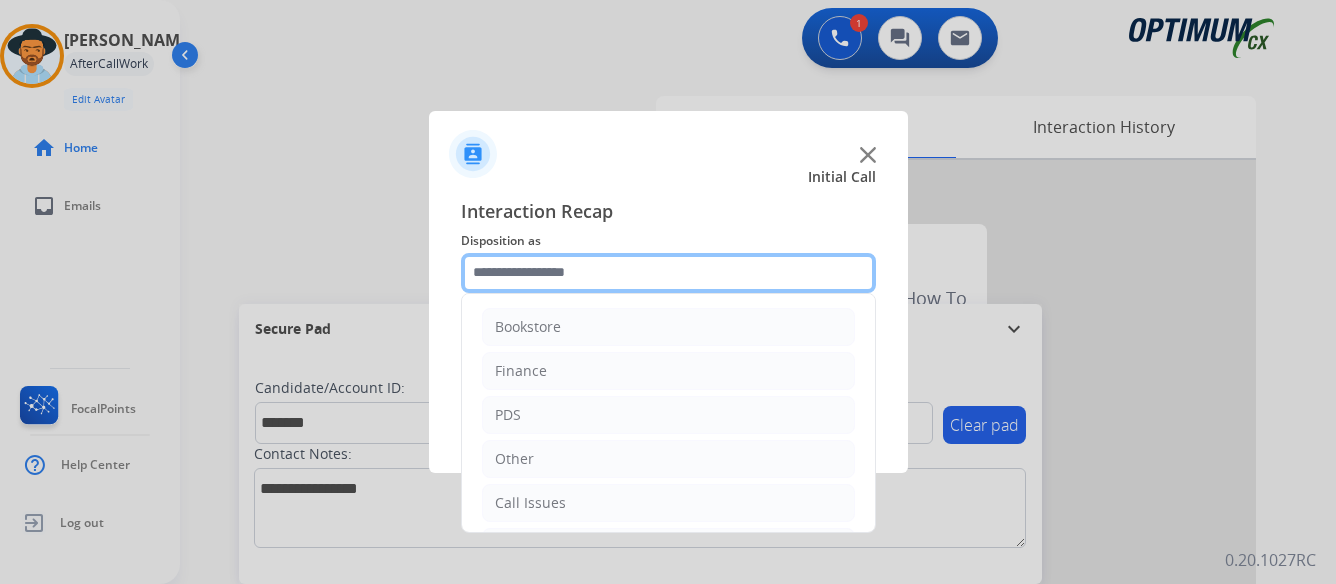 click 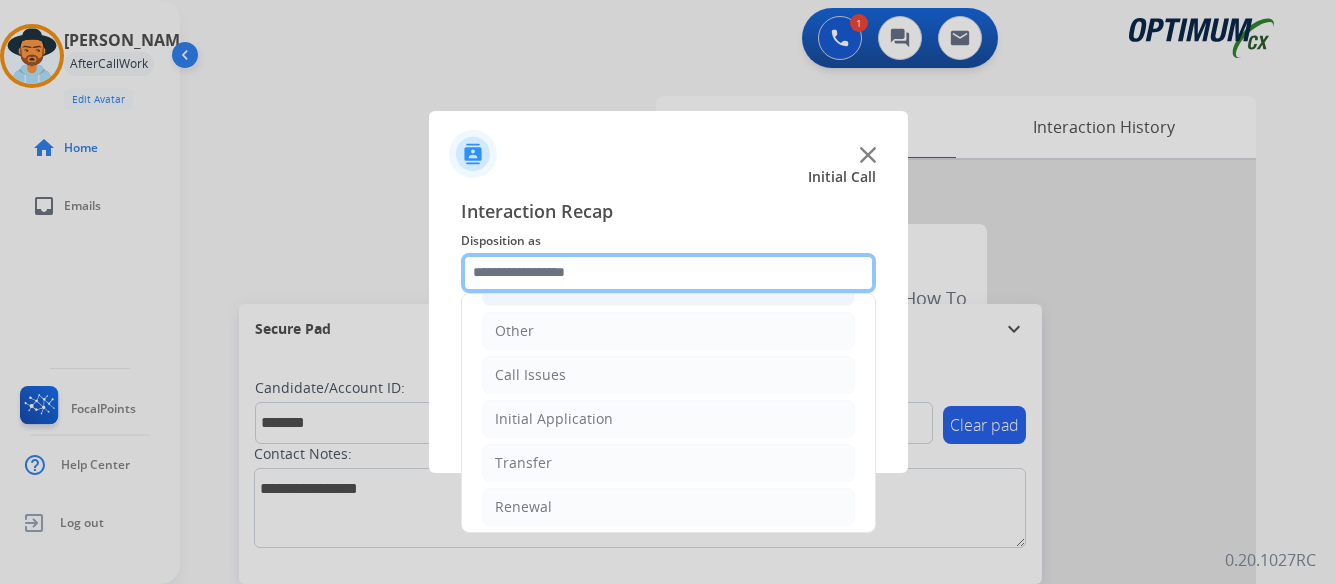 scroll, scrollTop: 136, scrollLeft: 0, axis: vertical 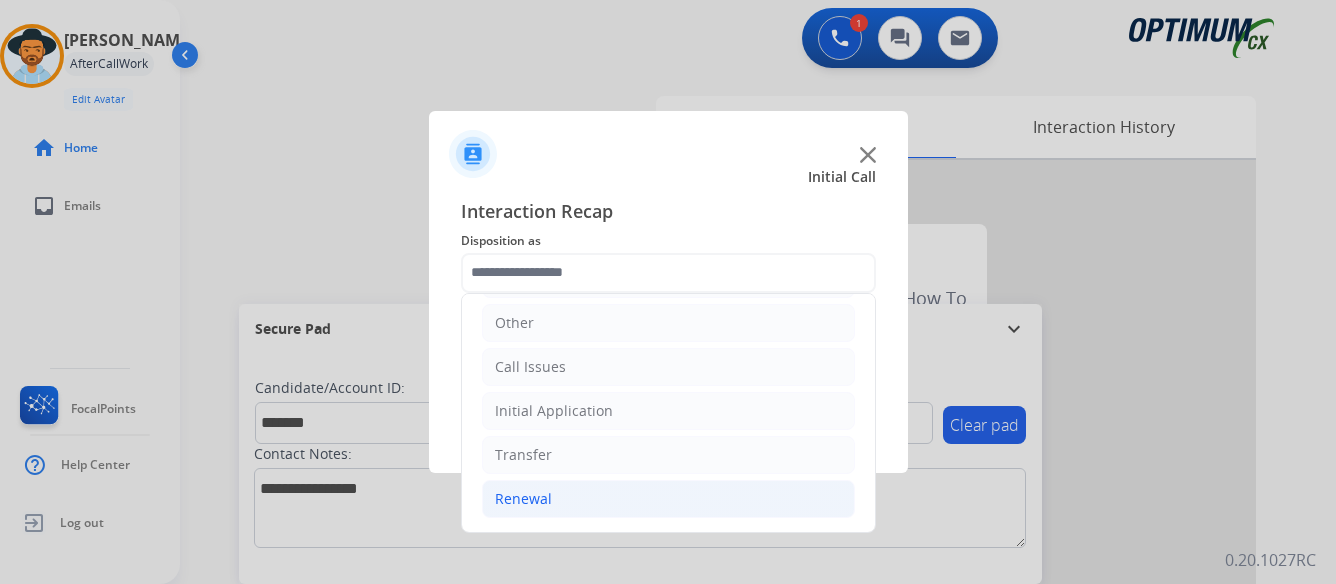 click on "Renewal" 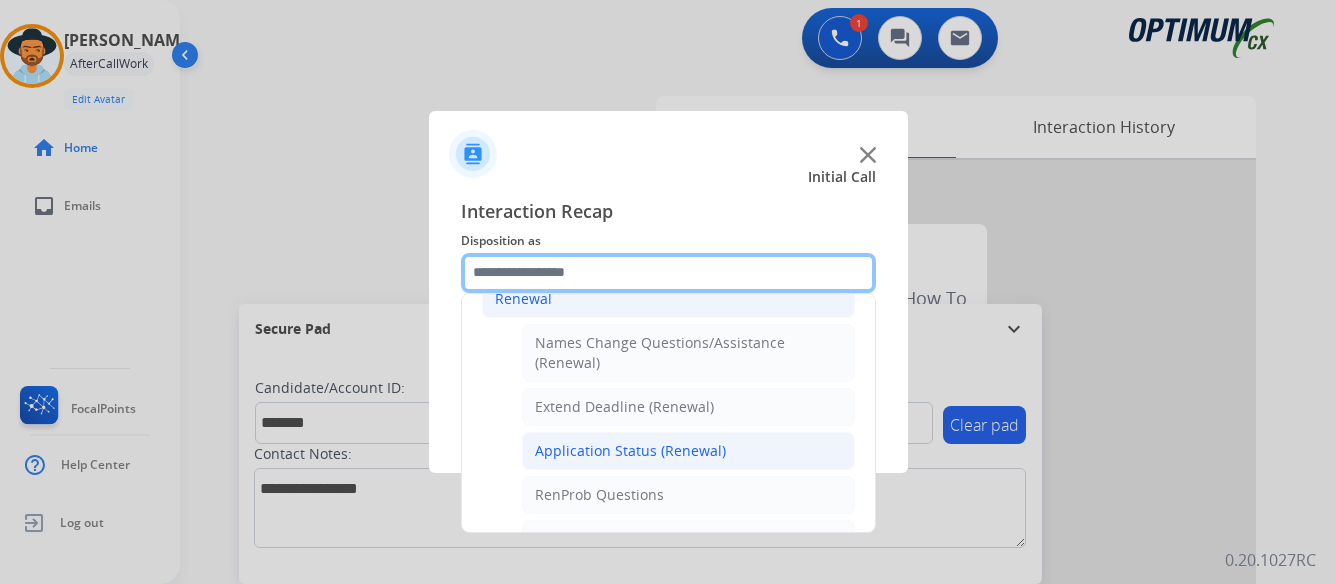 scroll, scrollTop: 436, scrollLeft: 0, axis: vertical 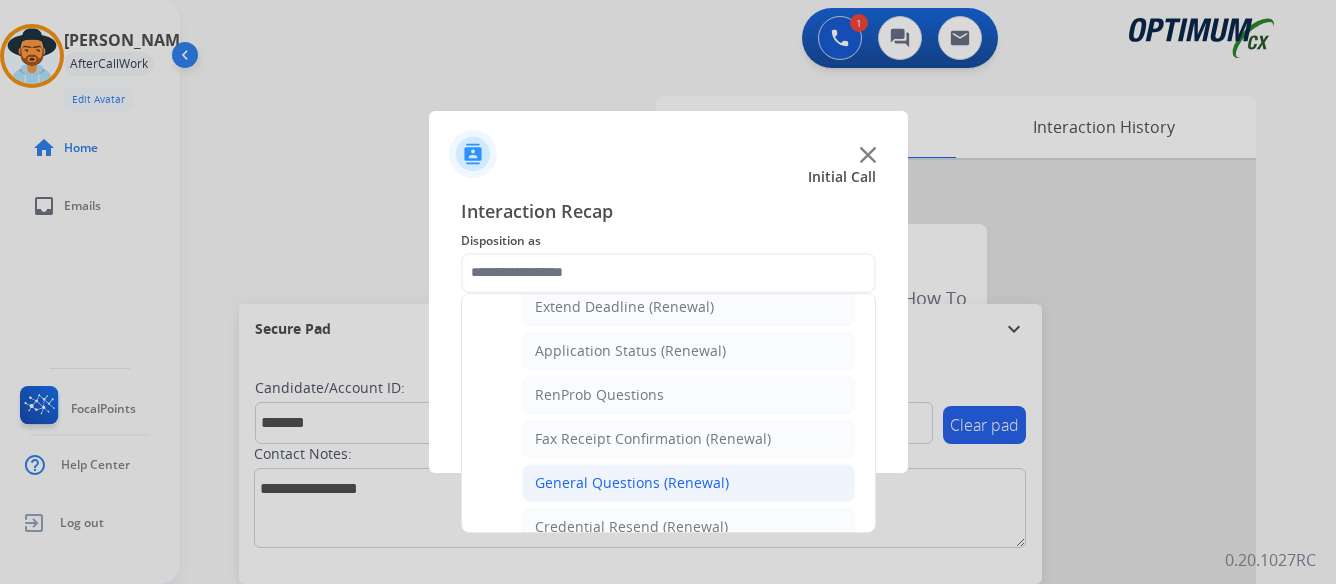 click on "General Questions (Renewal)" 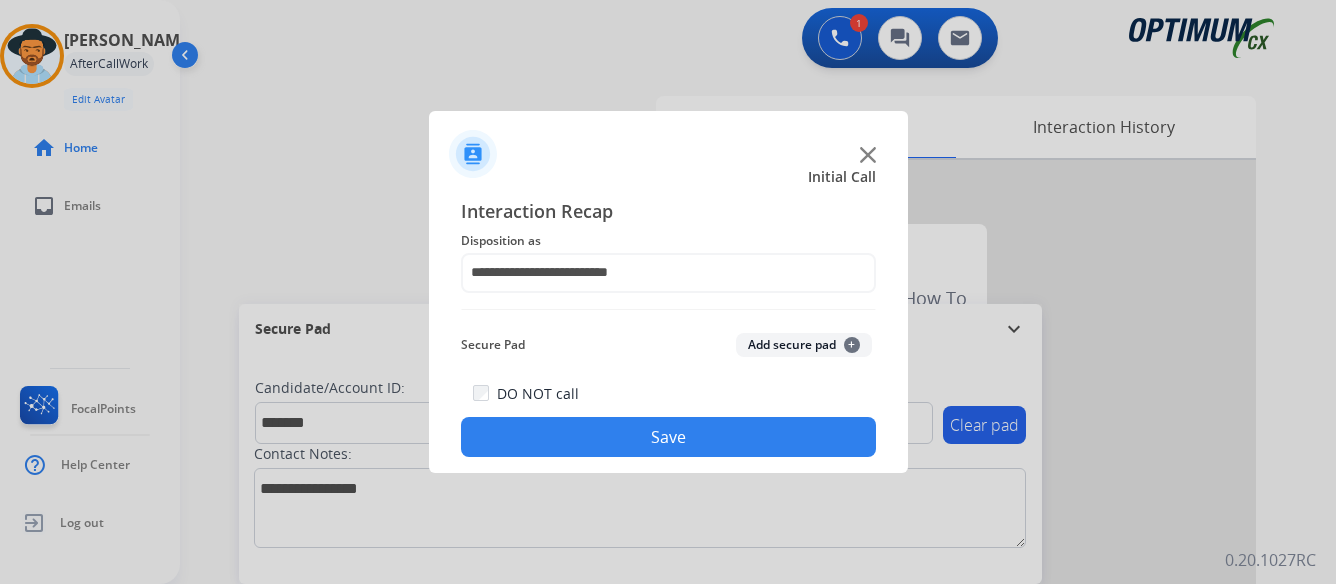 click on "Save" 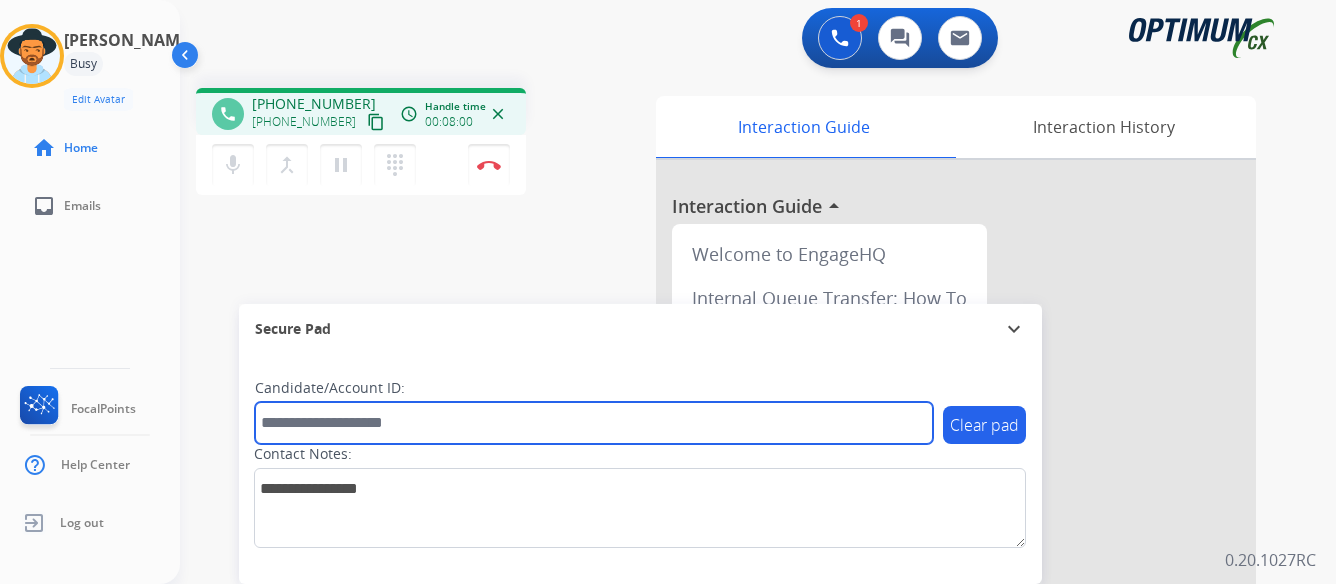 drag, startPoint x: 477, startPoint y: 424, endPoint x: 403, endPoint y: 421, distance: 74.06078 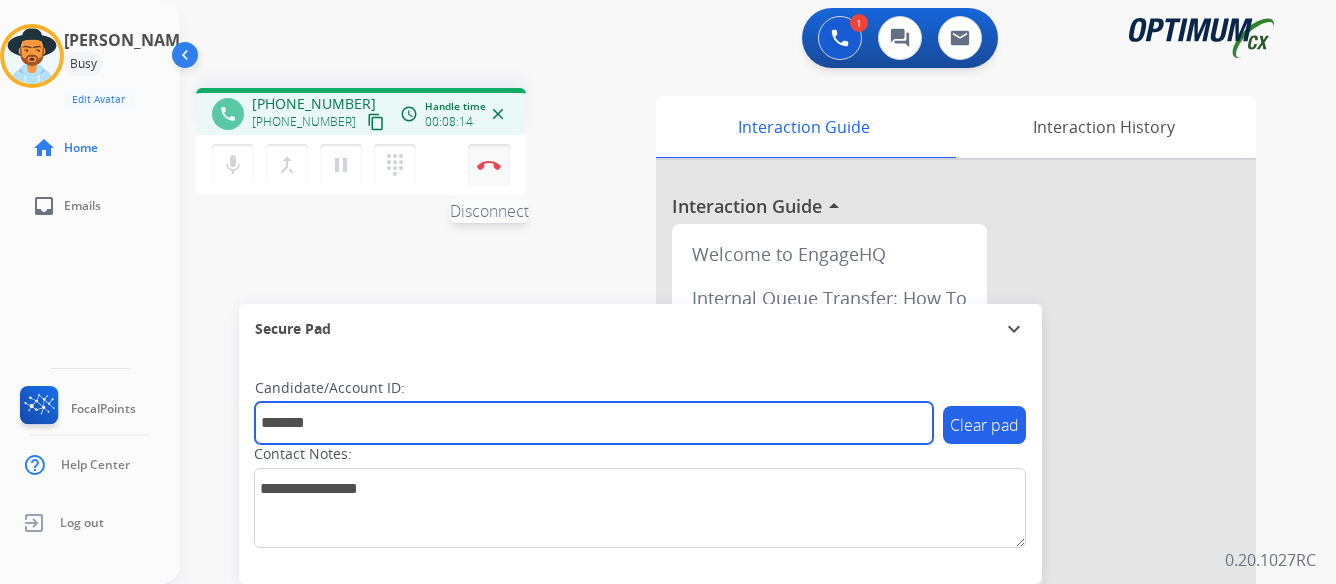 type on "*******" 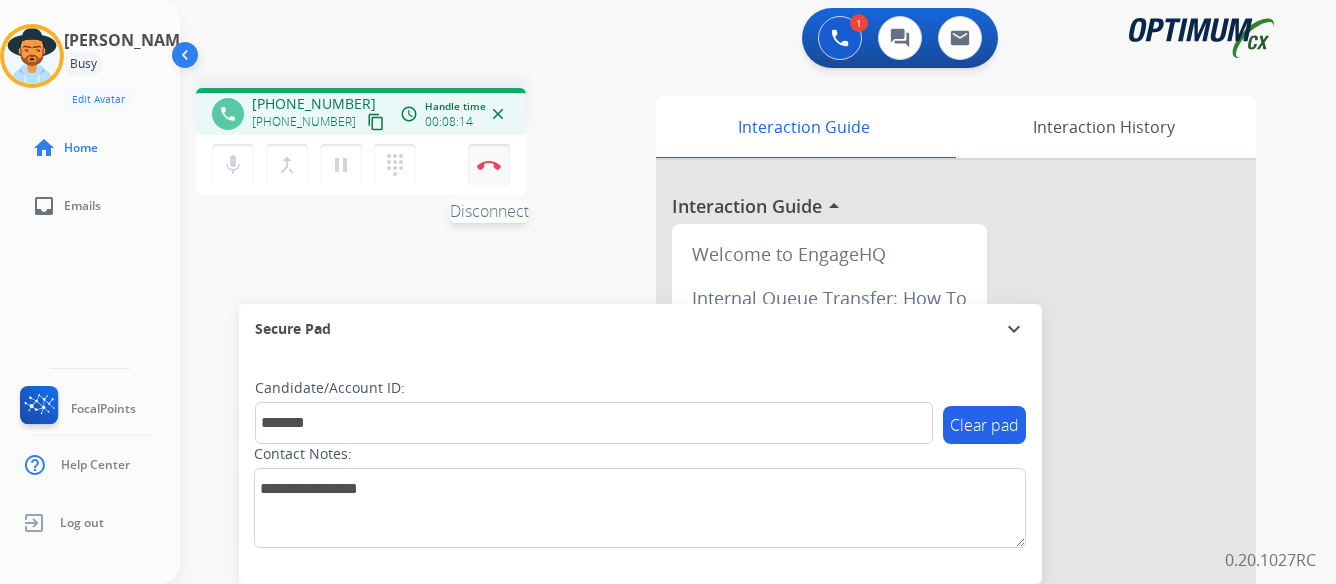 click on "Disconnect" at bounding box center (489, 165) 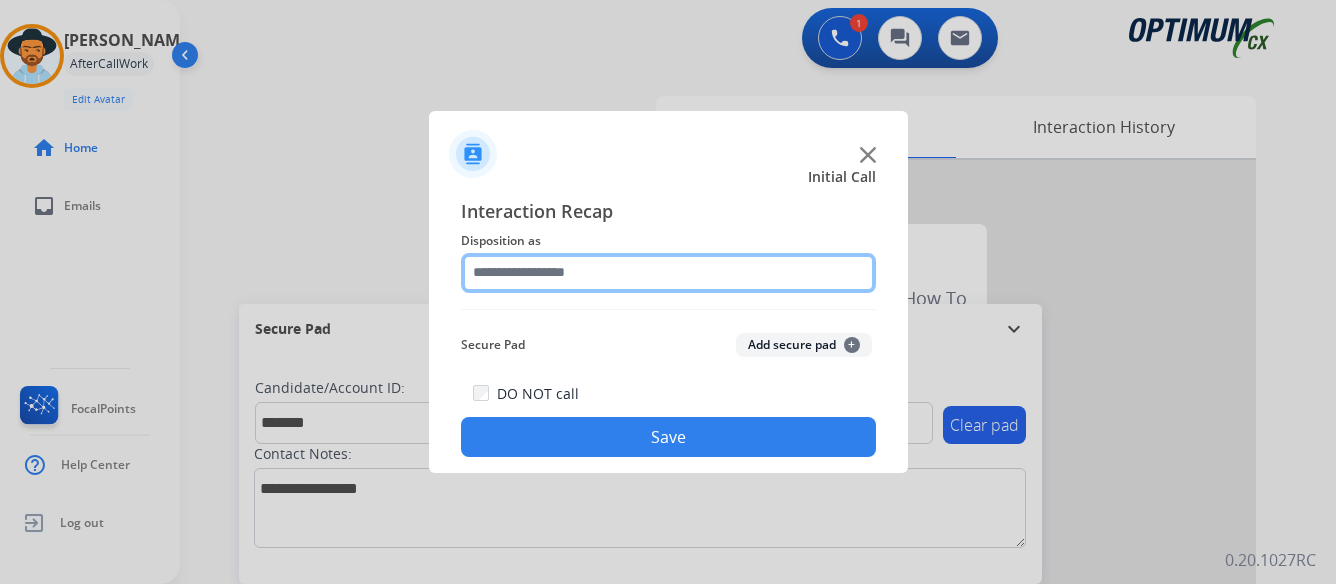 click 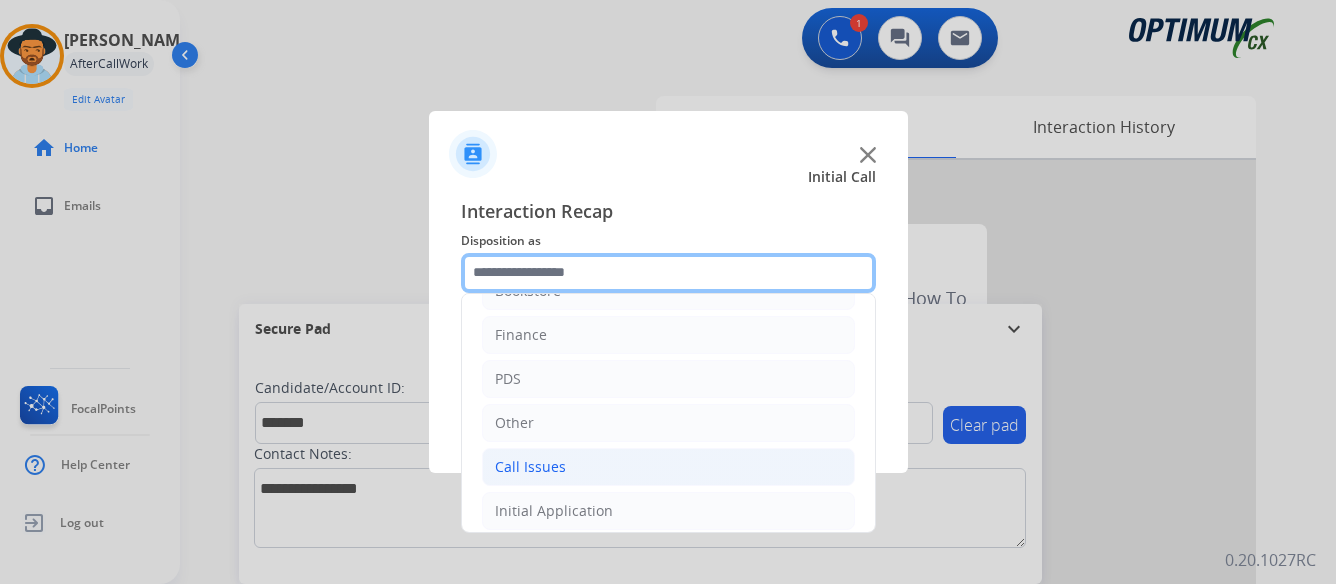 scroll, scrollTop: 0, scrollLeft: 0, axis: both 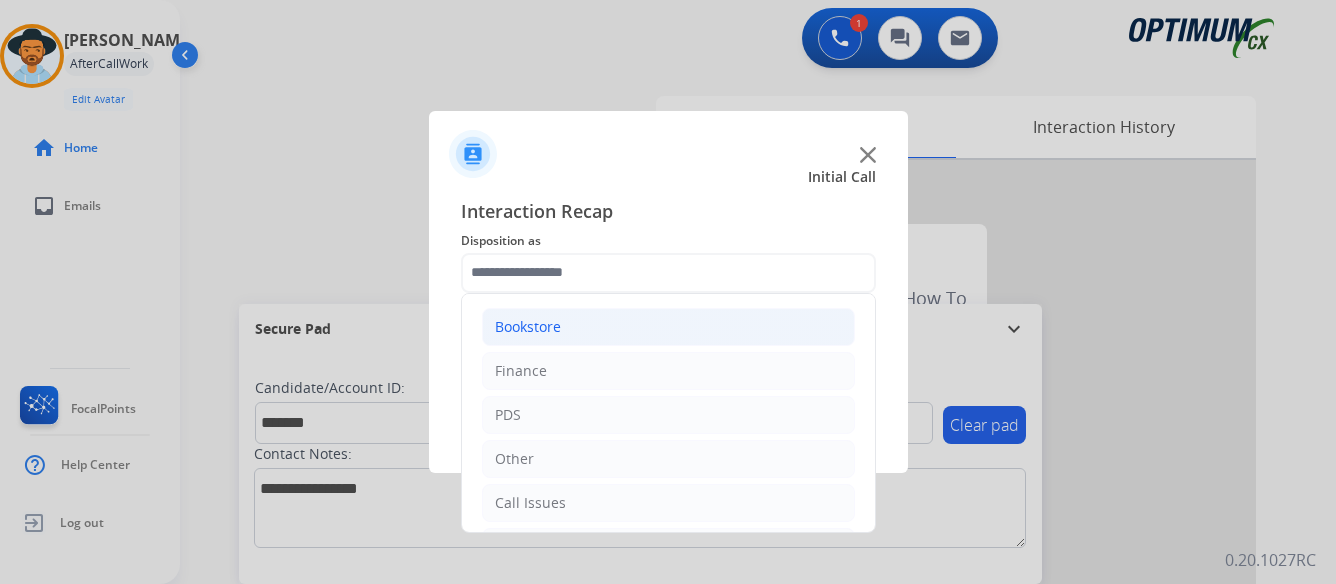 click on "Bookstore" 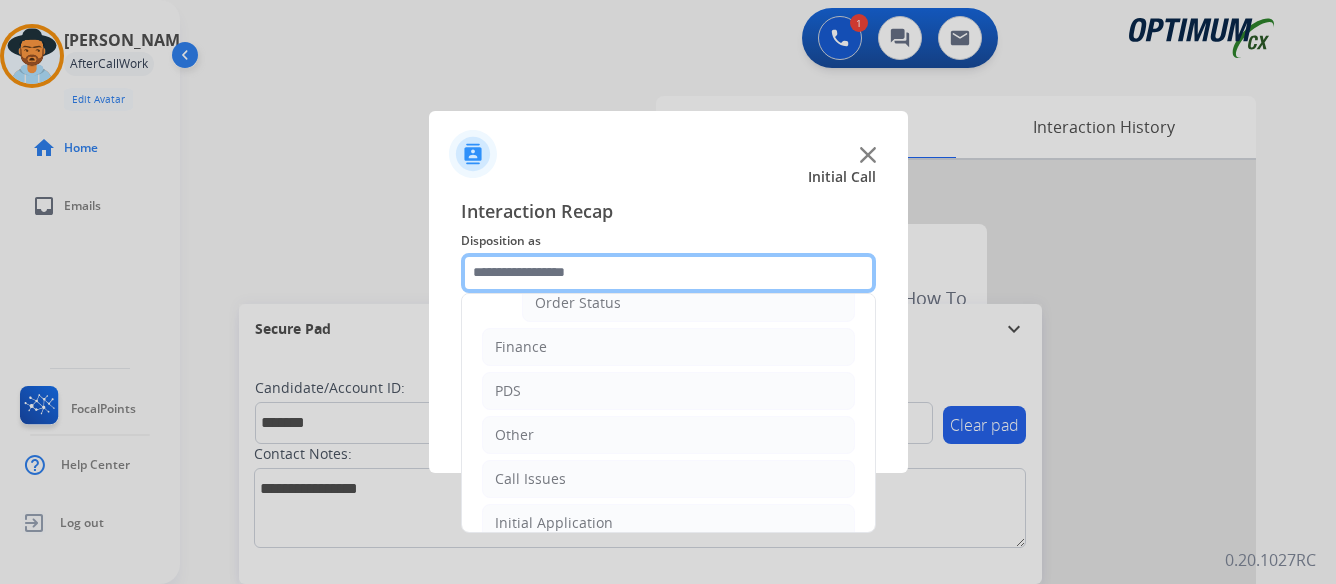 scroll, scrollTop: 100, scrollLeft: 0, axis: vertical 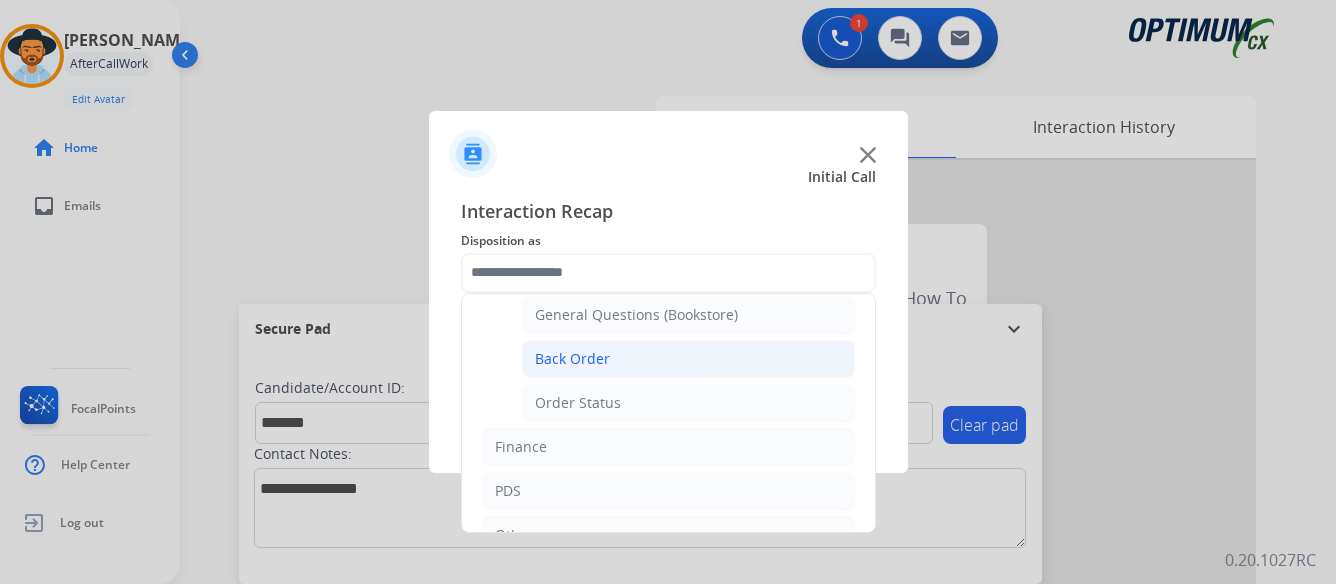 click on "Back Order" 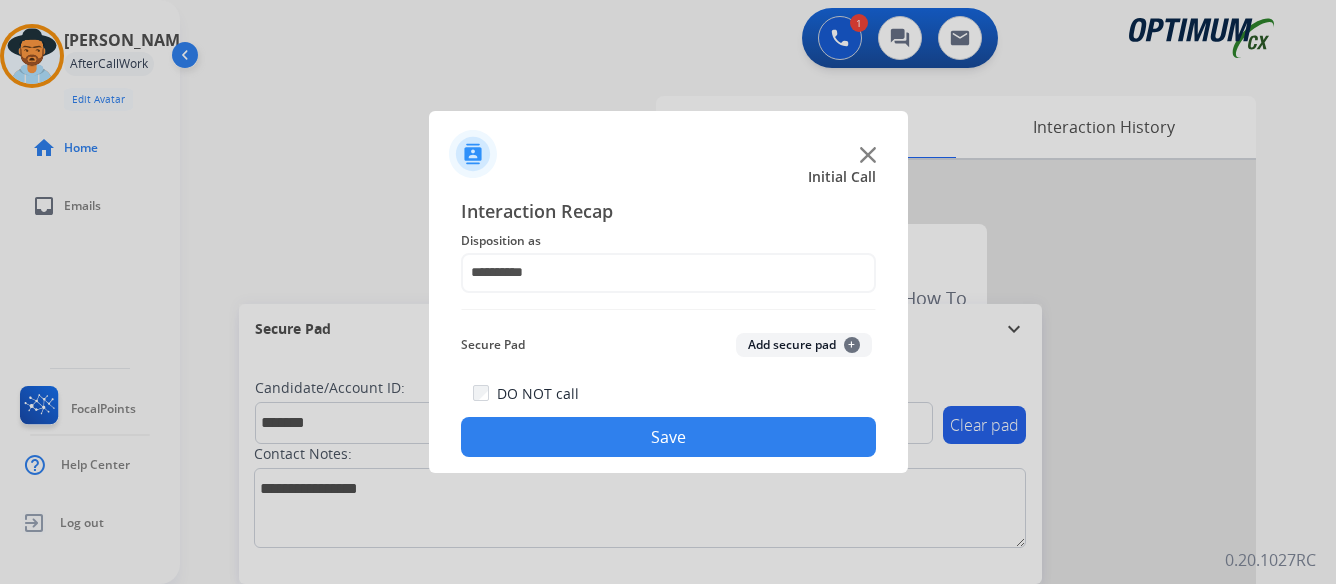 click on "Save" 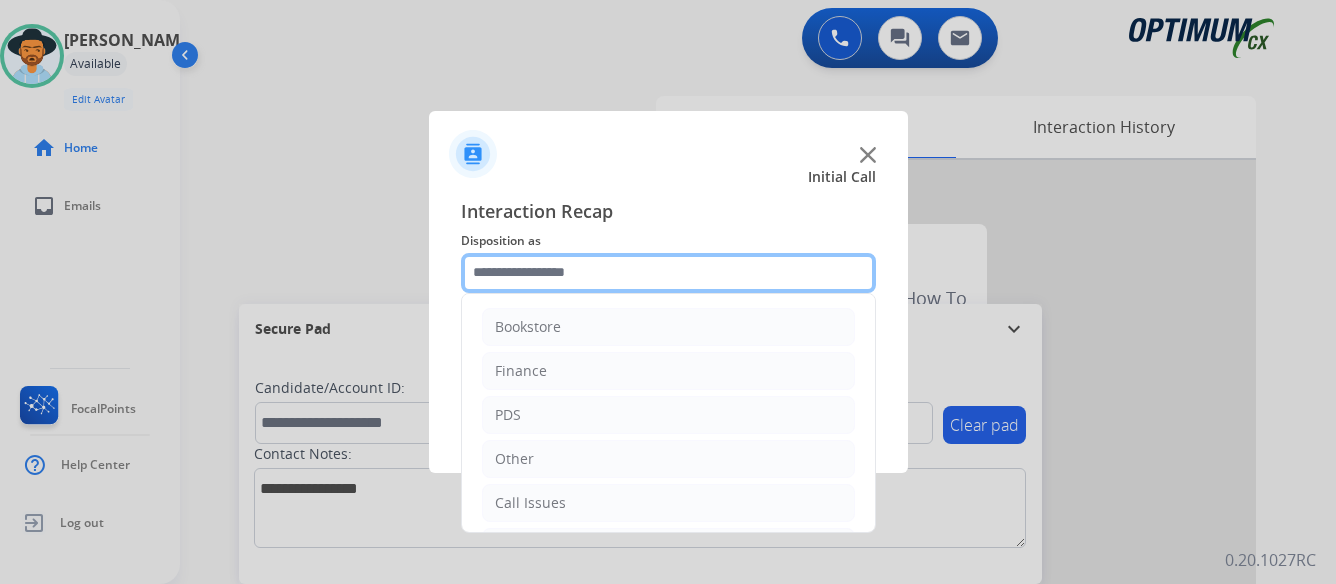 click 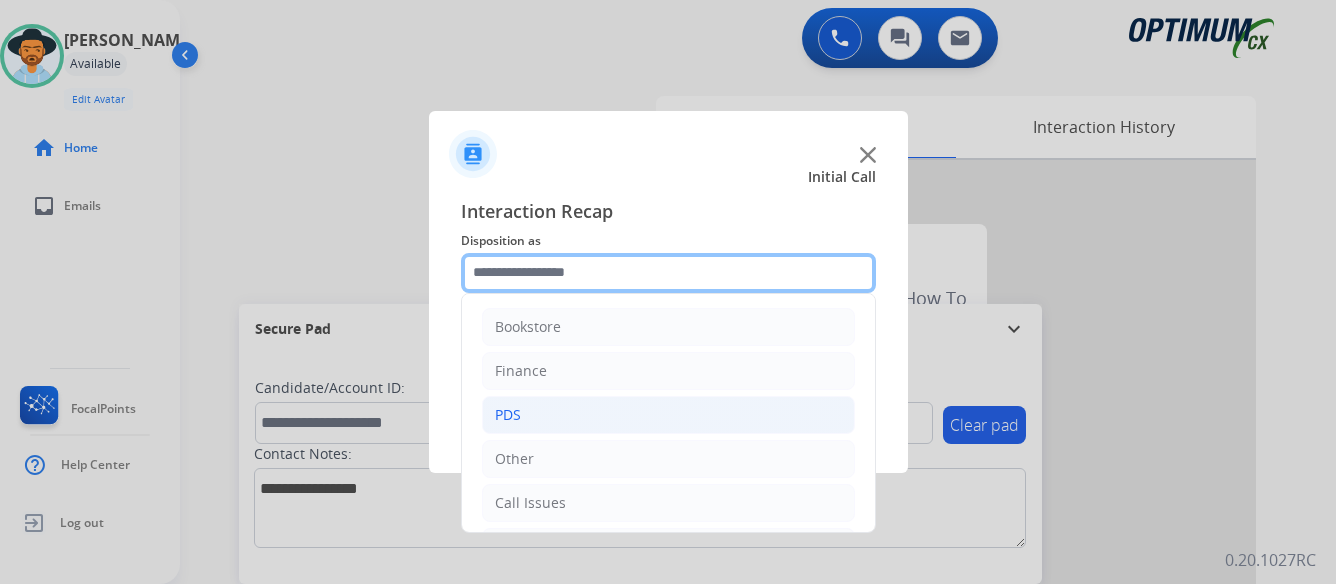 scroll, scrollTop: 100, scrollLeft: 0, axis: vertical 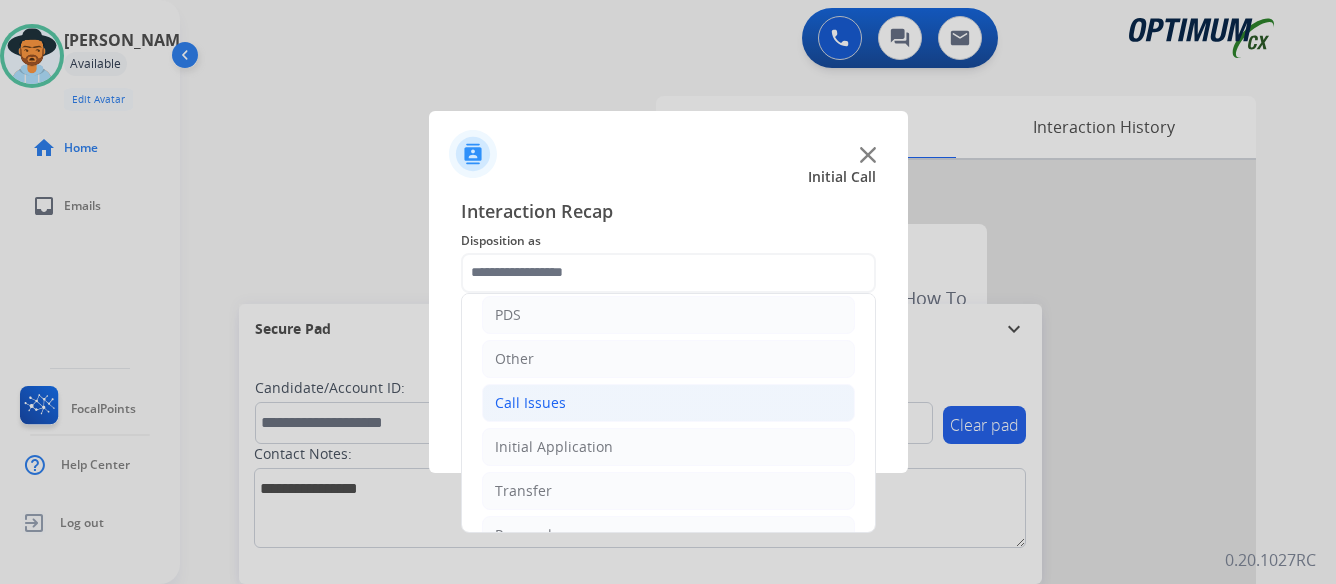click on "Call Issues" 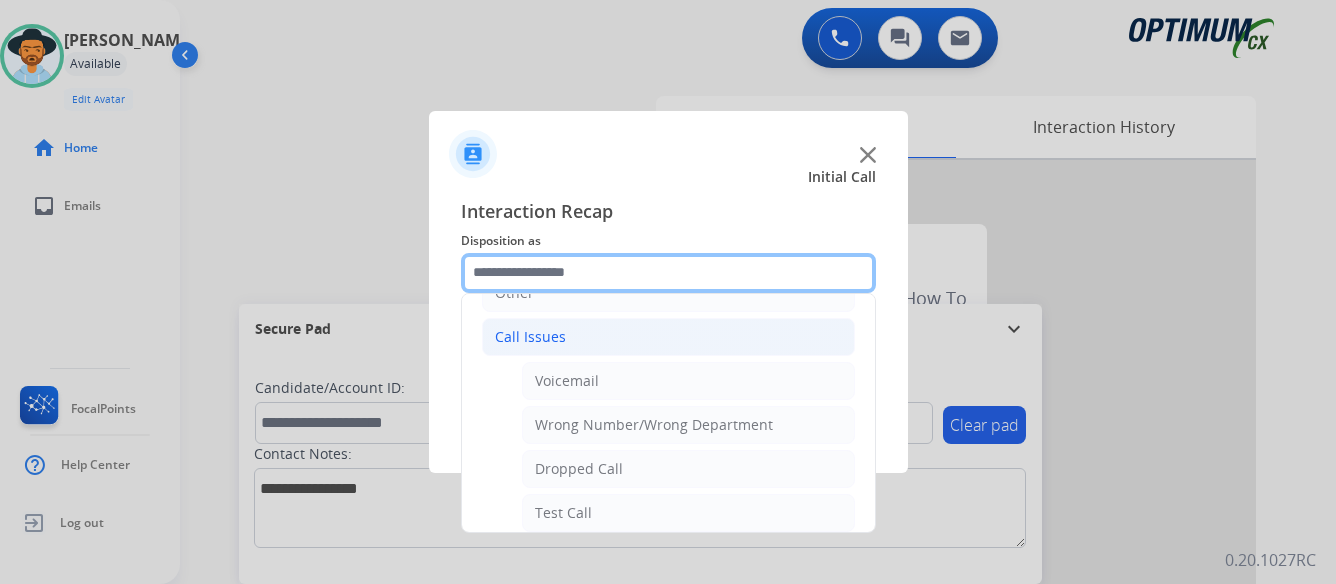 scroll, scrollTop: 200, scrollLeft: 0, axis: vertical 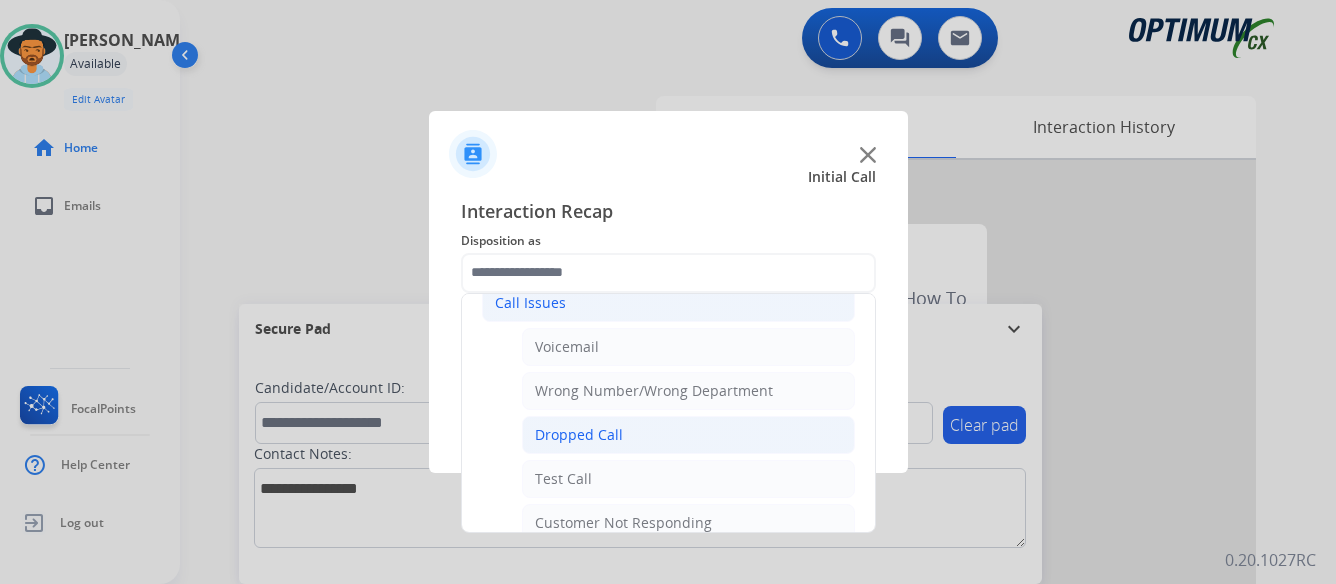 click on "Dropped Call" 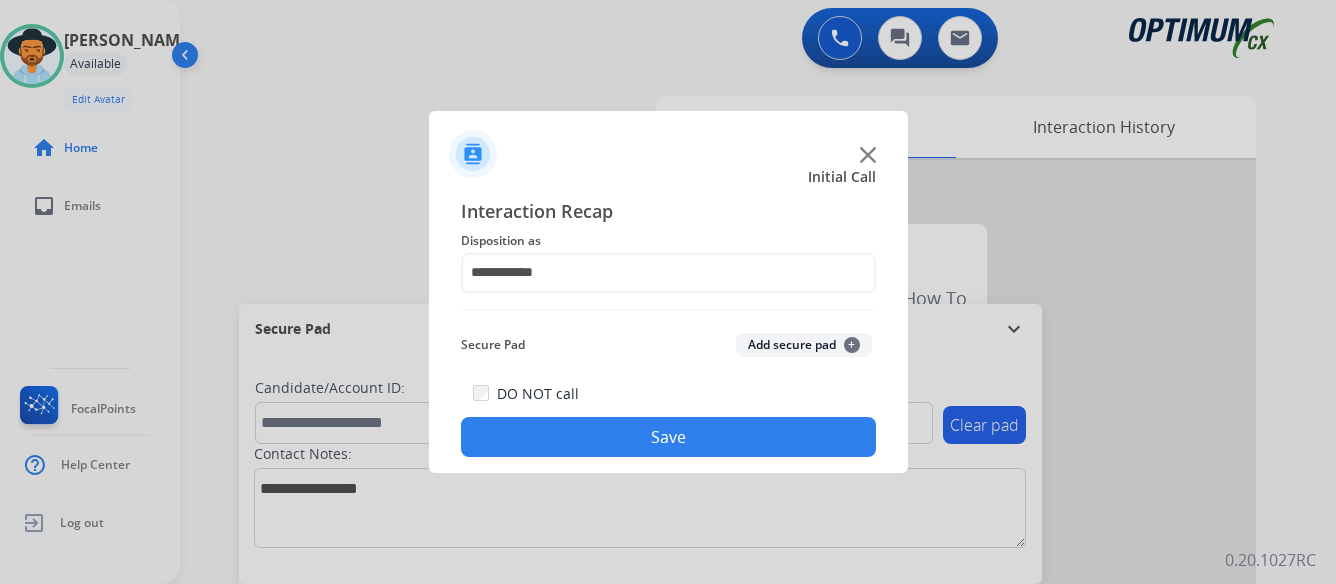 click on "Save" 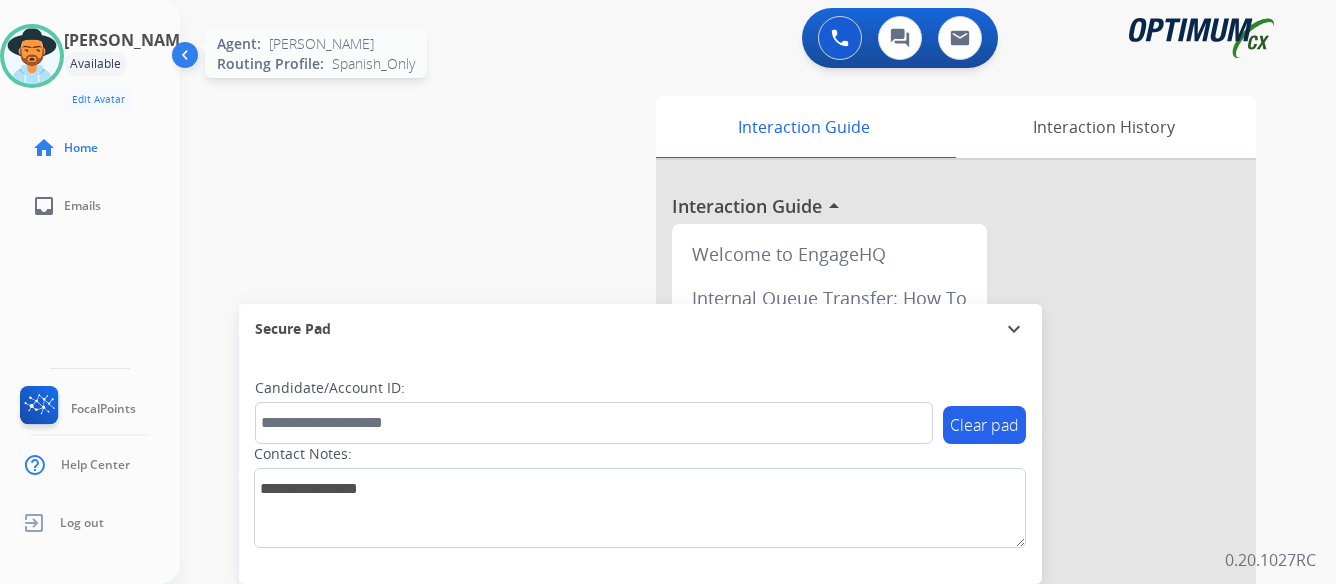 click at bounding box center (32, 56) 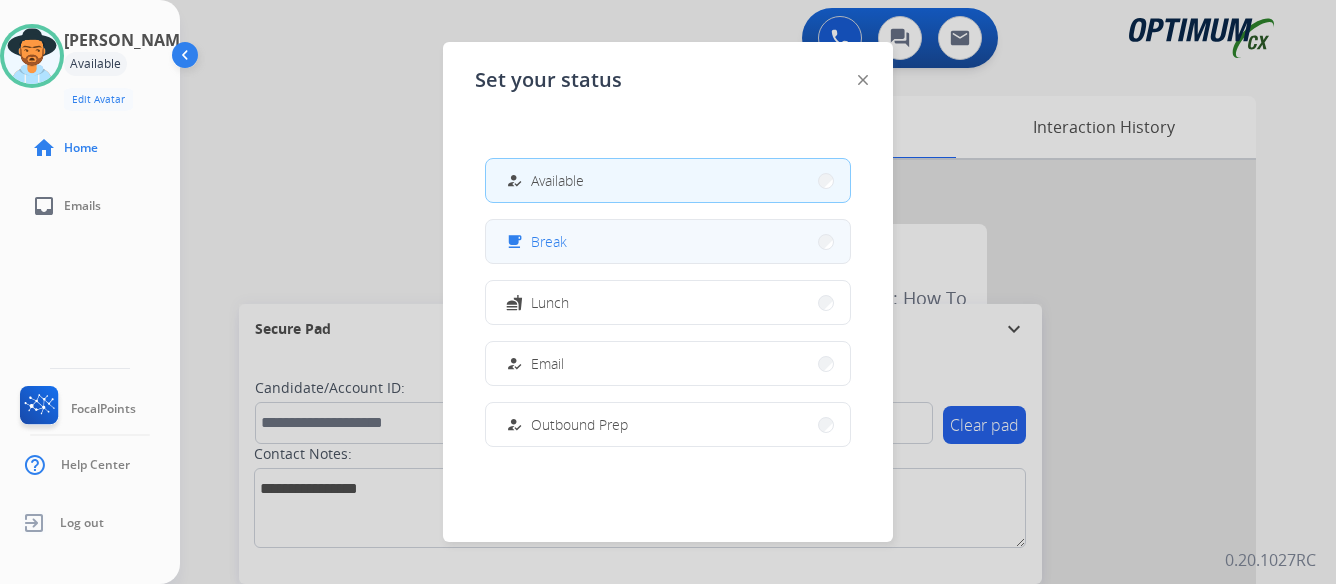 click on "free_breakfast Break" at bounding box center (668, 241) 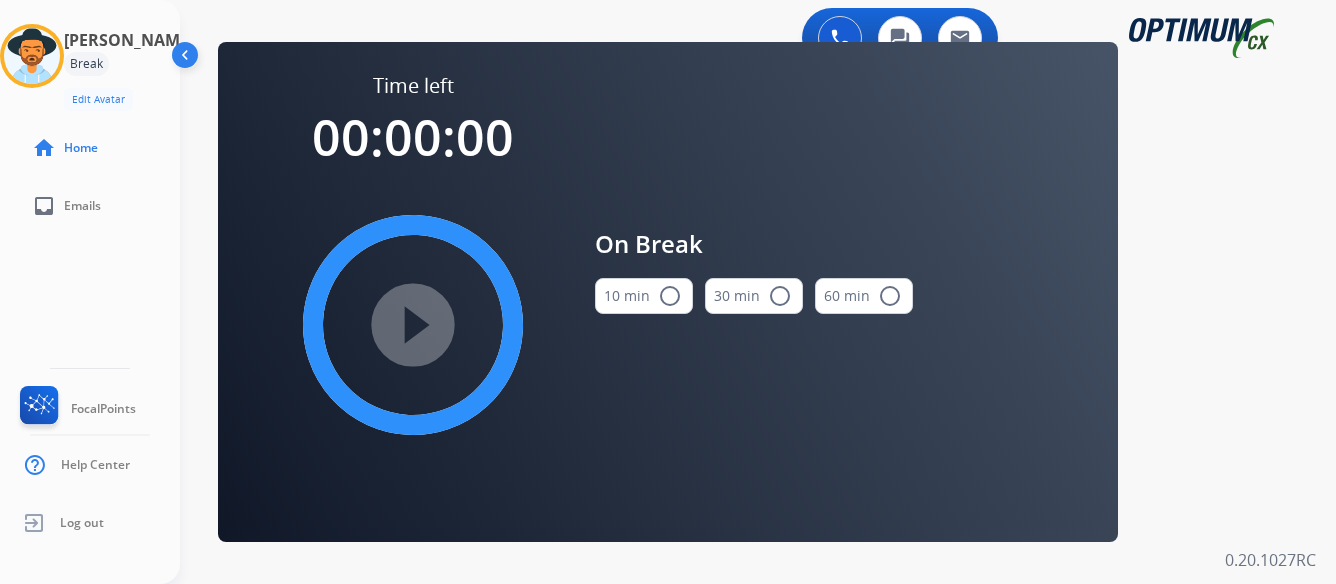 click on "radio_button_unchecked" at bounding box center (670, 296) 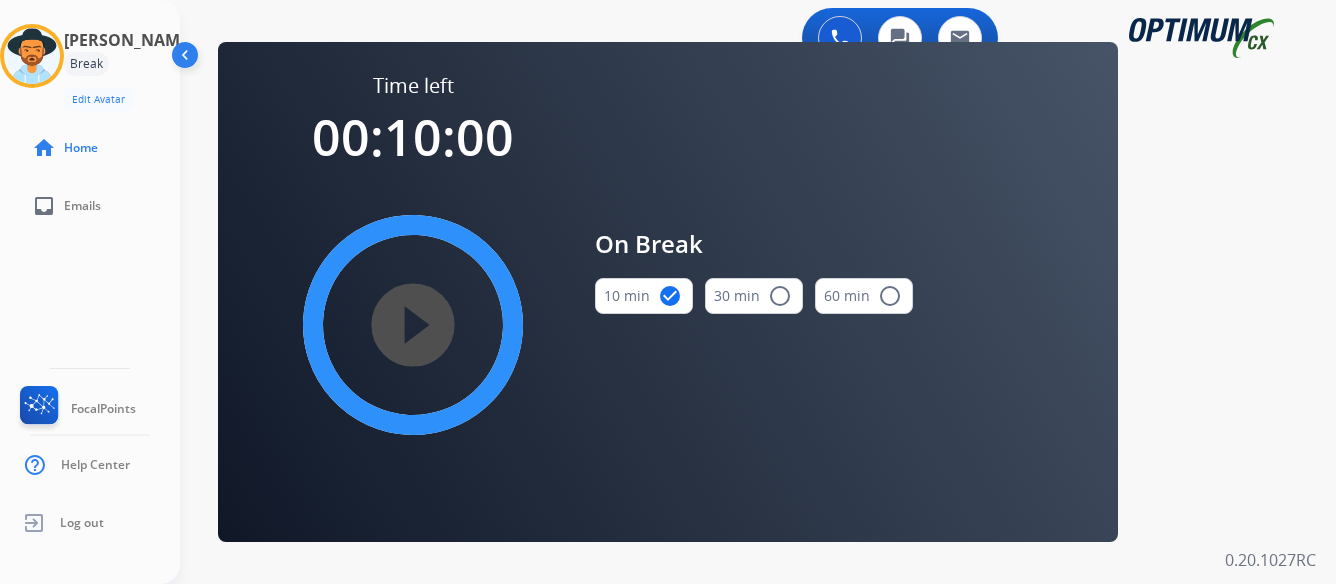 click on "play_circle_filled" at bounding box center [413, 325] 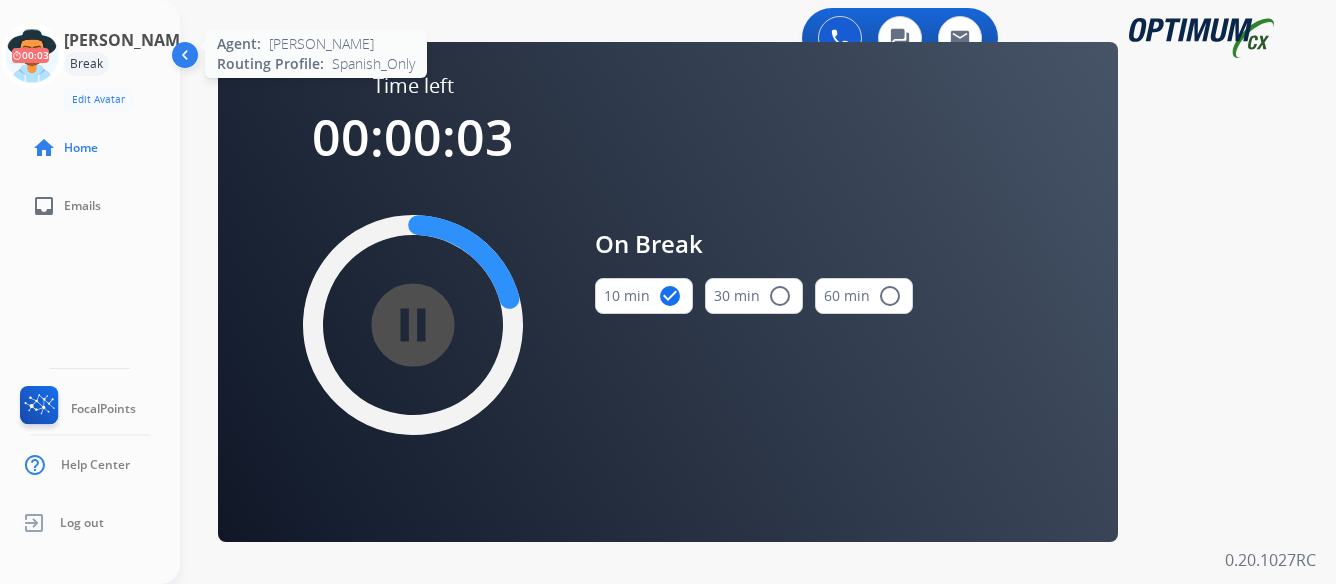 click 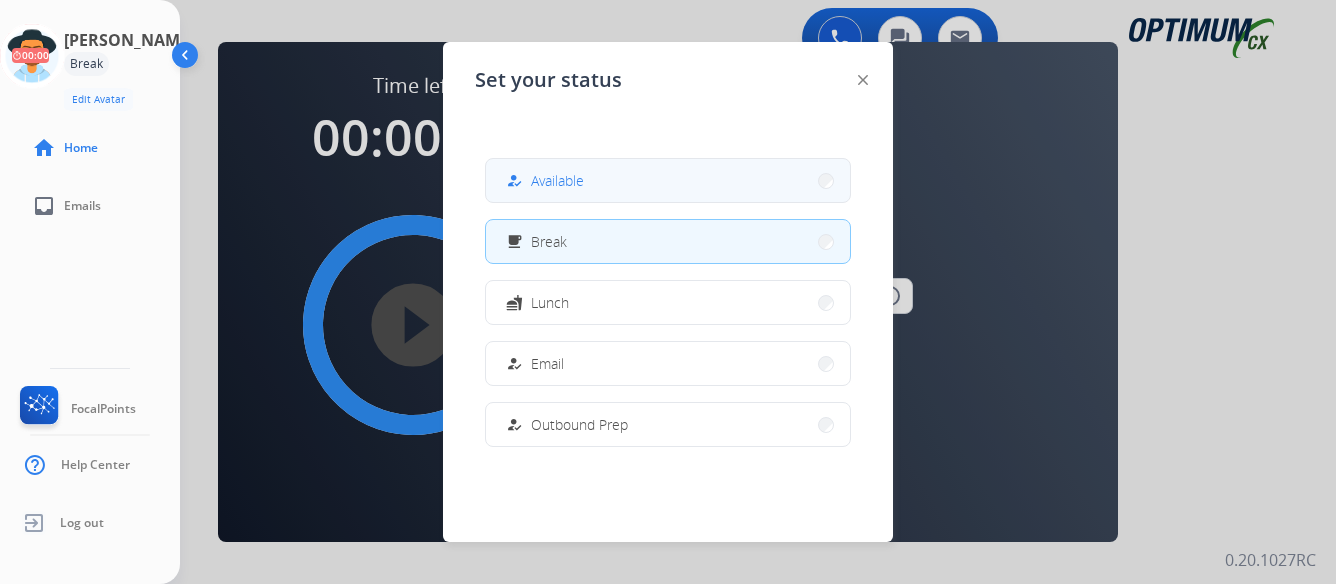 click on "how_to_reg Available" at bounding box center [668, 180] 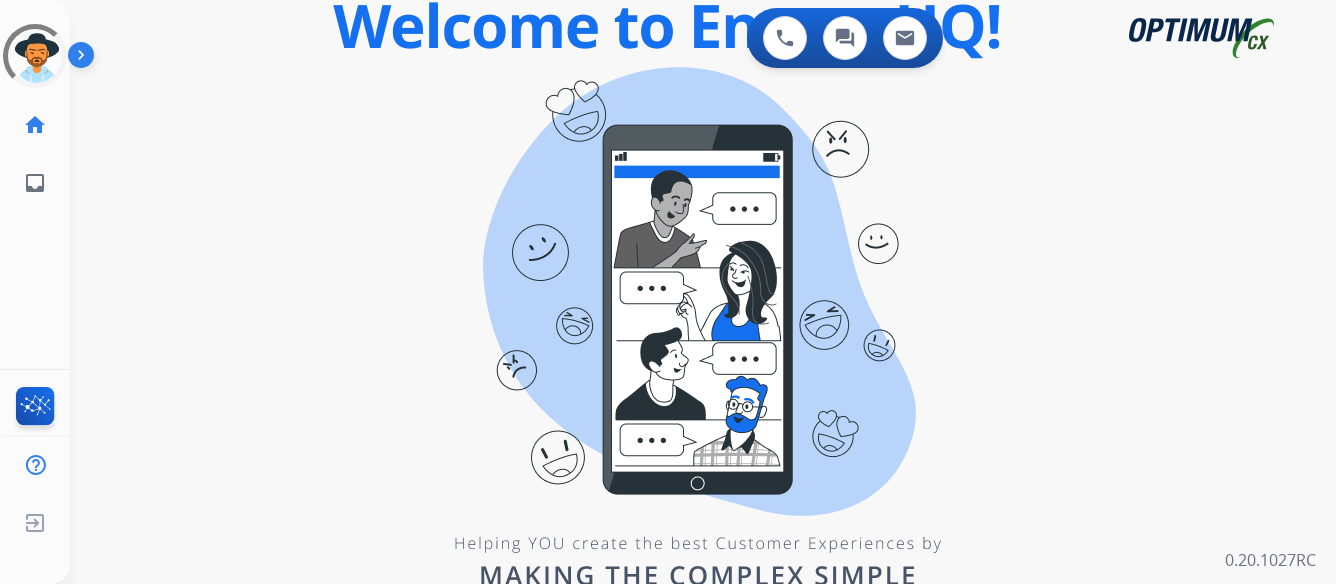scroll, scrollTop: 0, scrollLeft: 0, axis: both 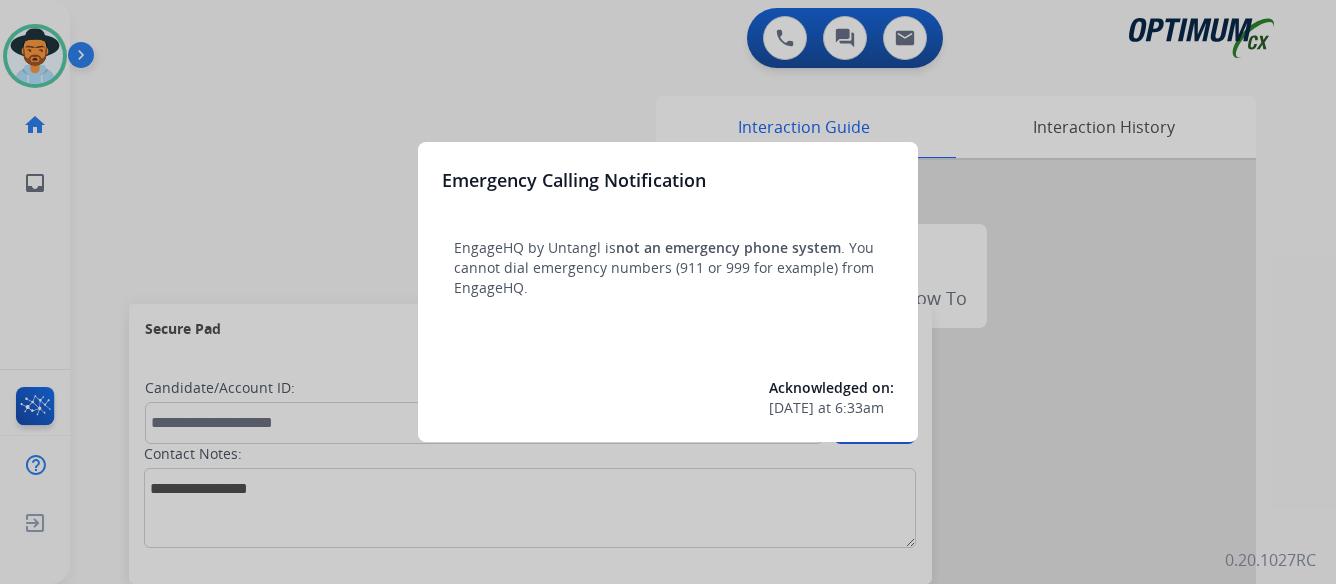 click at bounding box center (668, 292) 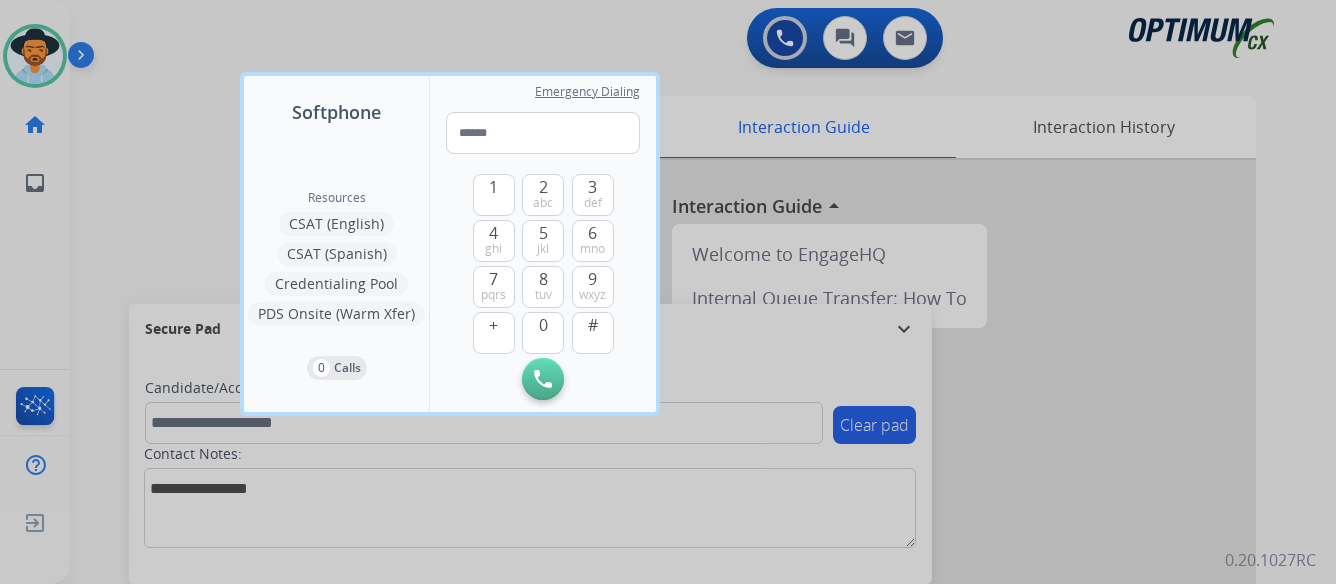 click at bounding box center [668, 292] 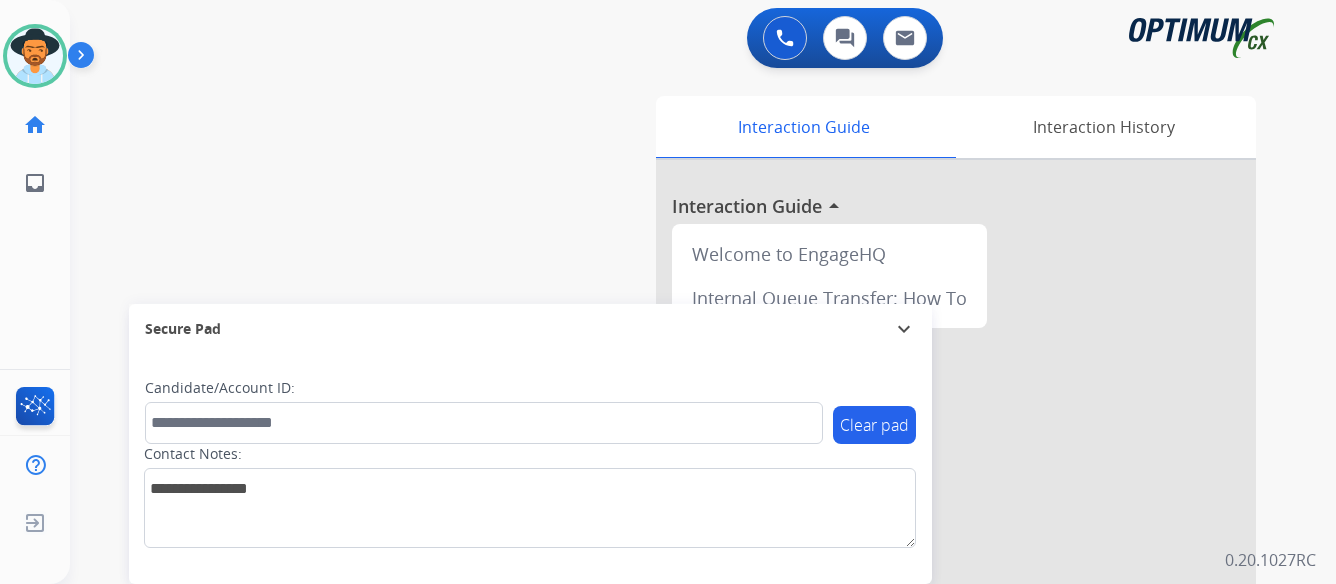 click at bounding box center (85, 59) 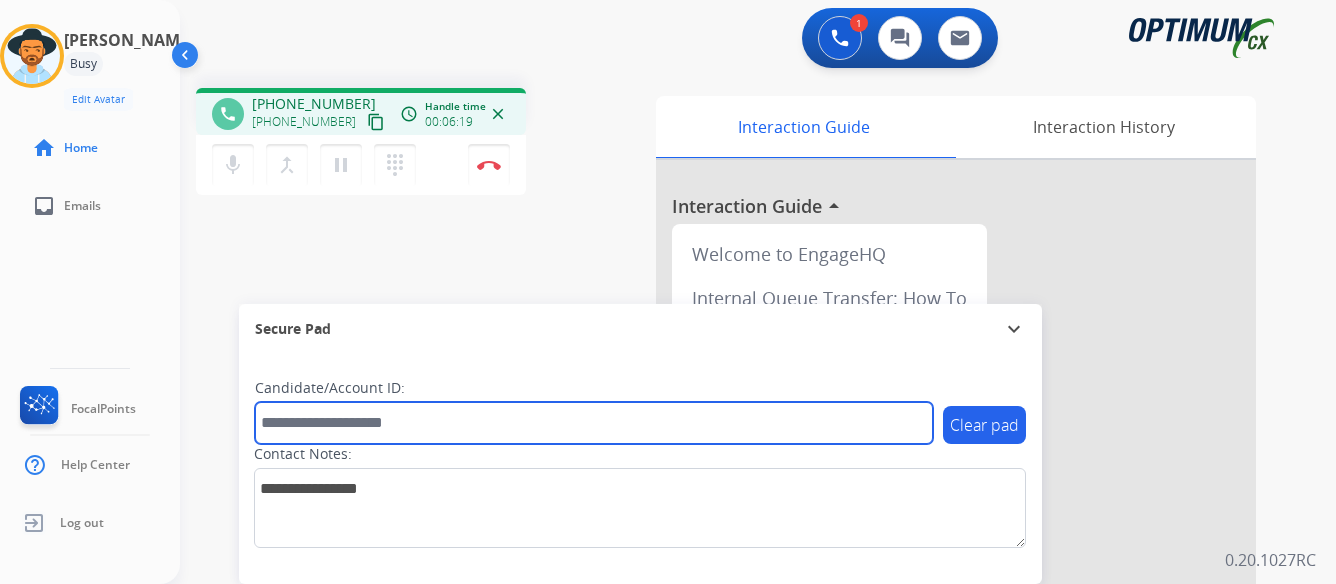 paste on "*******" 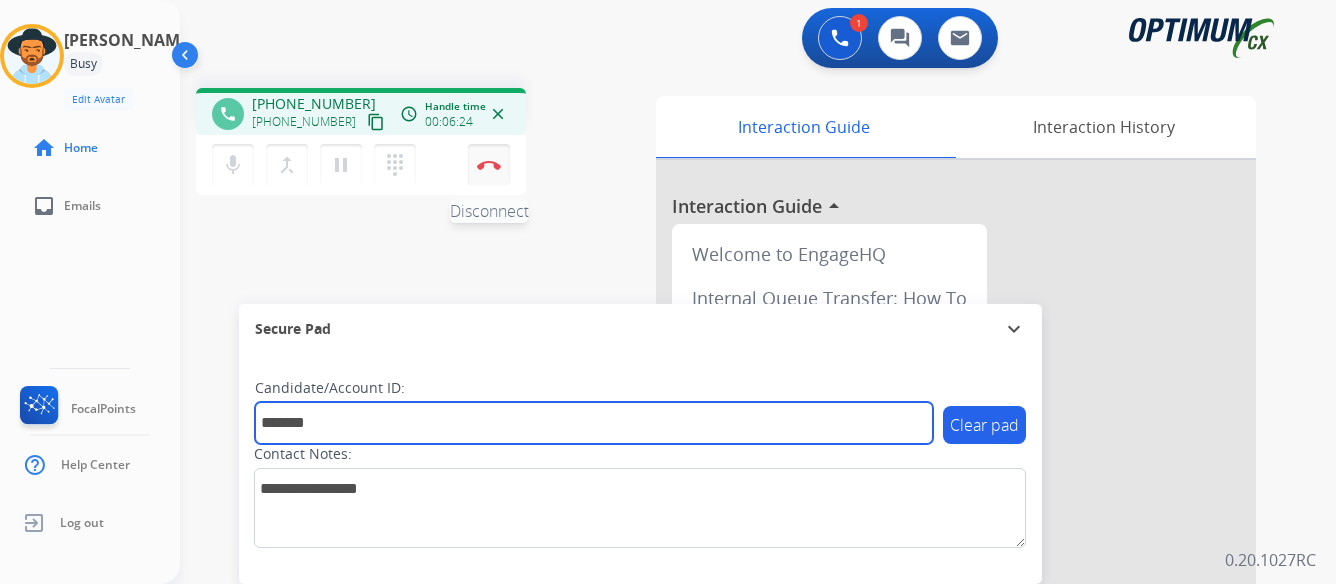 type on "*******" 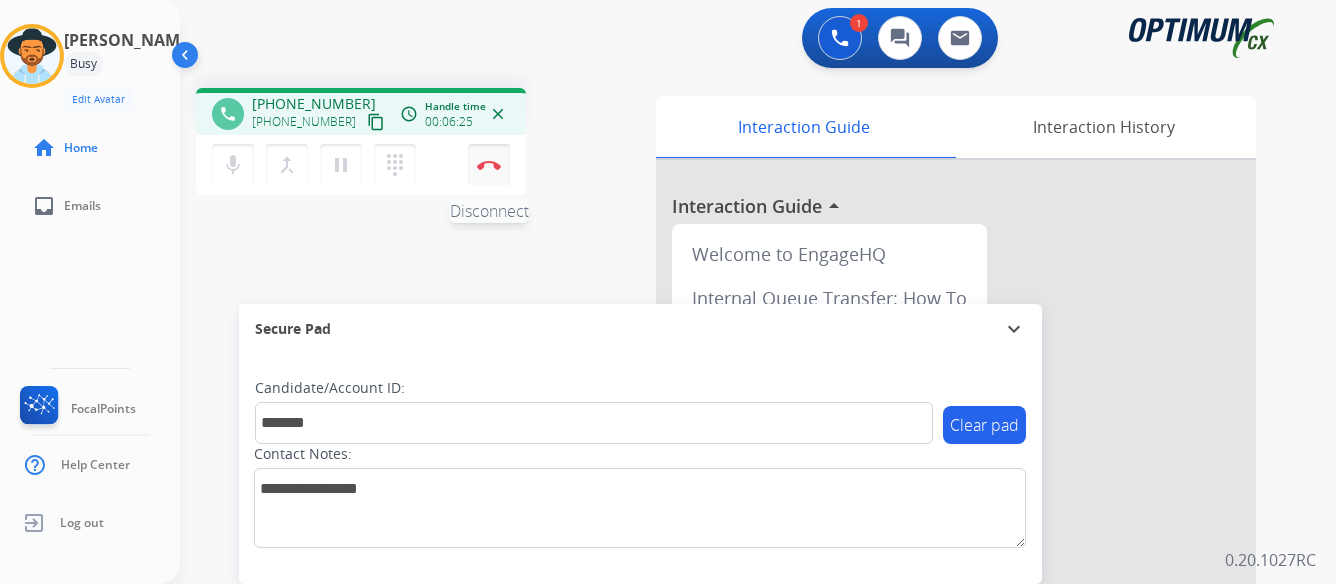 click at bounding box center (489, 165) 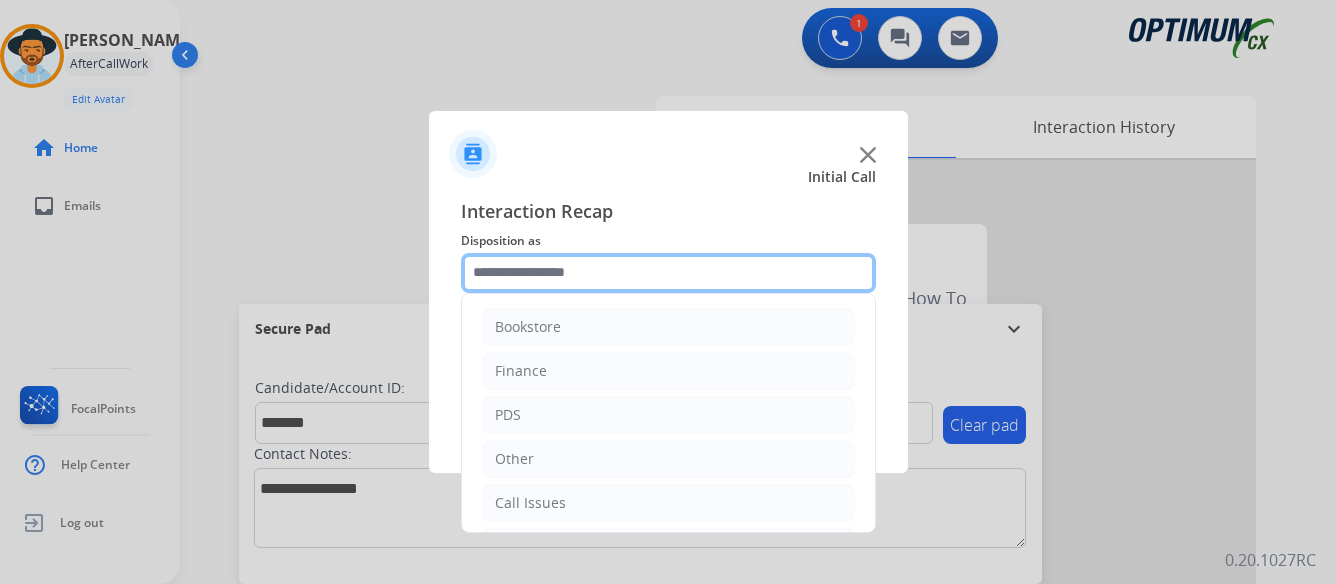 click 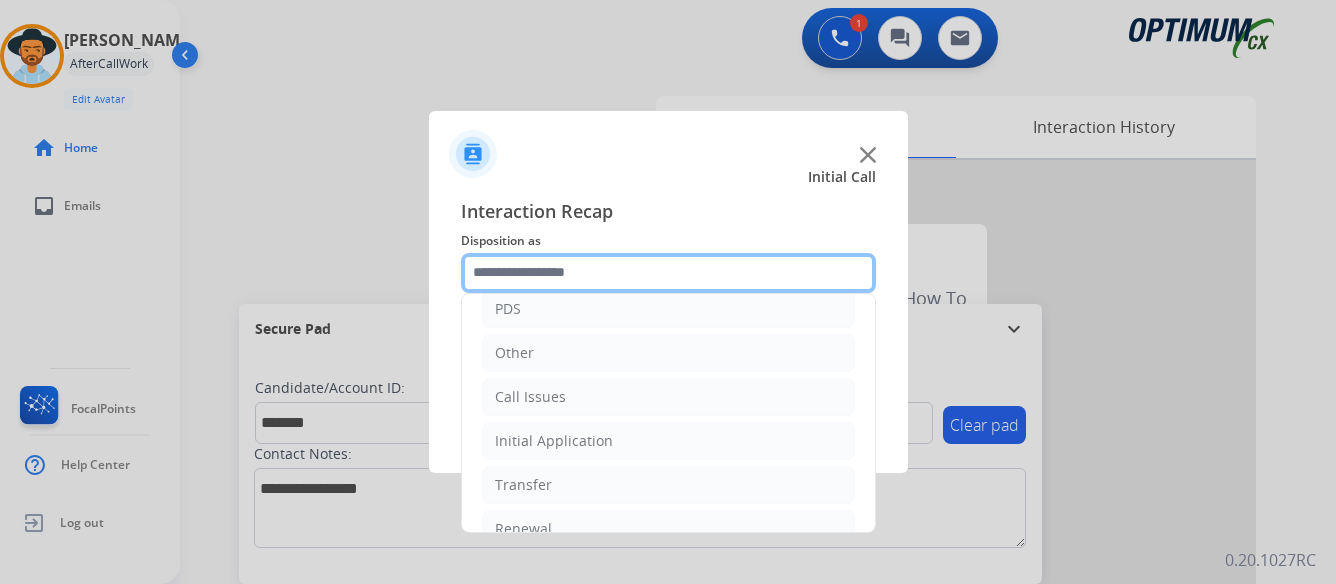 scroll, scrollTop: 136, scrollLeft: 0, axis: vertical 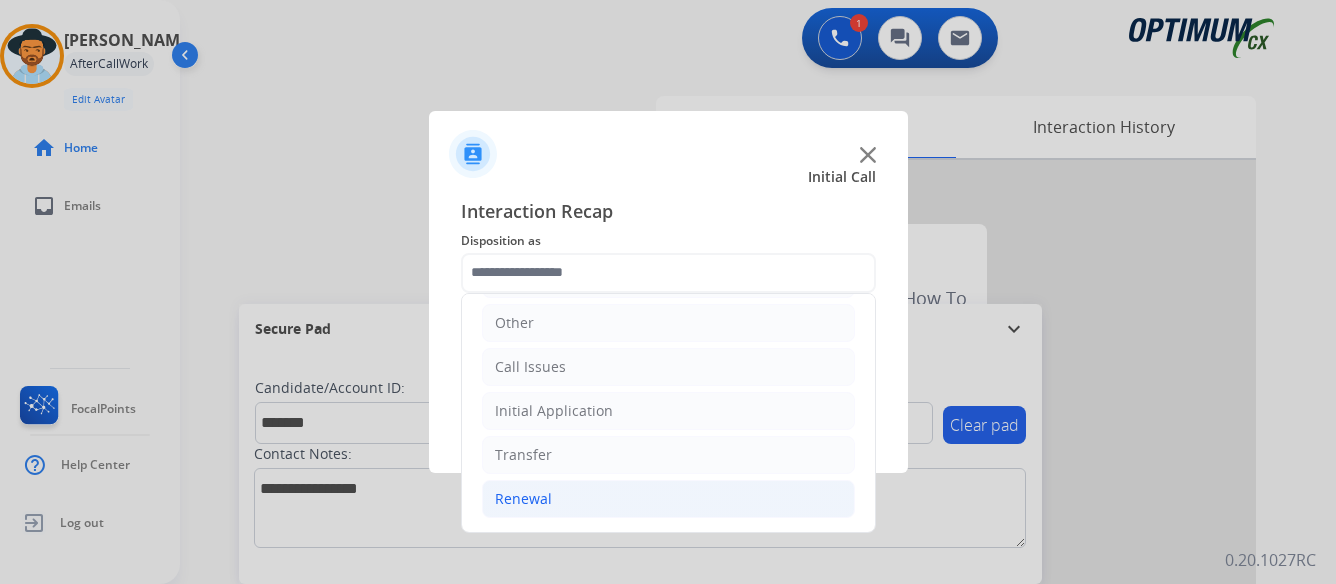 click on "Renewal" 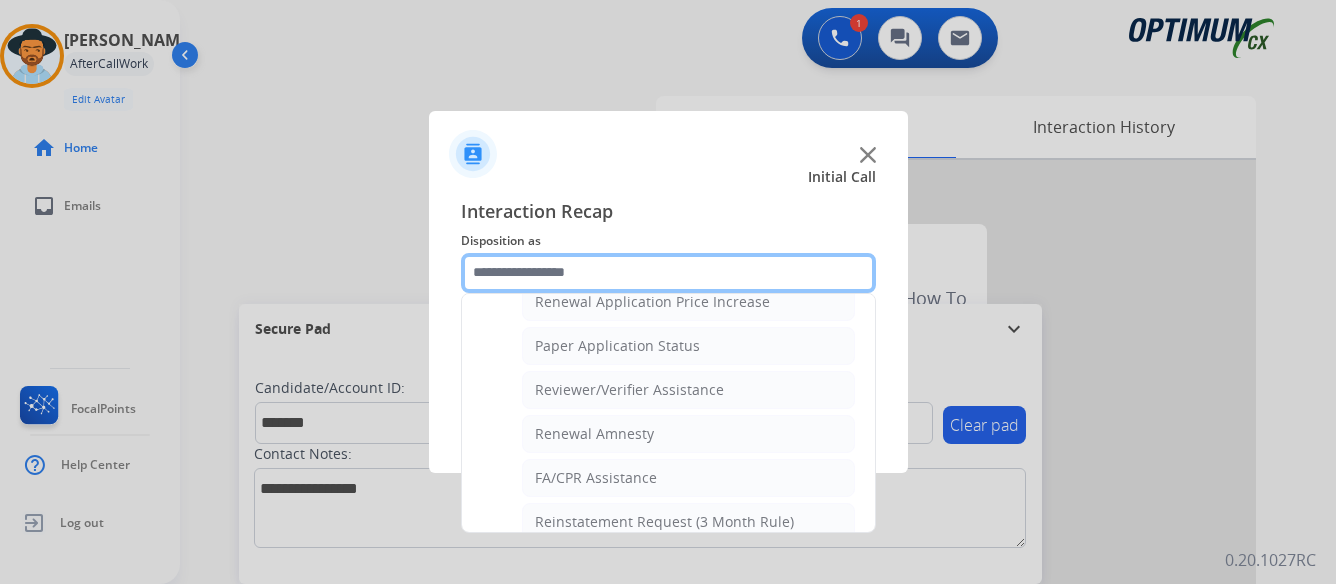 scroll, scrollTop: 772, scrollLeft: 0, axis: vertical 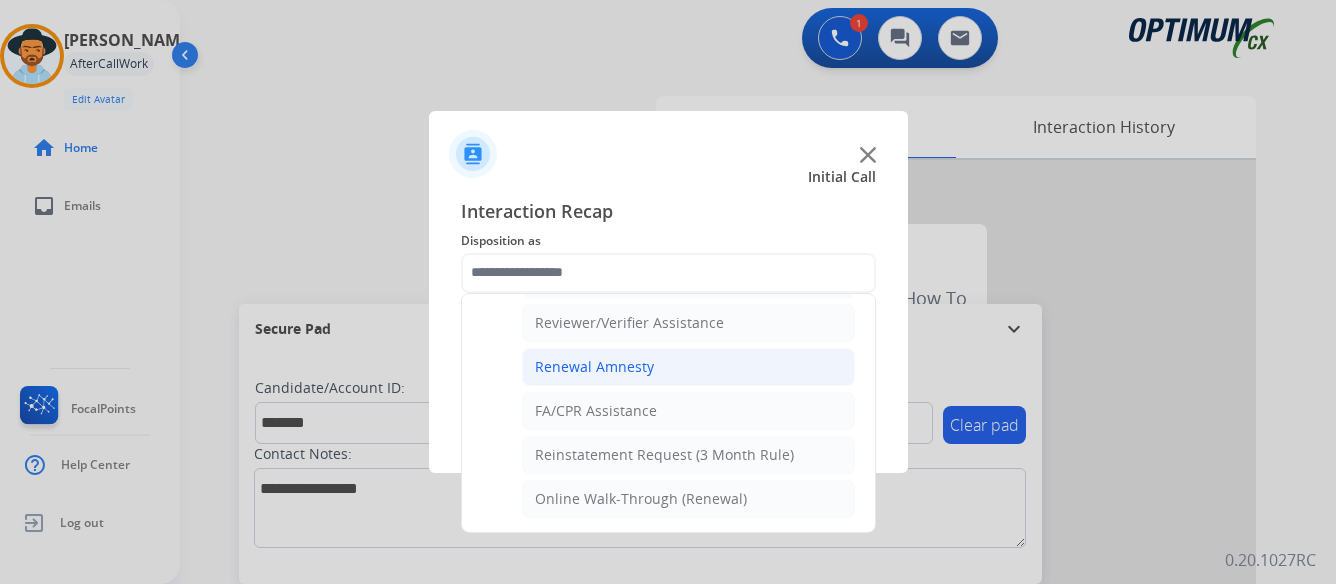 click on "Renewal Amnesty" 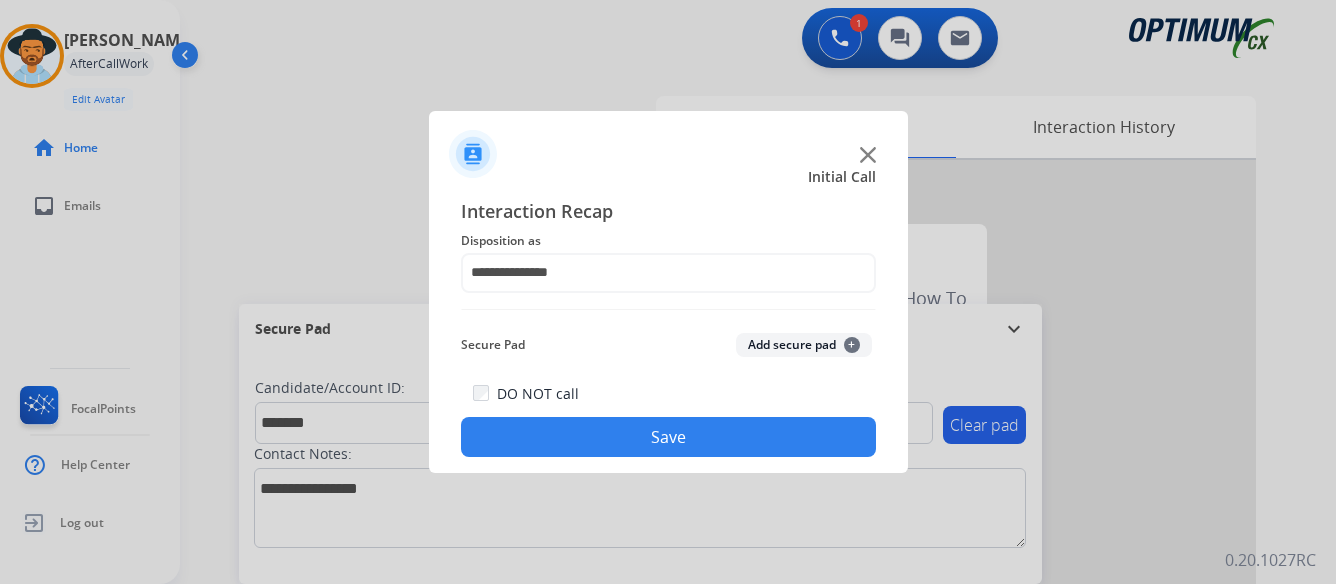 click on "Save" 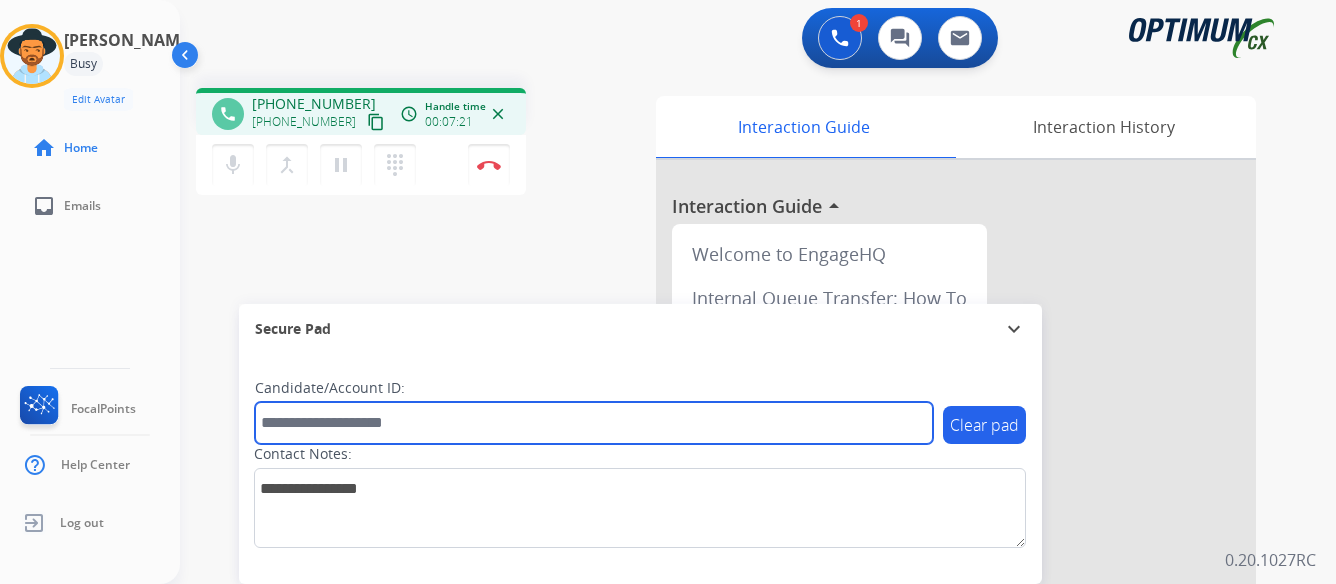 paste on "*******" 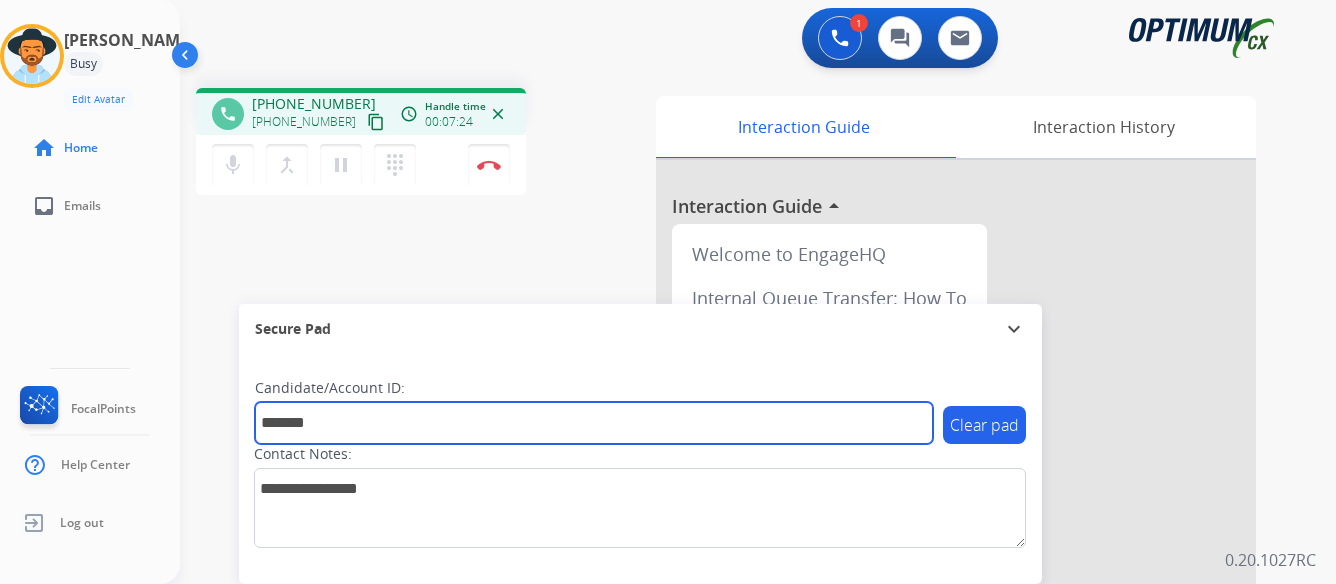 type on "*******" 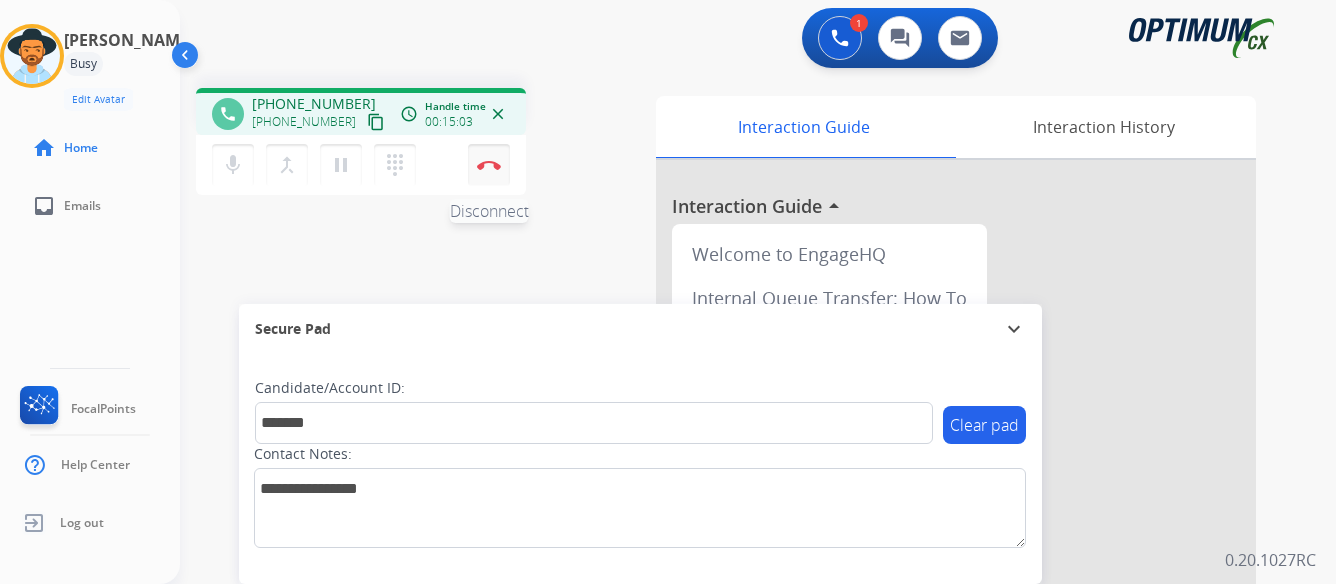 click at bounding box center (489, 165) 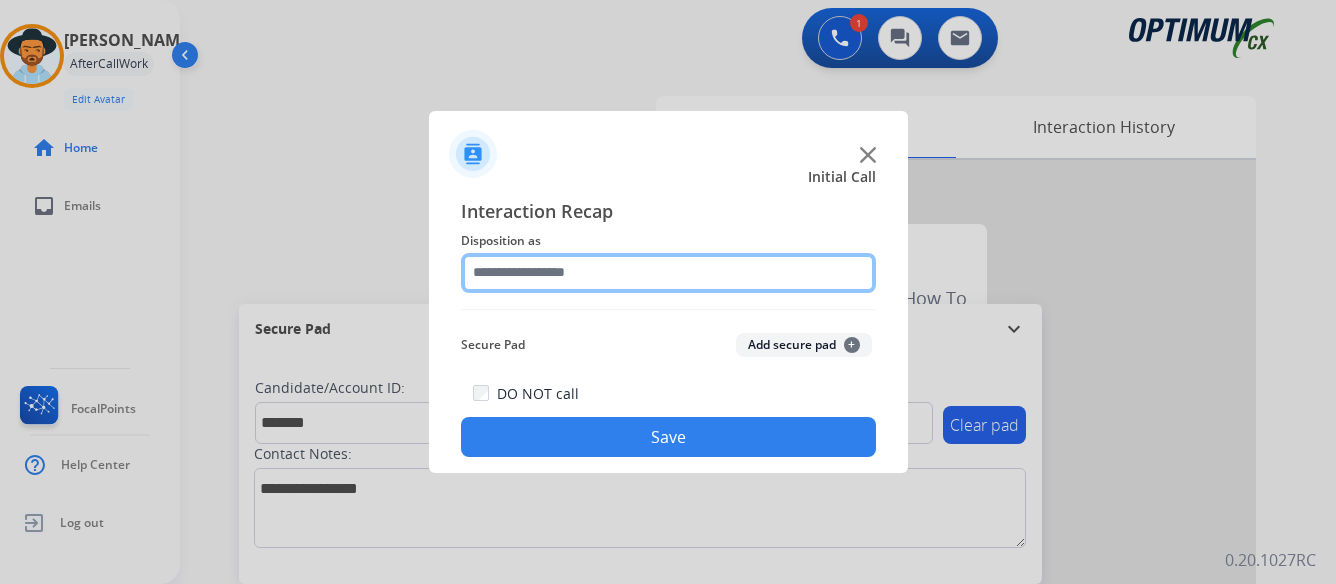 click 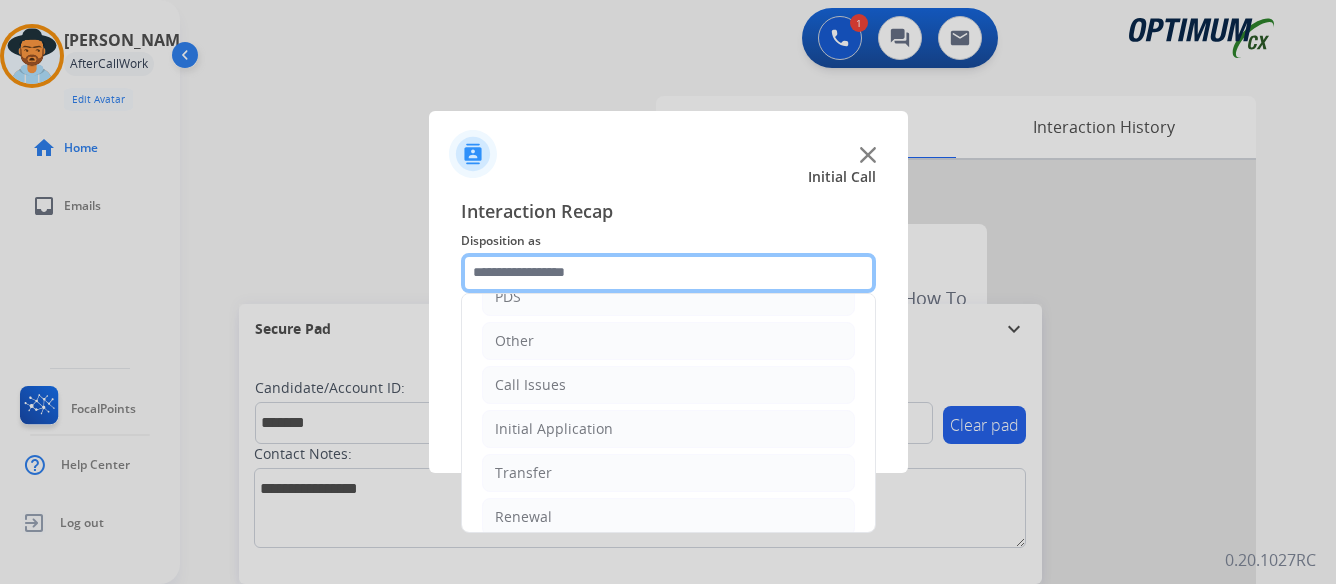scroll, scrollTop: 136, scrollLeft: 0, axis: vertical 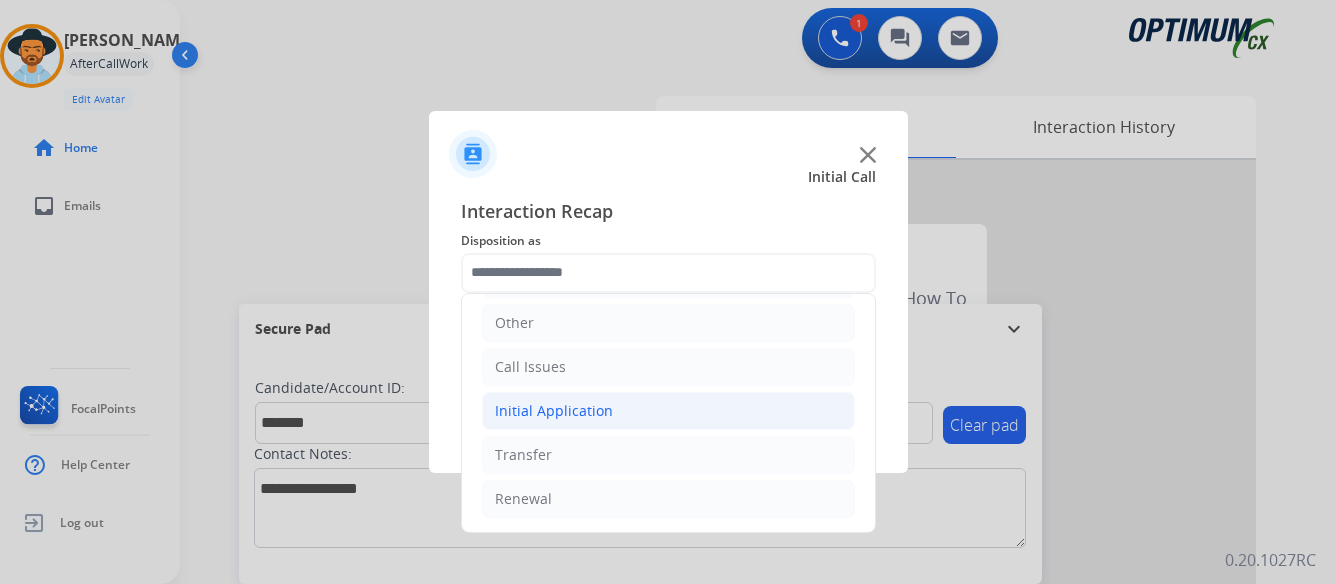 click on "Initial Application" 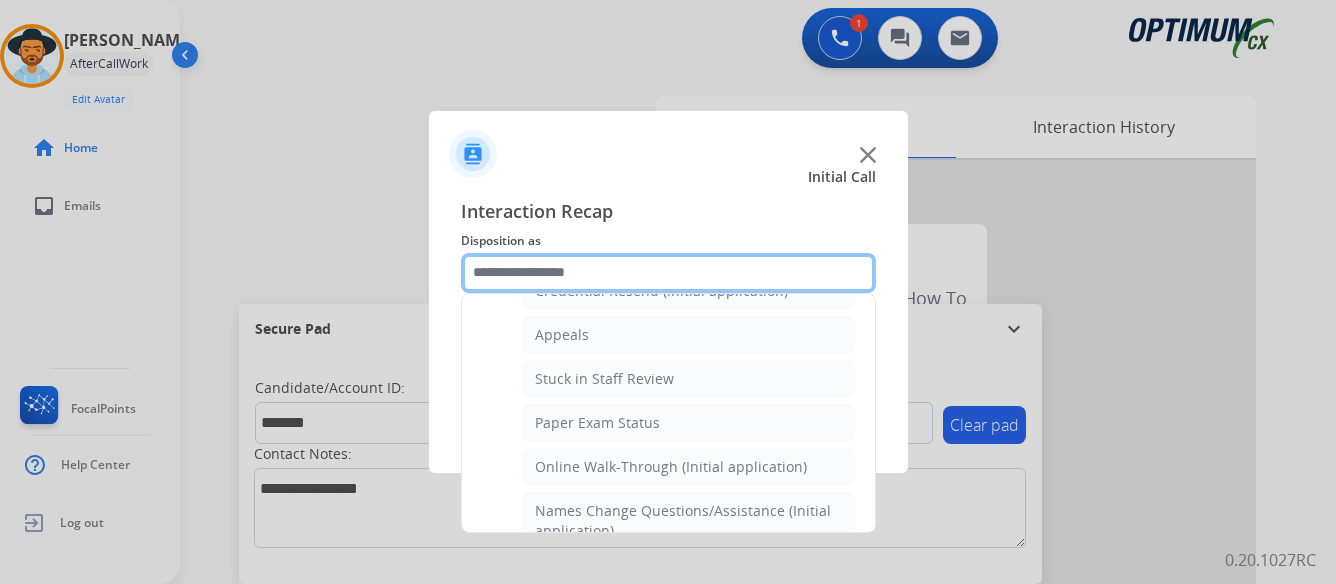 scroll, scrollTop: 336, scrollLeft: 0, axis: vertical 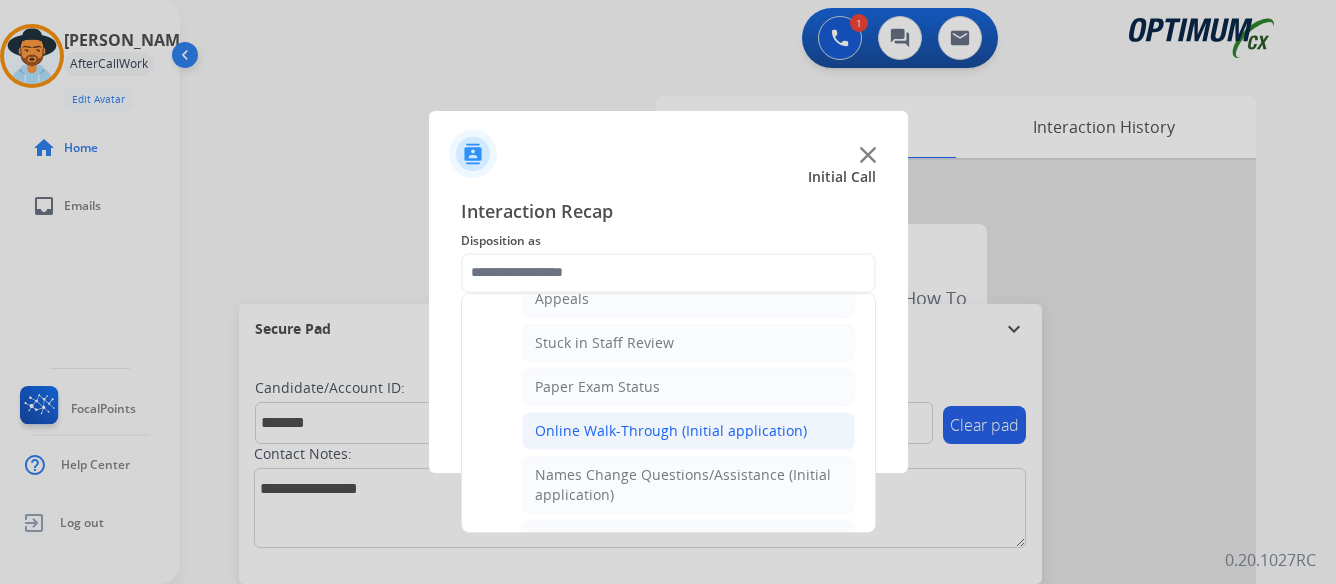 click on "Online Walk-Through (Initial application)" 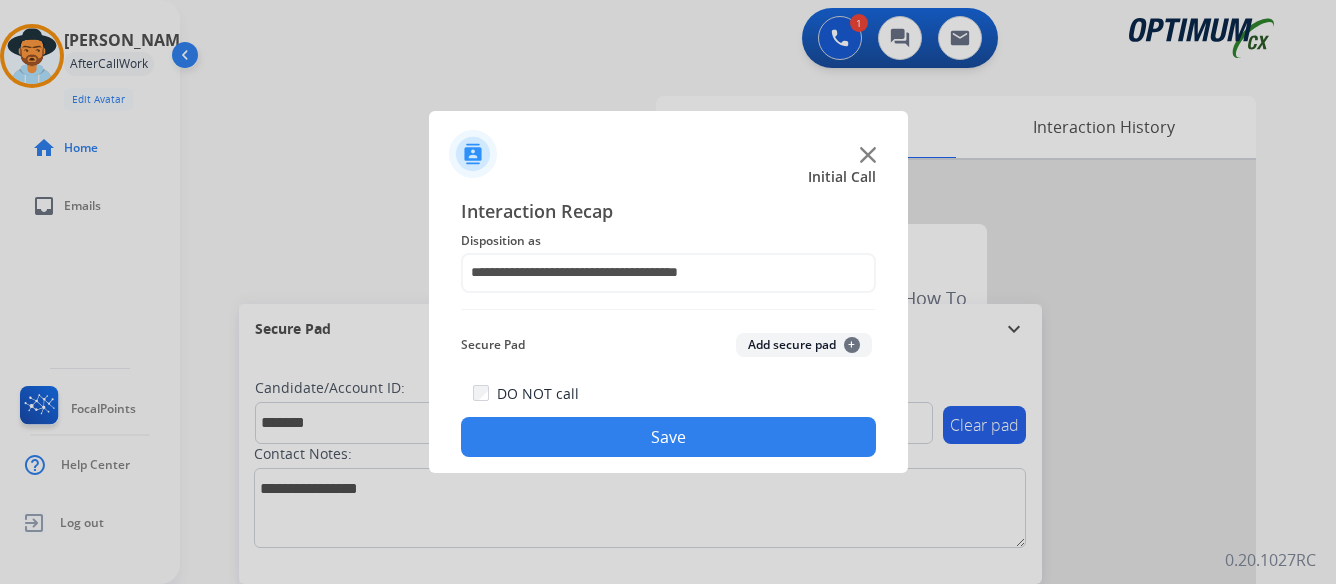 click on "Save" 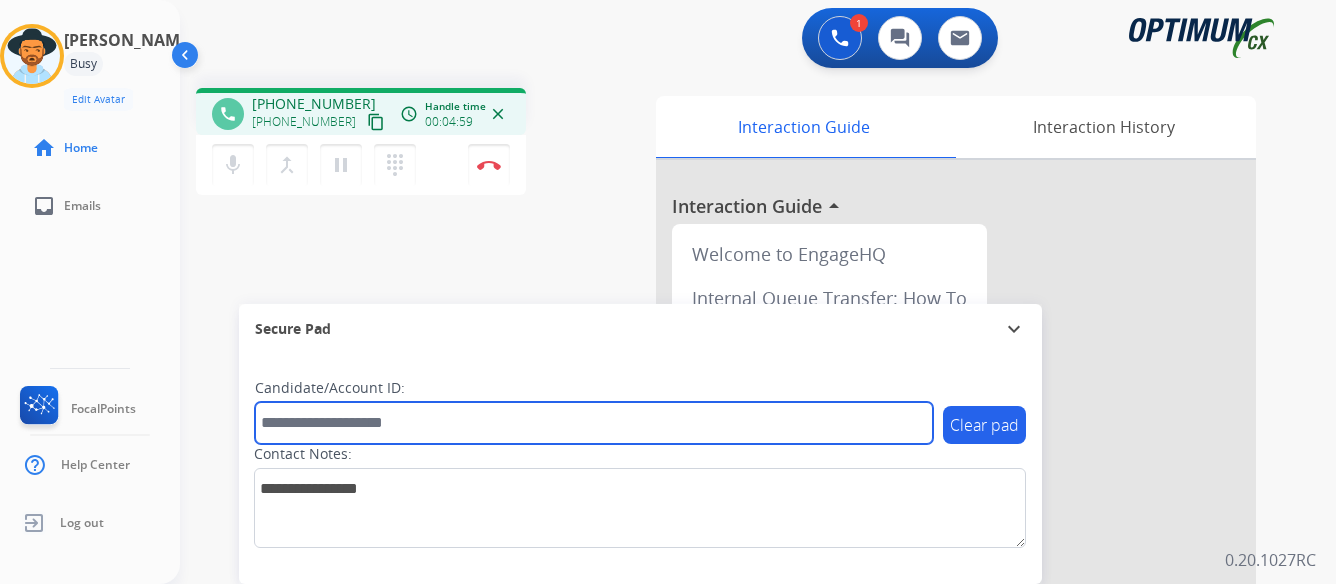 click at bounding box center (594, 423) 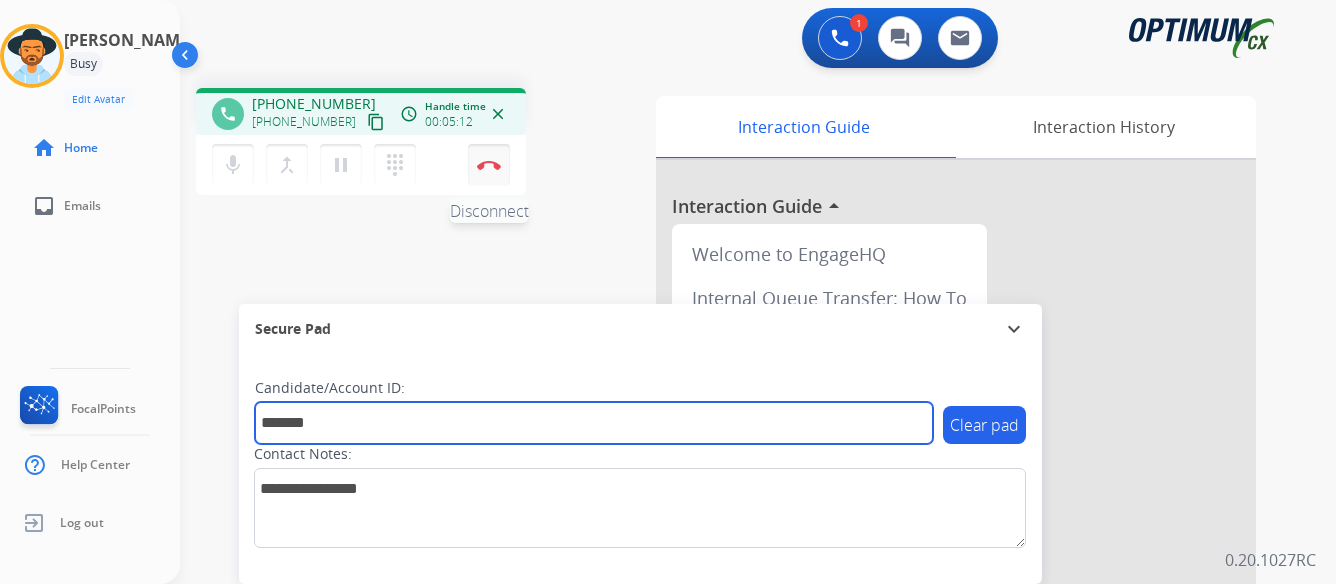 type on "*******" 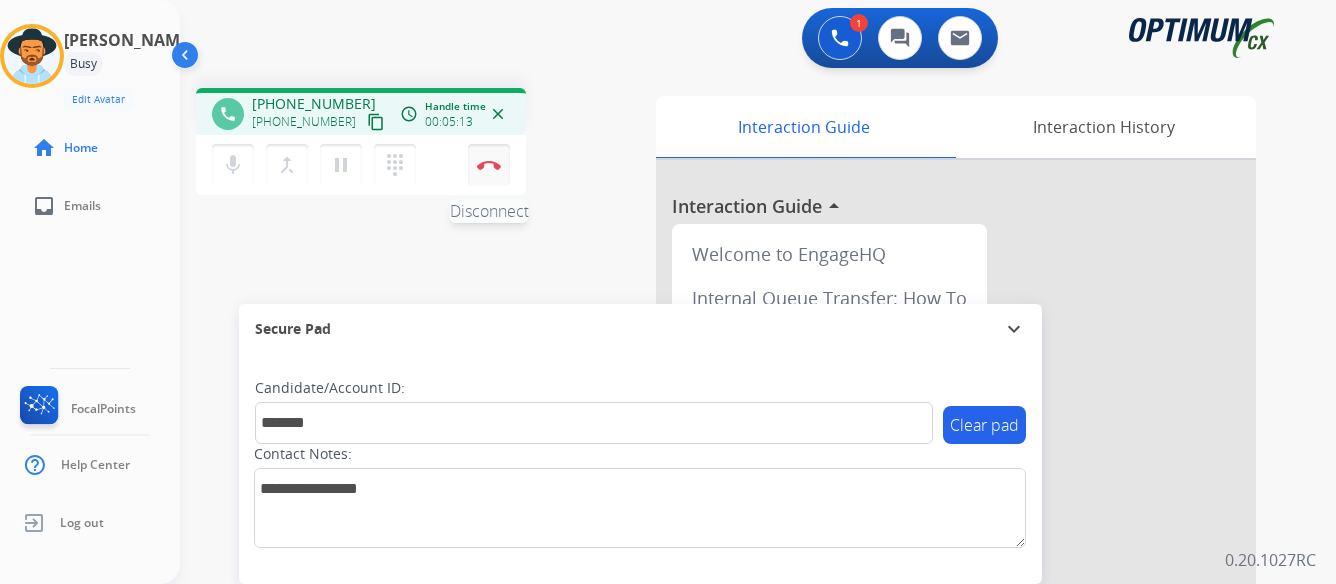 click at bounding box center (489, 165) 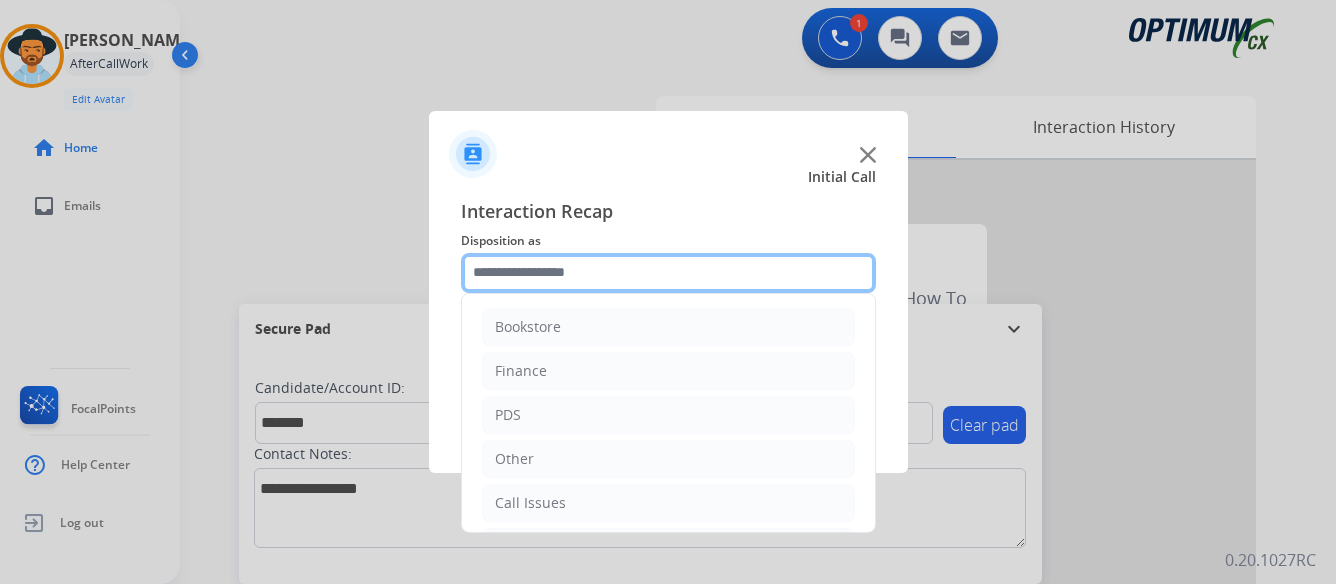 click 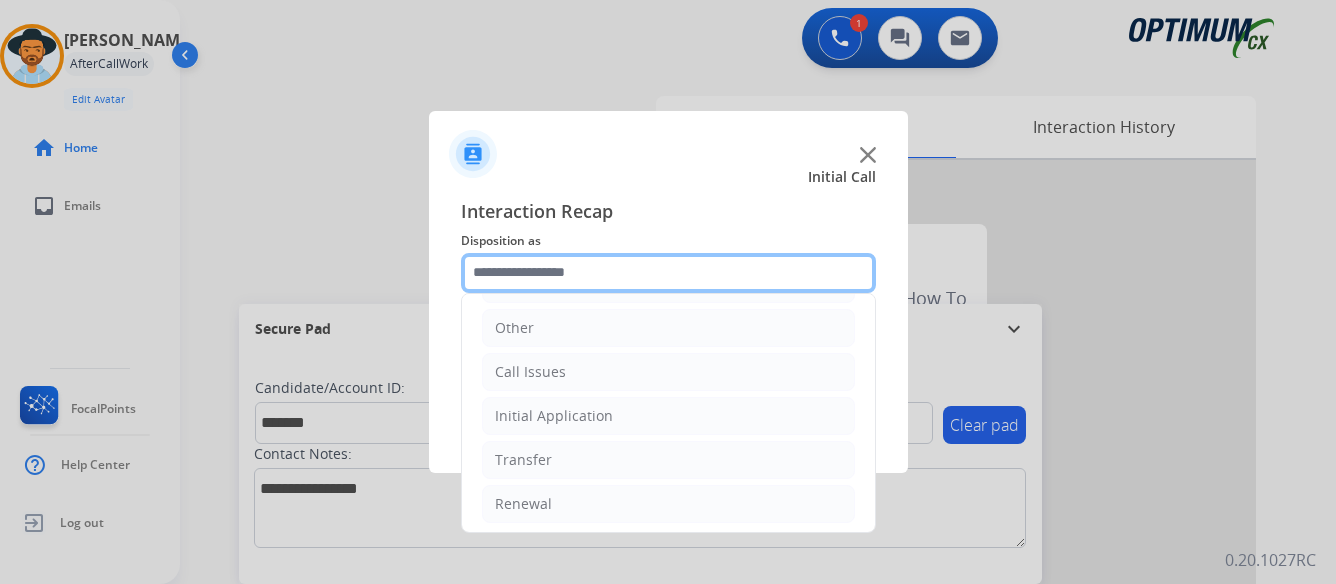 scroll, scrollTop: 136, scrollLeft: 0, axis: vertical 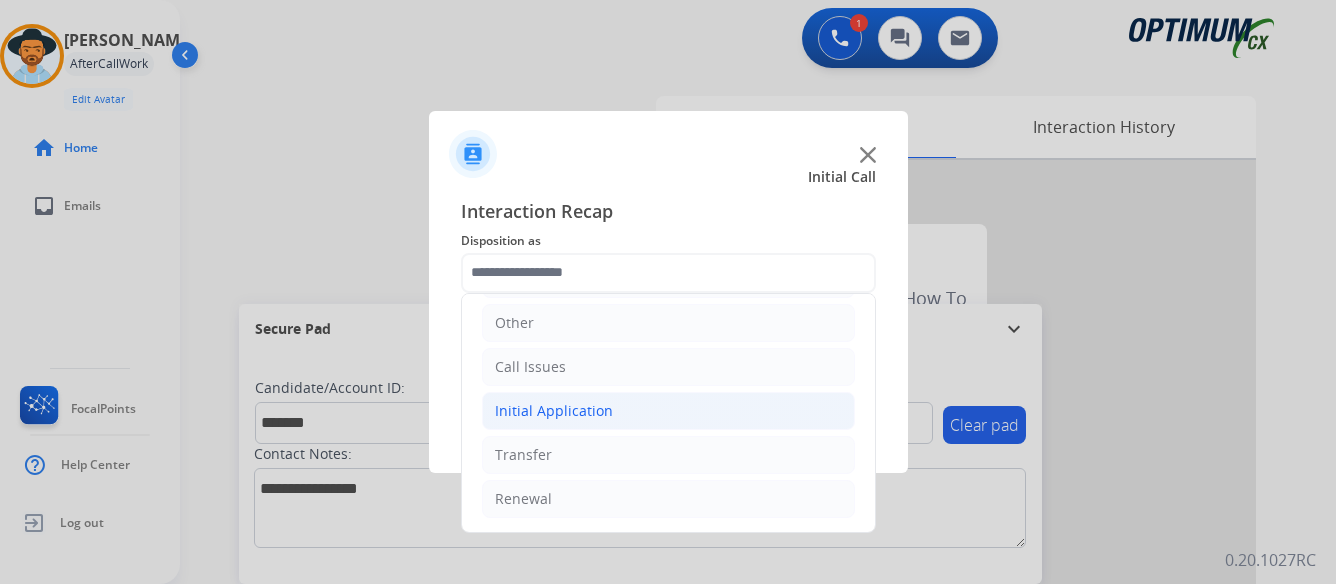 click on "Initial Application" 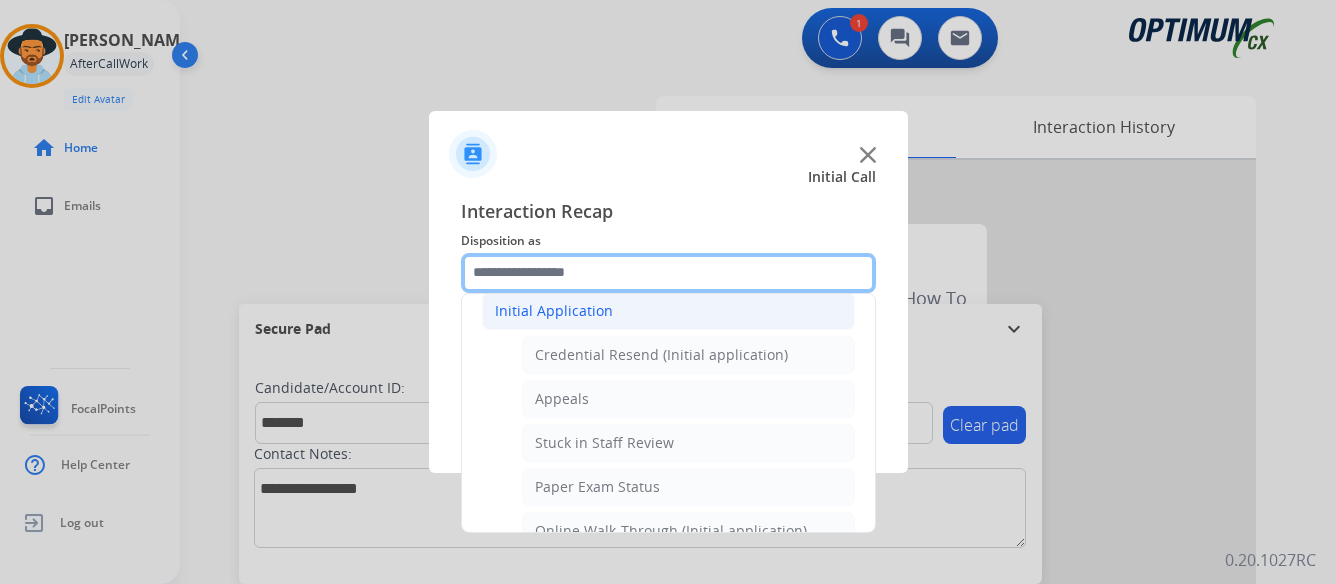 scroll, scrollTop: 336, scrollLeft: 0, axis: vertical 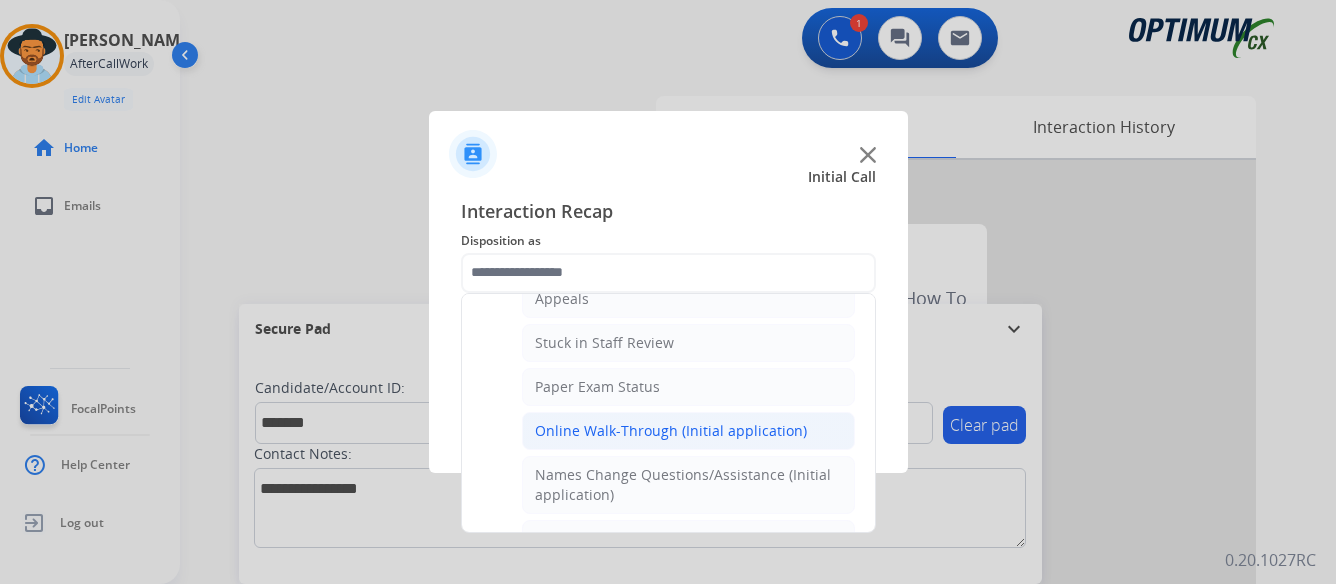 click on "Online Walk-Through (Initial application)" 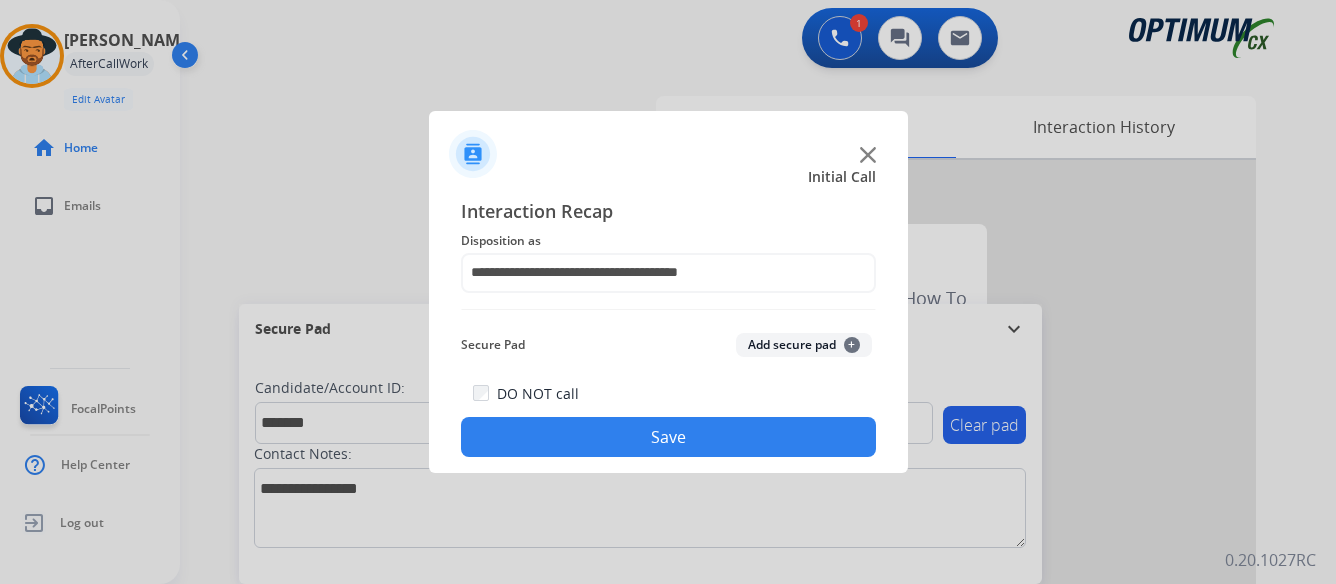 click on "Save" 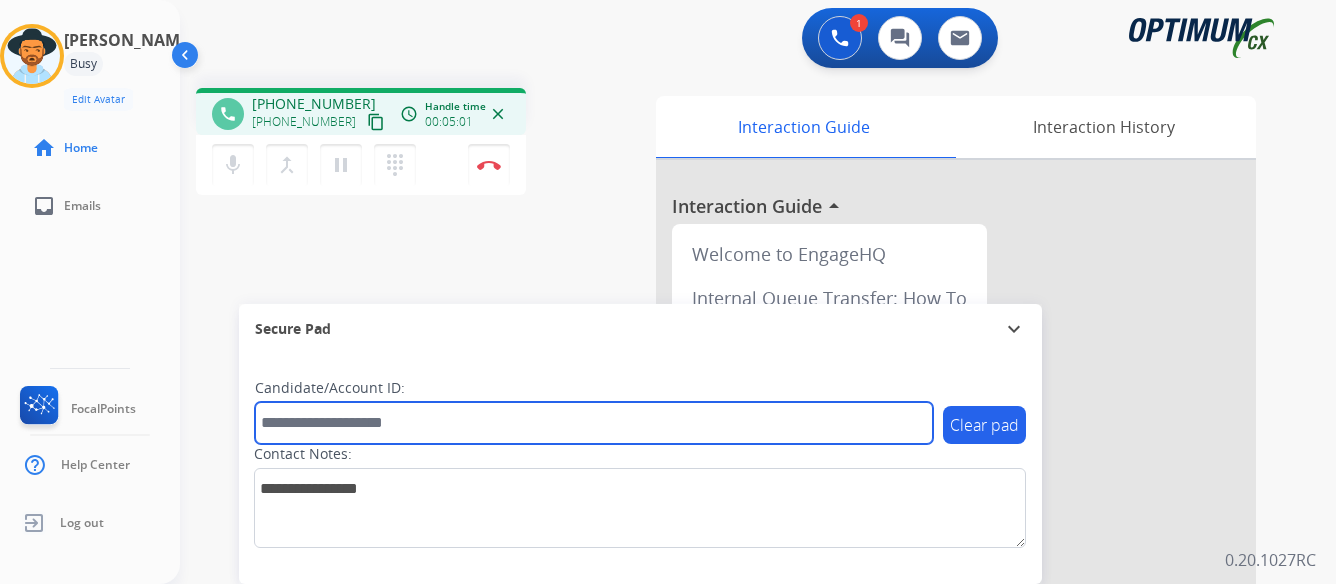 paste on "*******" 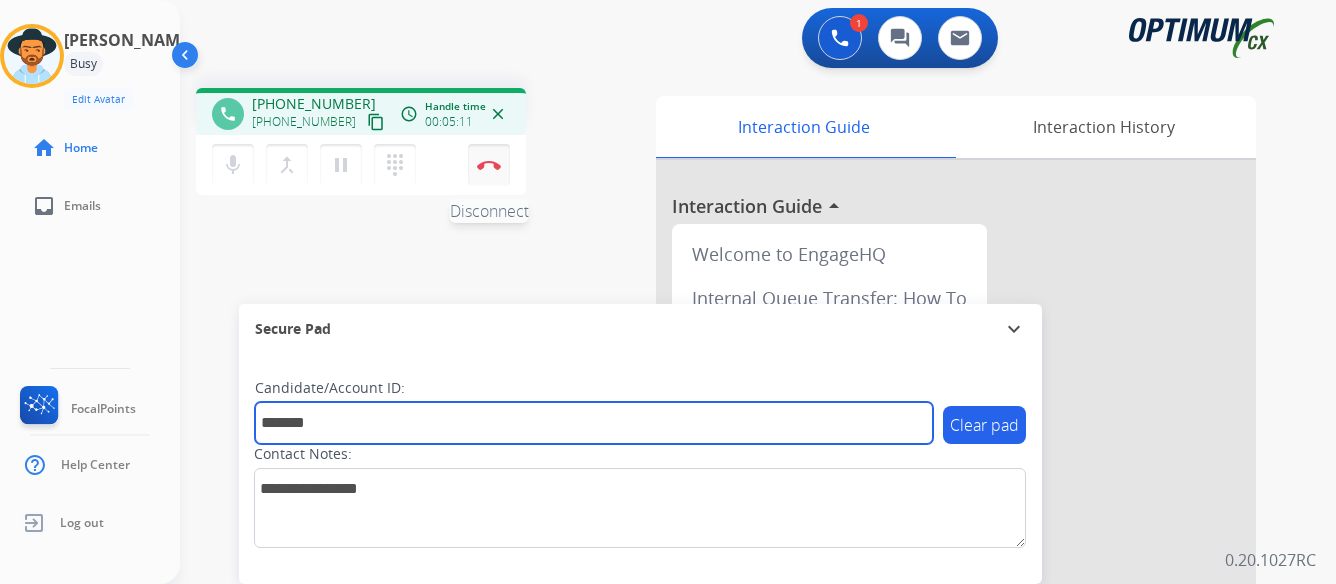 type on "*******" 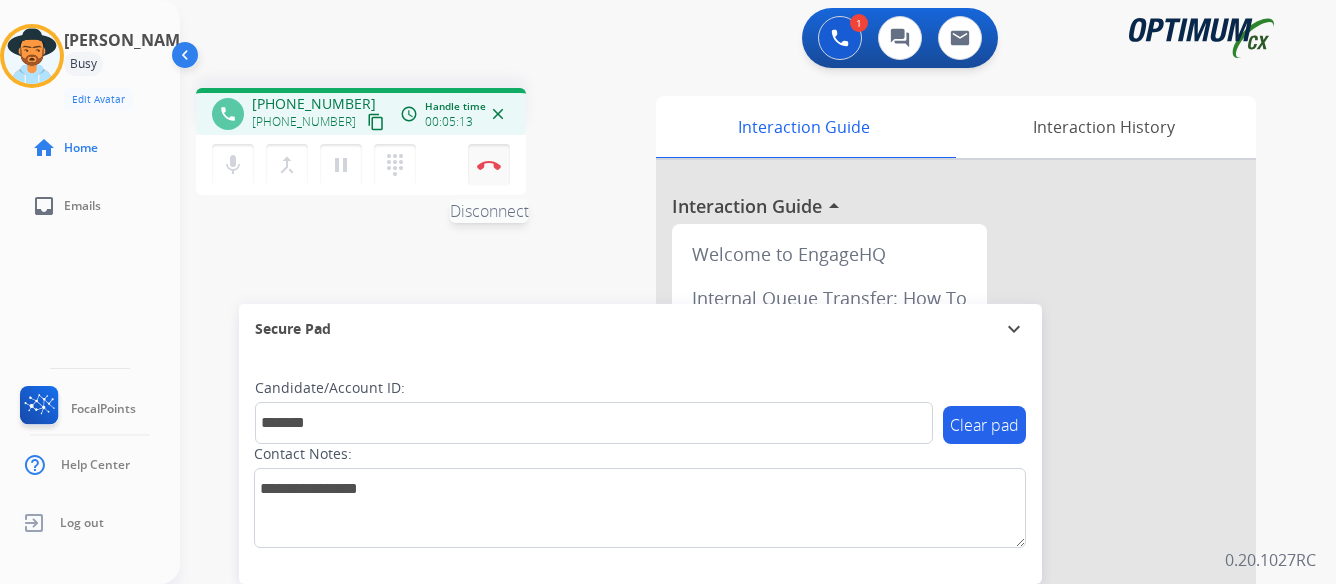 click at bounding box center (489, 165) 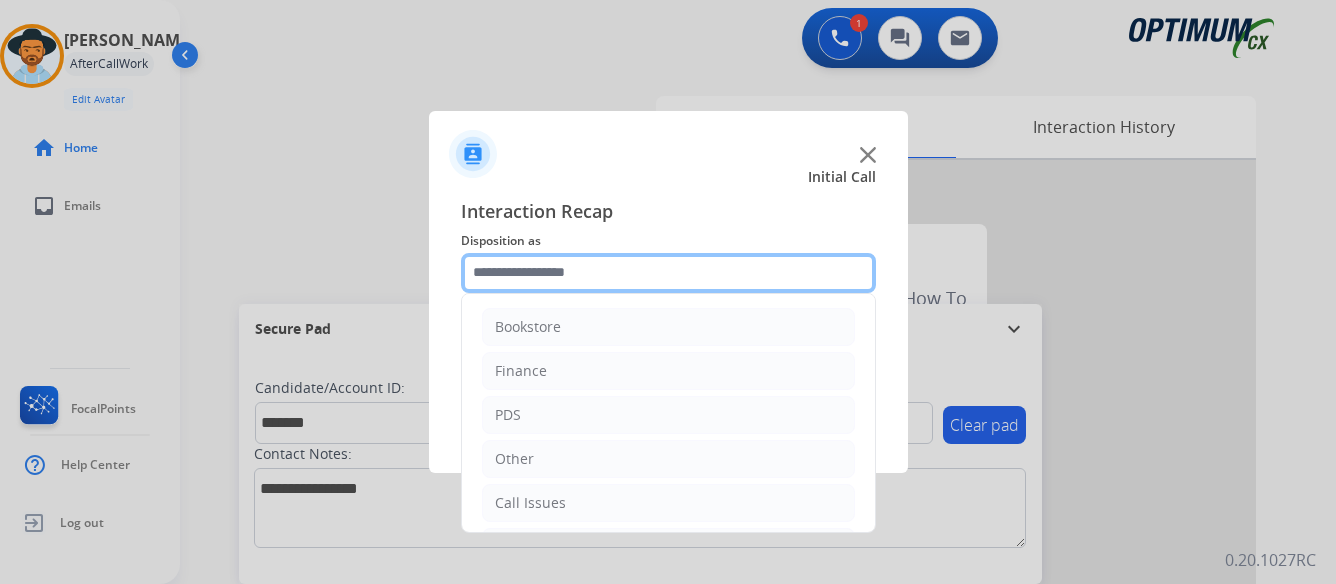 click 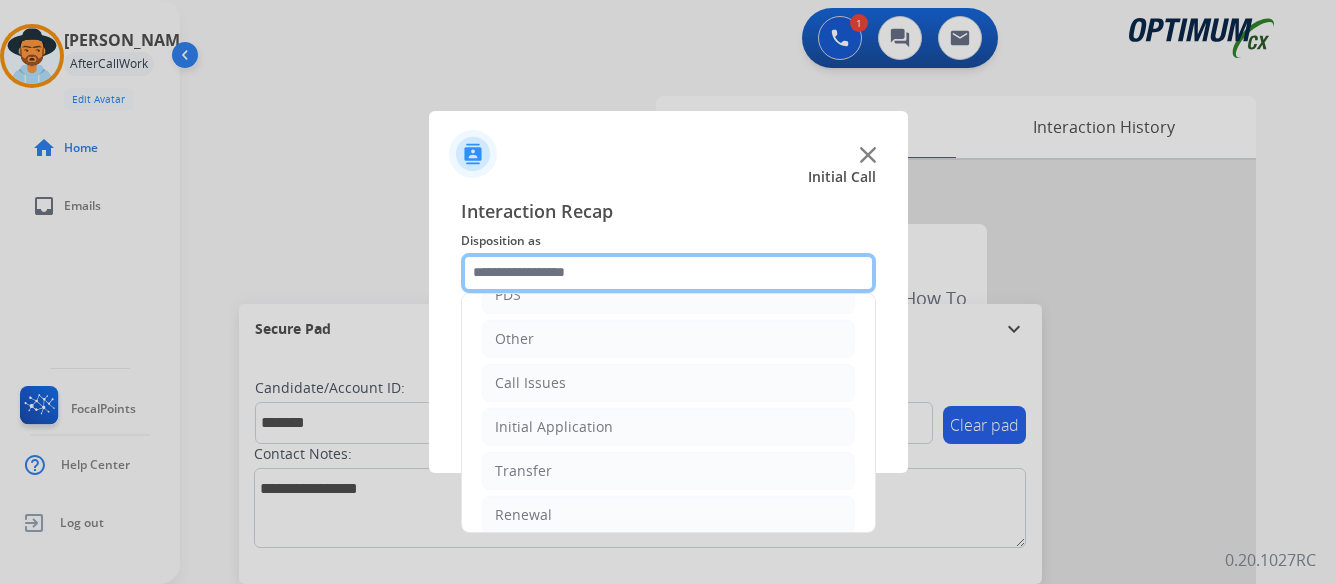 scroll, scrollTop: 136, scrollLeft: 0, axis: vertical 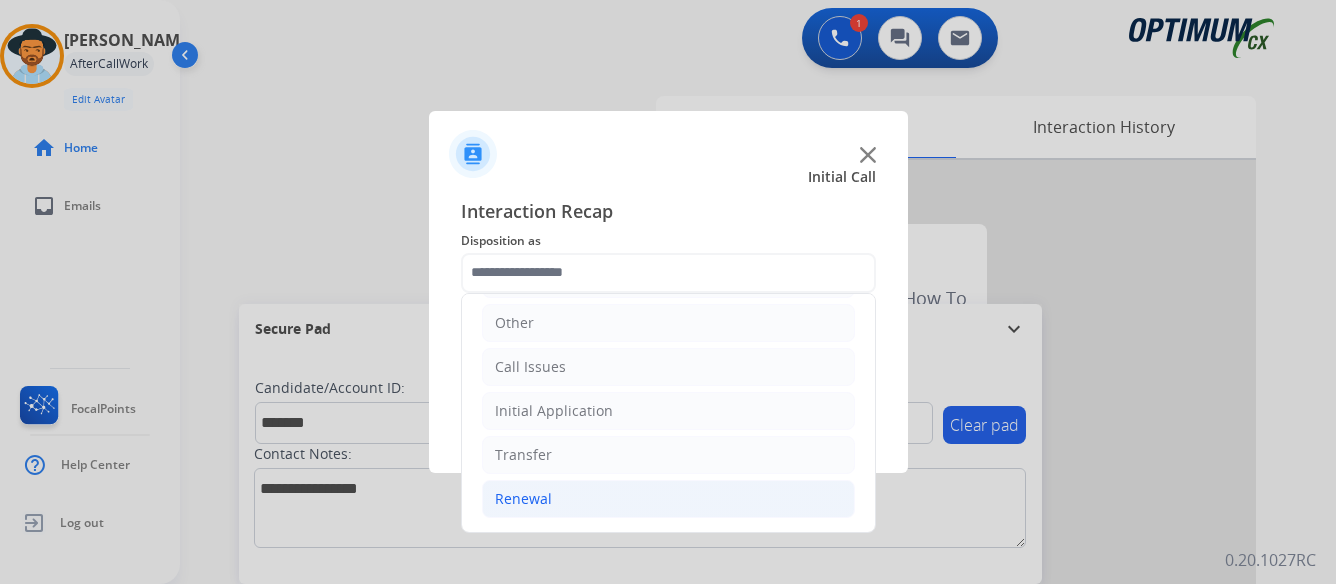 click on "Renewal" 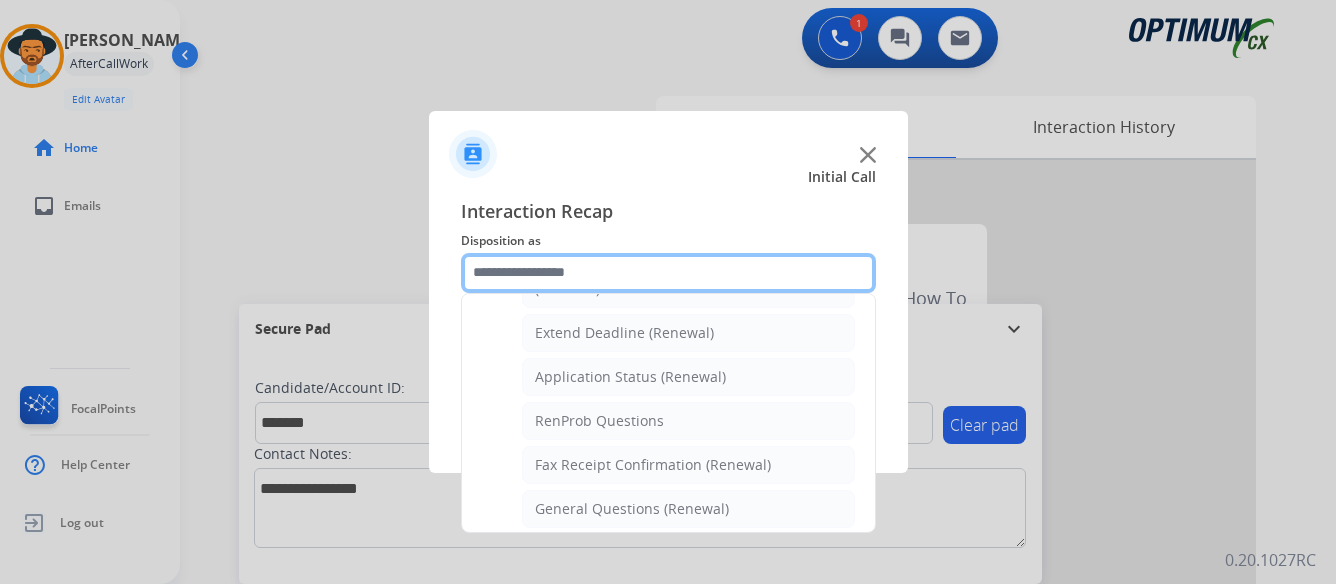 scroll, scrollTop: 436, scrollLeft: 0, axis: vertical 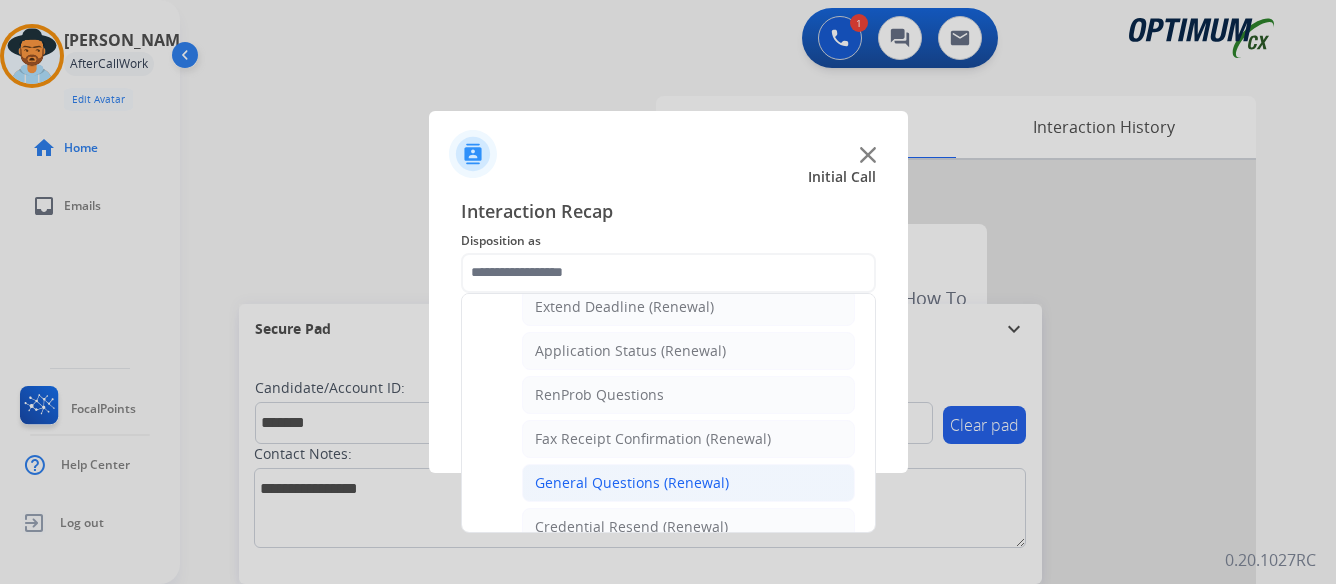 click on "General Questions (Renewal)" 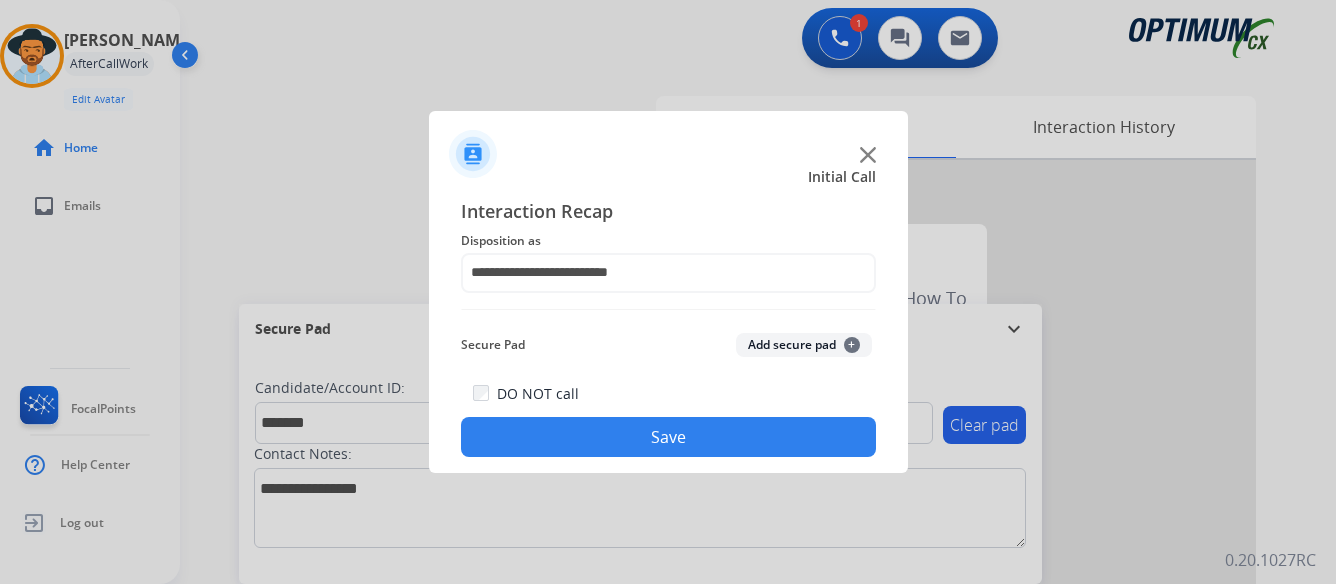 click on "Save" 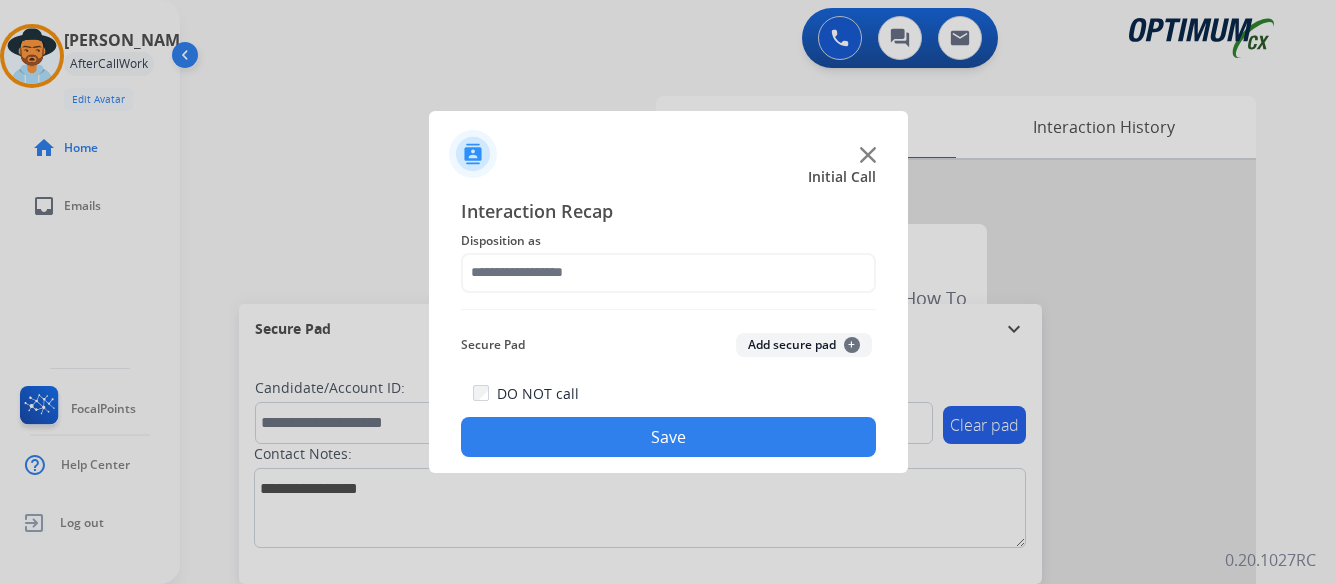 click 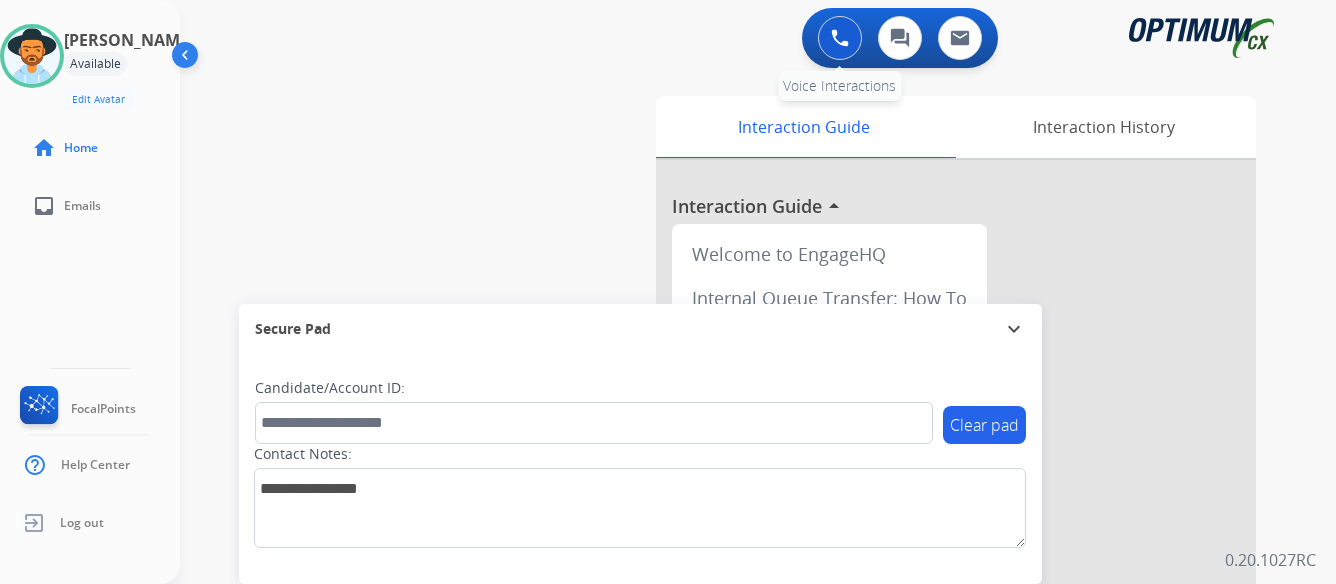 click at bounding box center (840, 38) 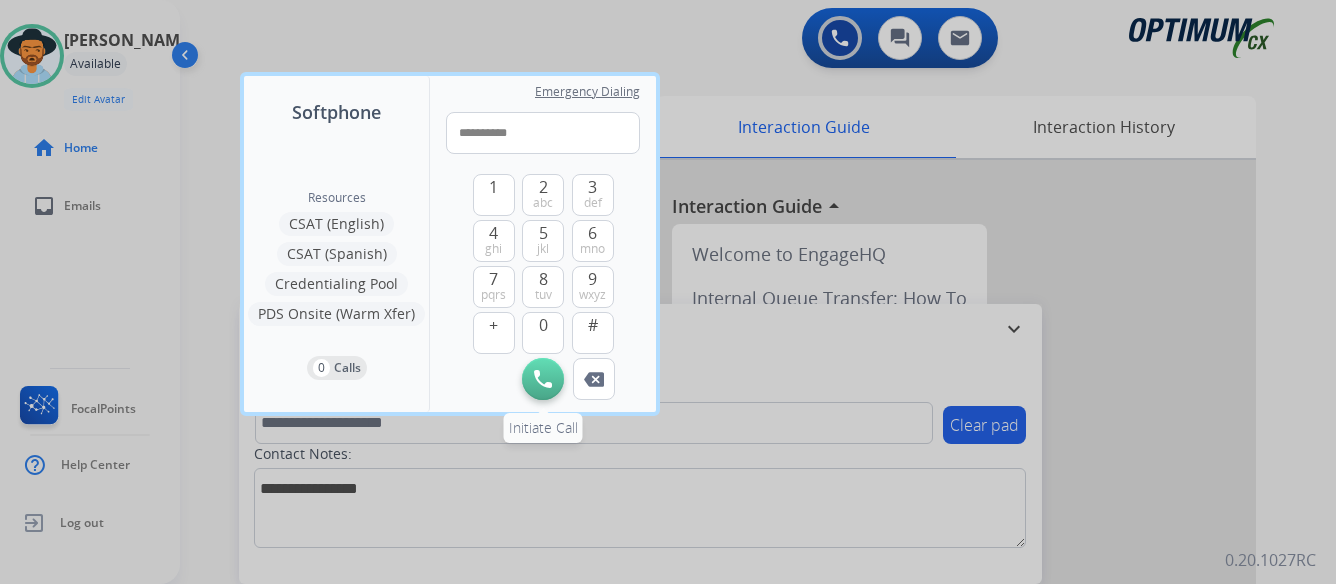 type on "**********" 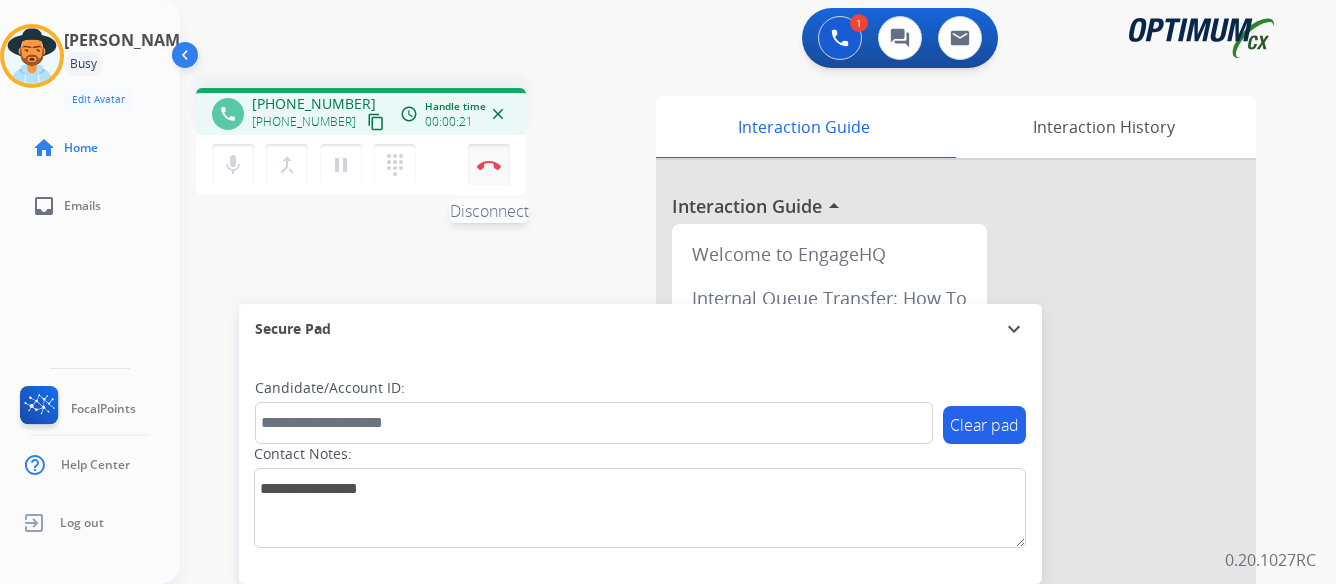 click at bounding box center [489, 165] 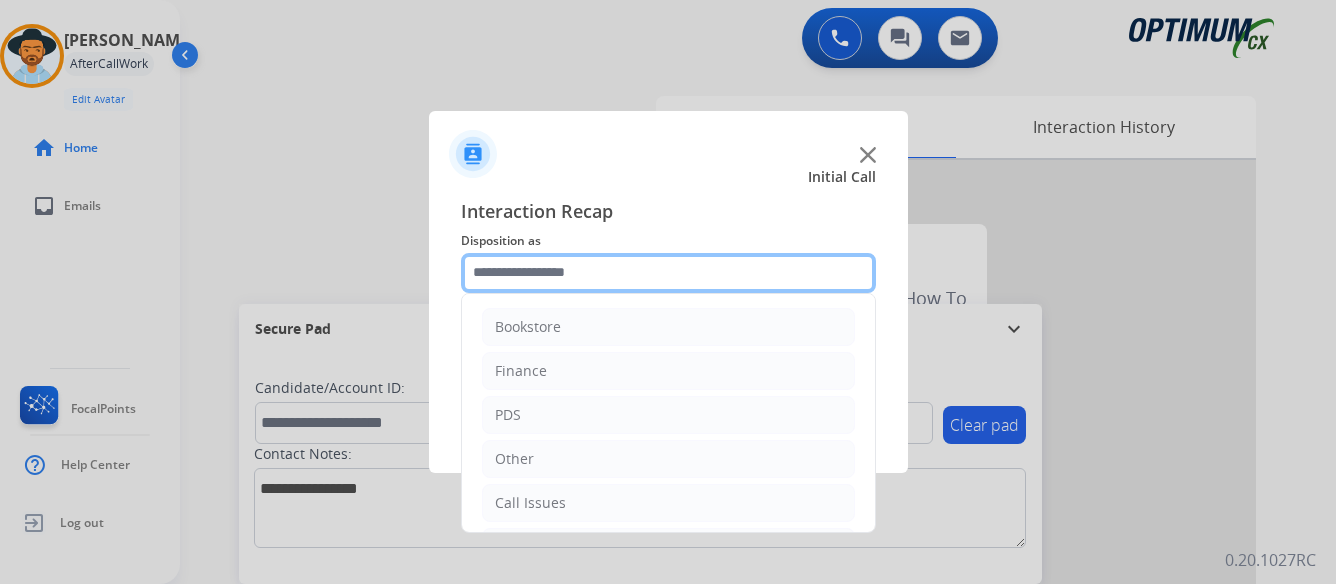 click 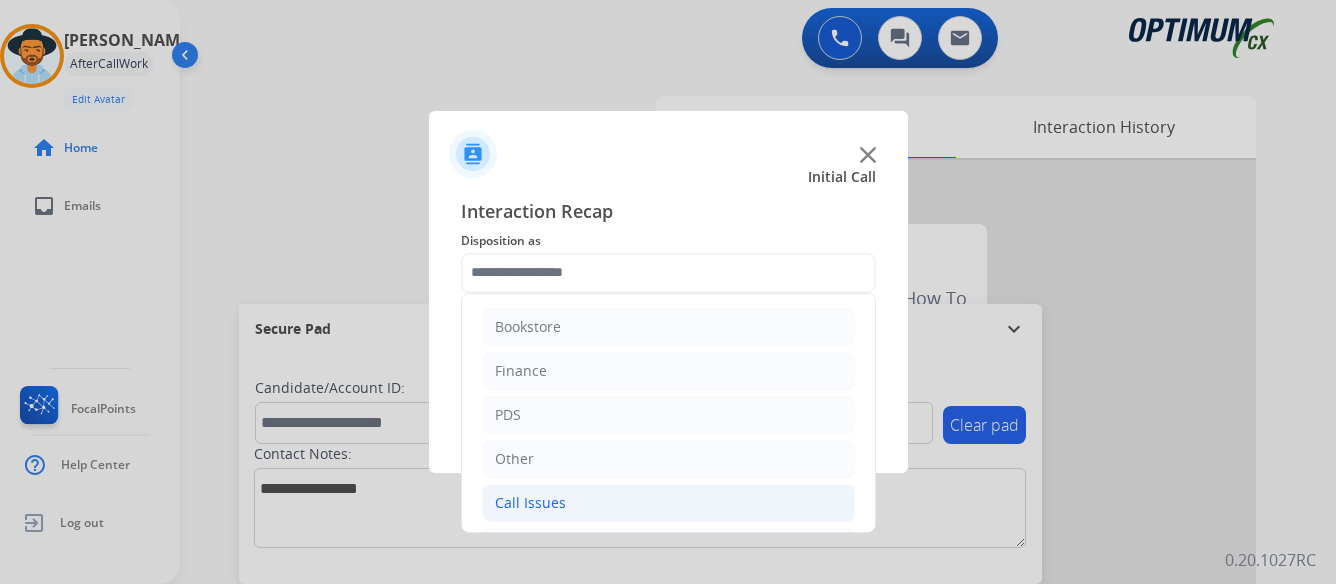 click on "Call Issues" 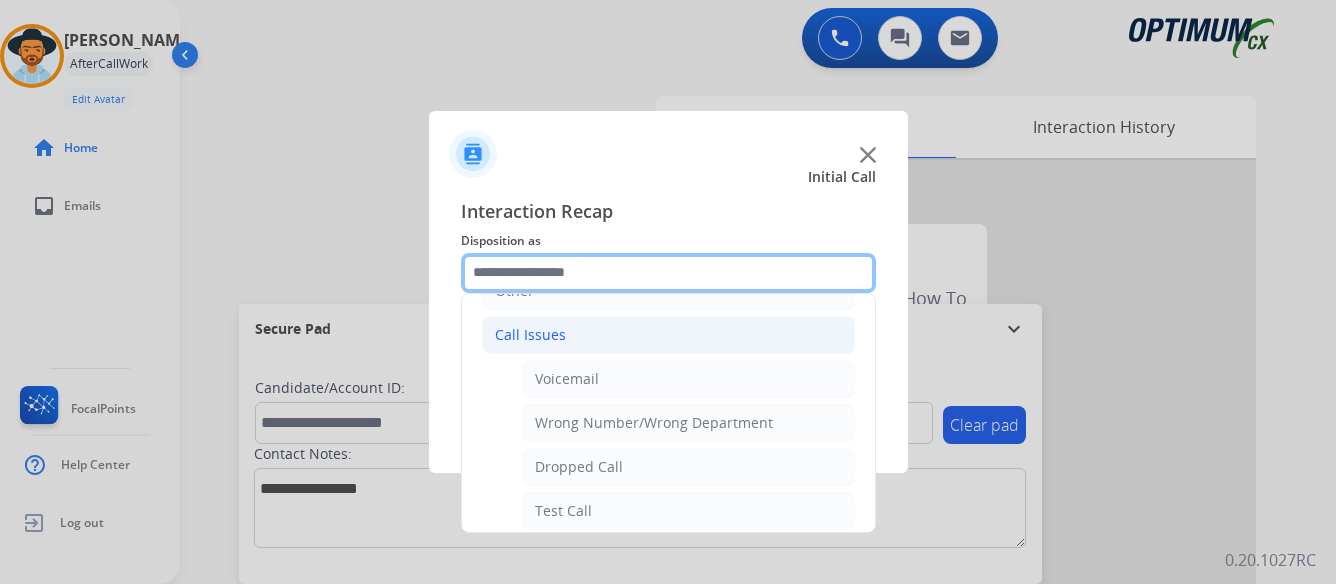 scroll, scrollTop: 200, scrollLeft: 0, axis: vertical 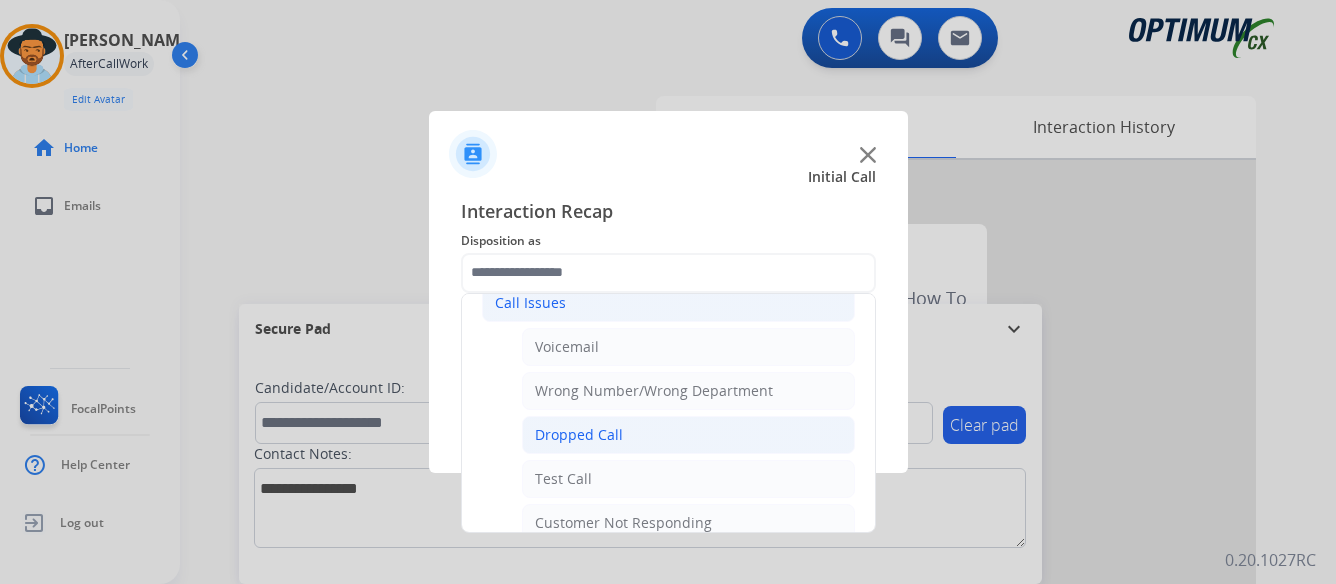 click on "Dropped Call" 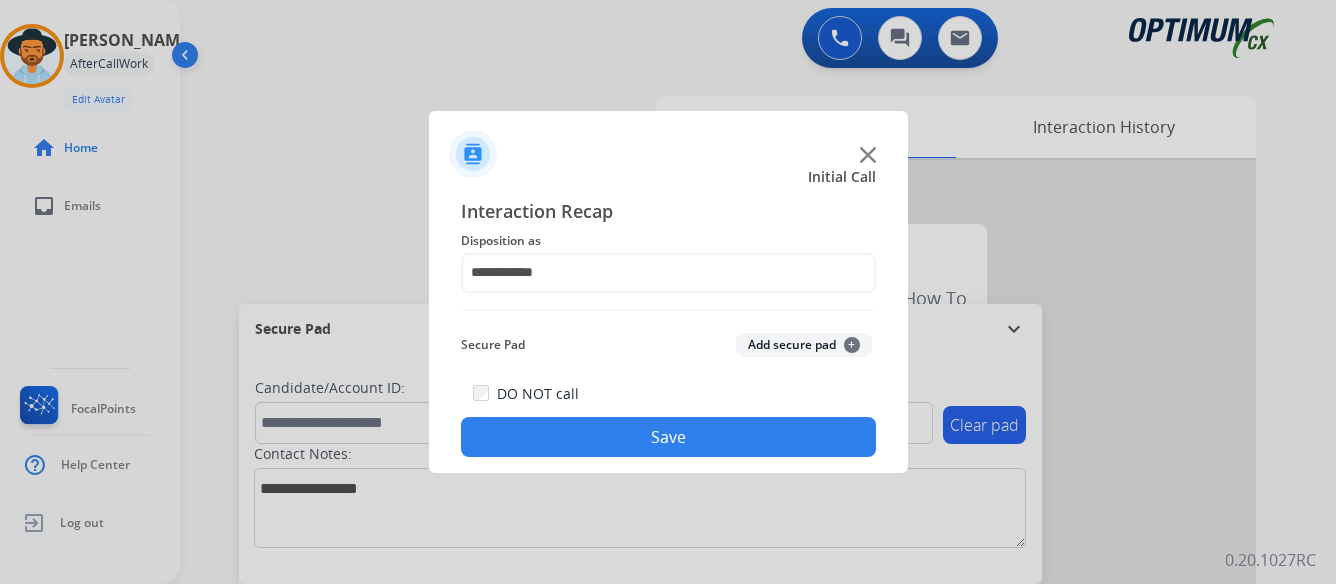 click on "Save" 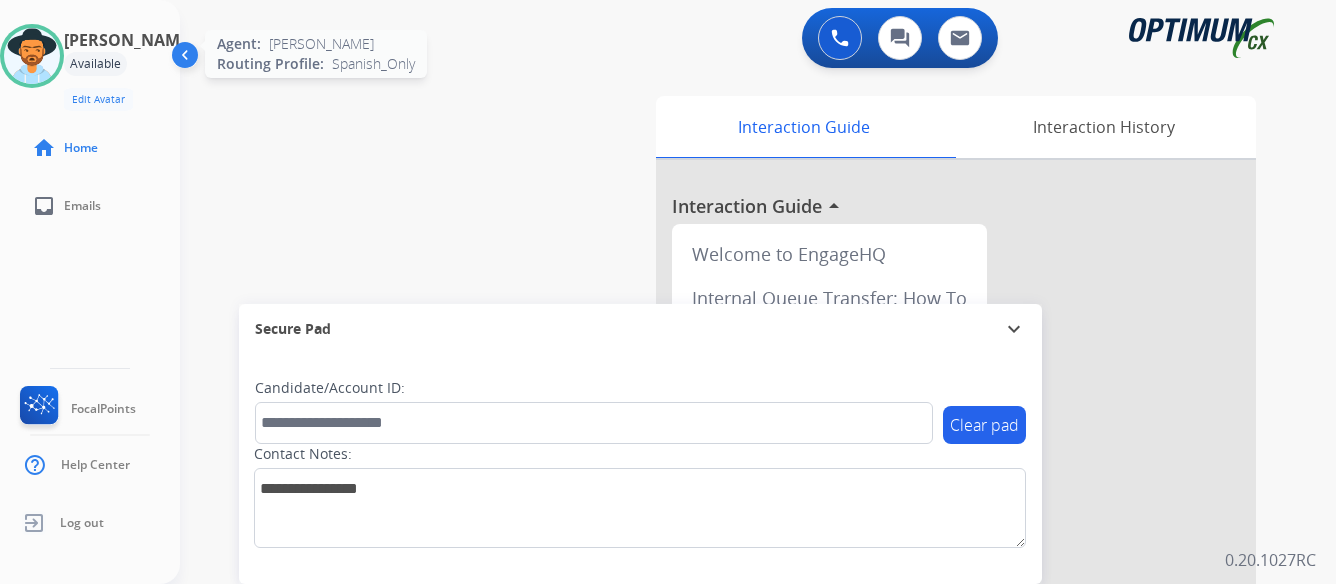 click at bounding box center (32, 56) 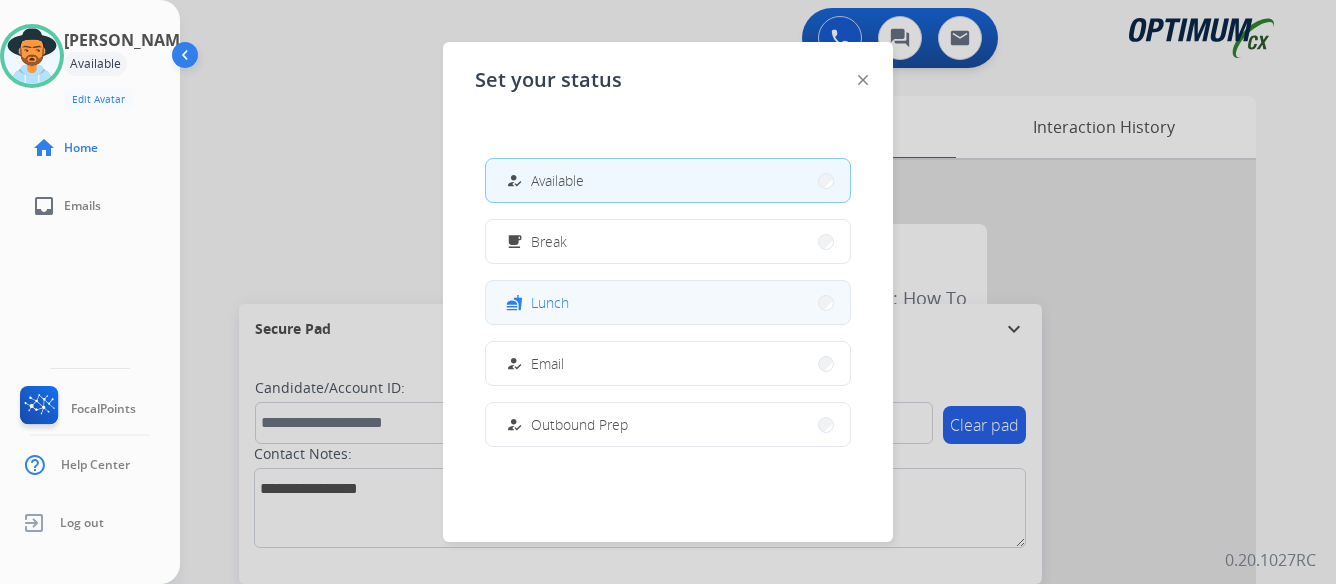 click on "fastfood Lunch" at bounding box center [668, 302] 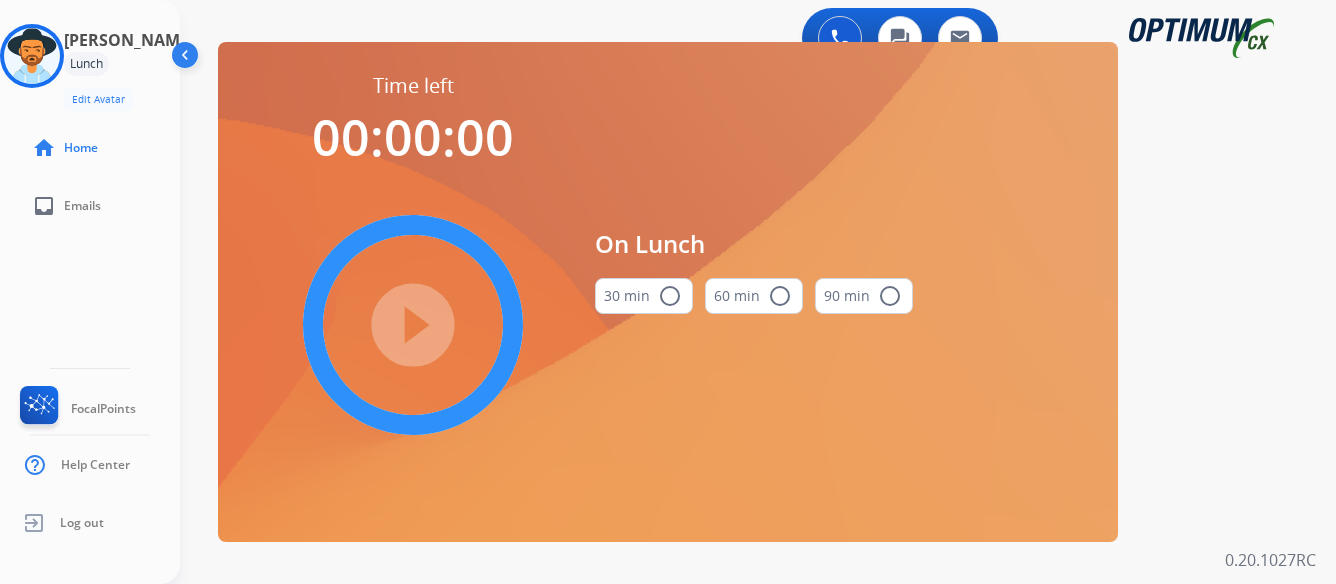 click on "radio_button_unchecked" at bounding box center (670, 296) 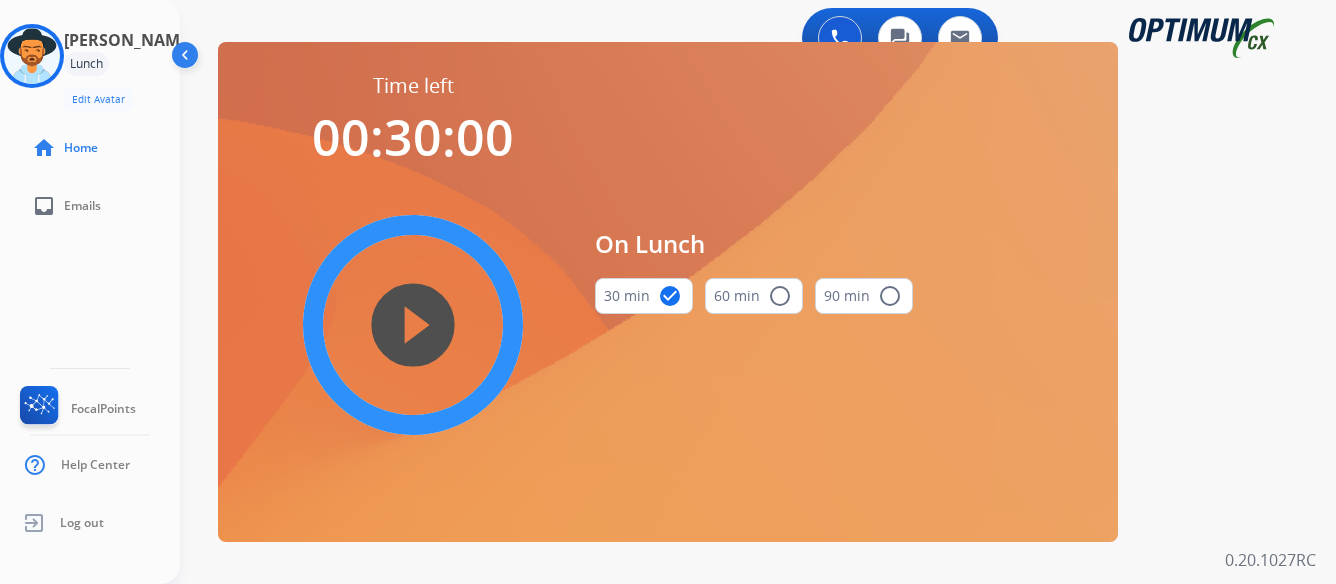 click on "play_circle_filled" at bounding box center [413, 325] 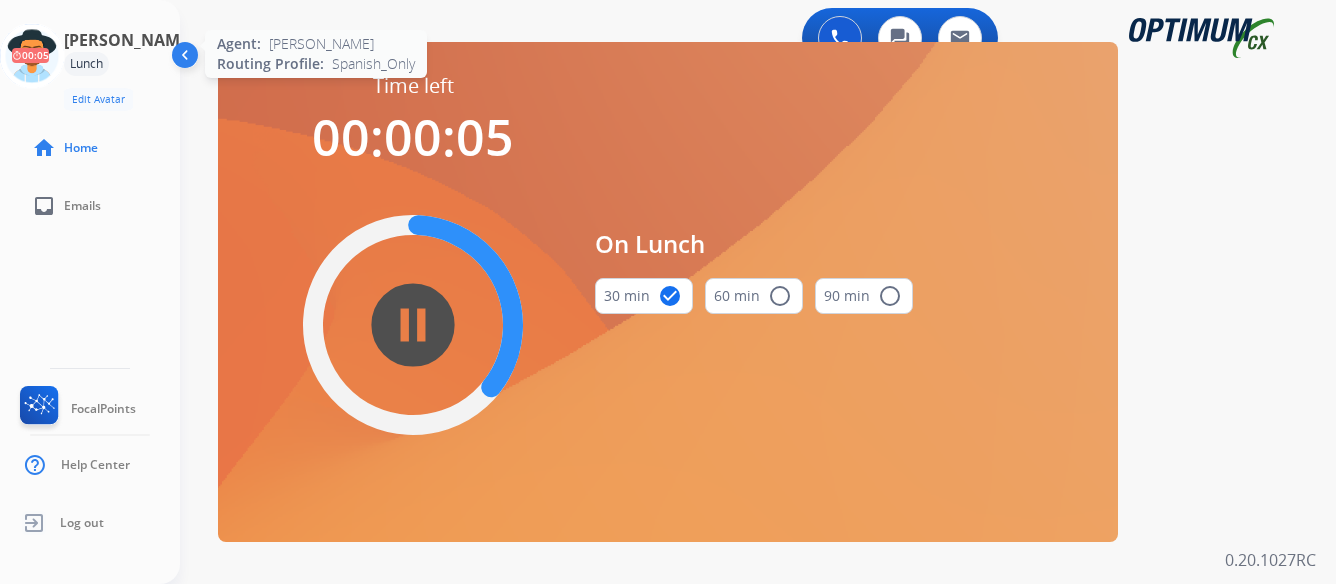 click 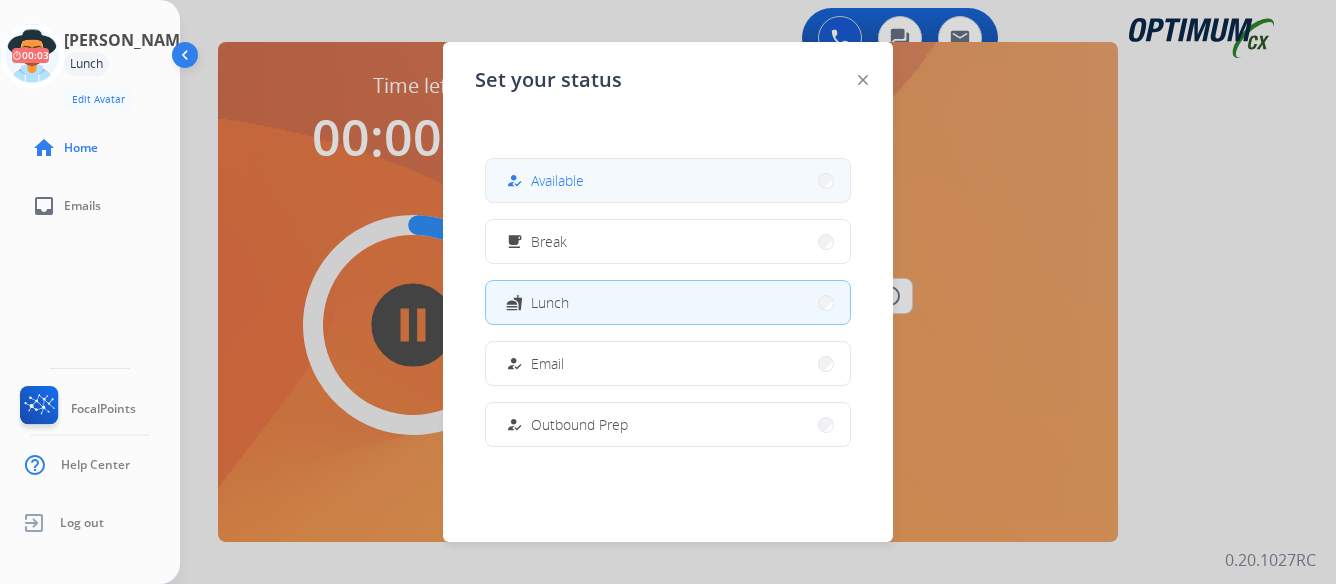 click on "how_to_reg Available" at bounding box center [668, 180] 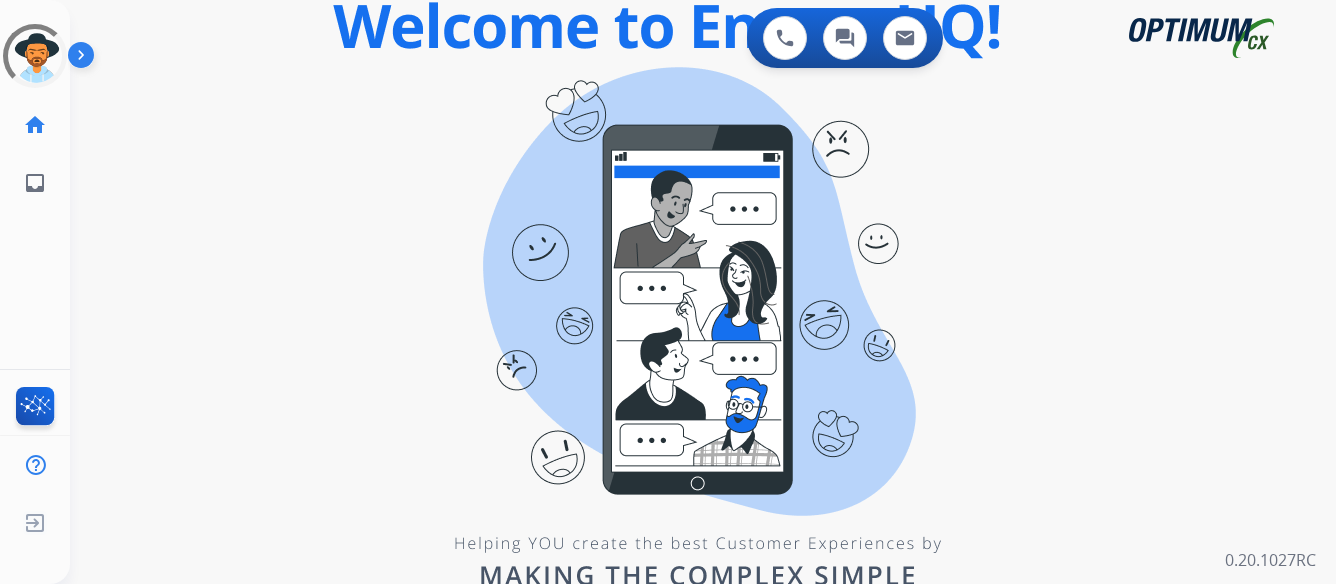 scroll, scrollTop: 0, scrollLeft: 0, axis: both 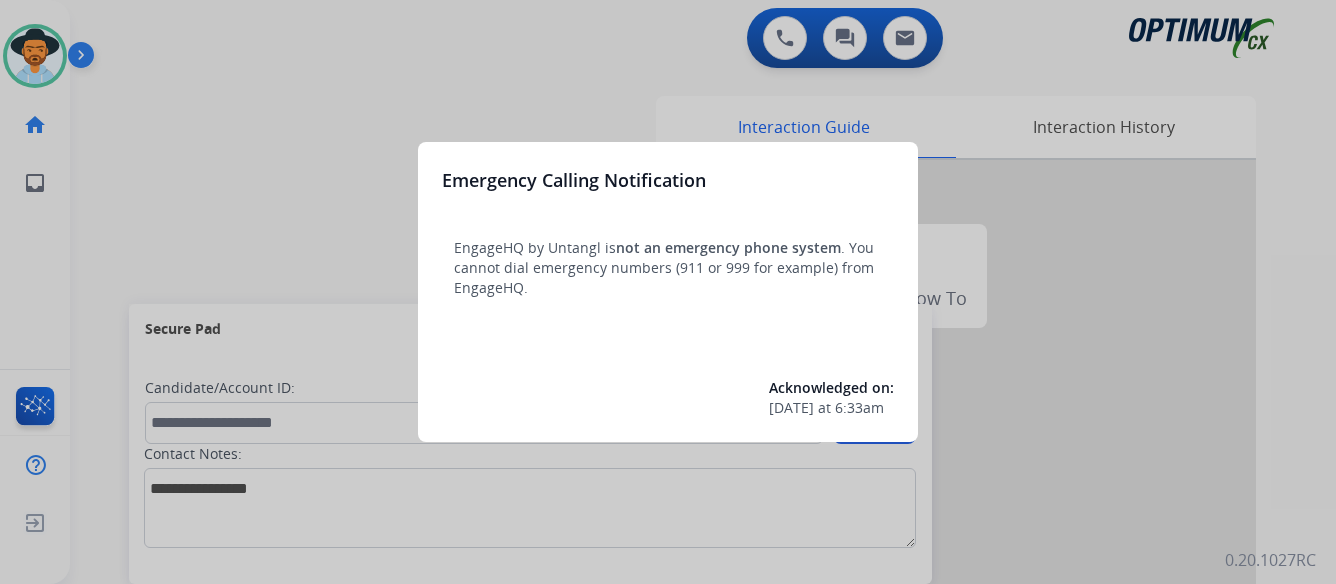 click at bounding box center [668, 292] 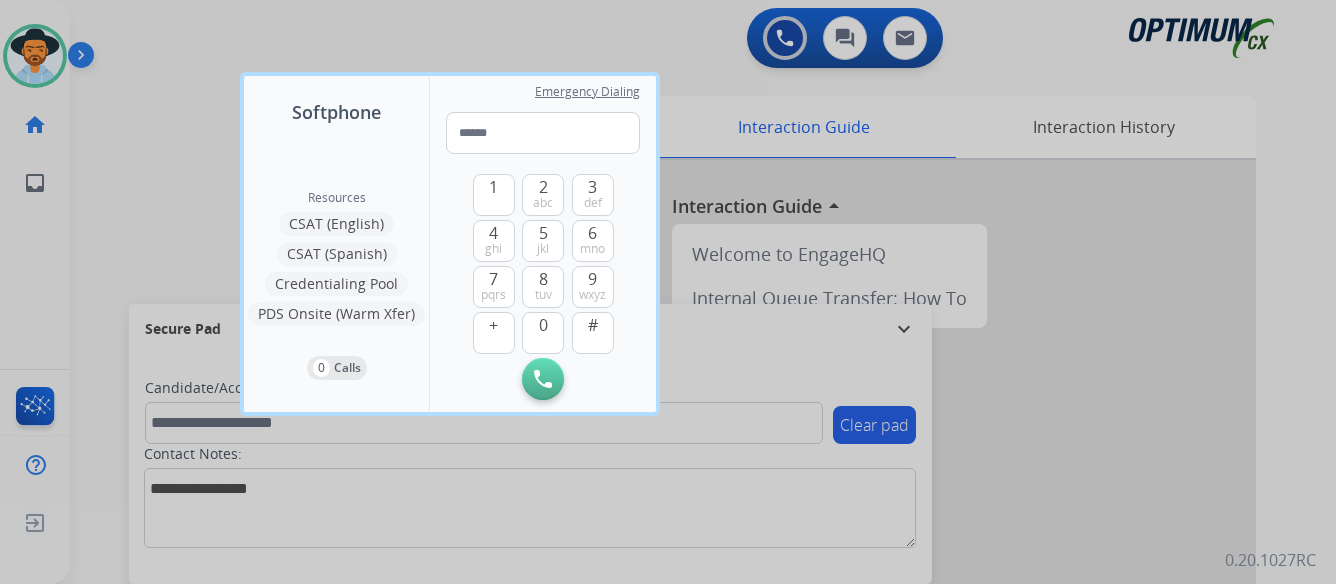 click at bounding box center [668, 292] 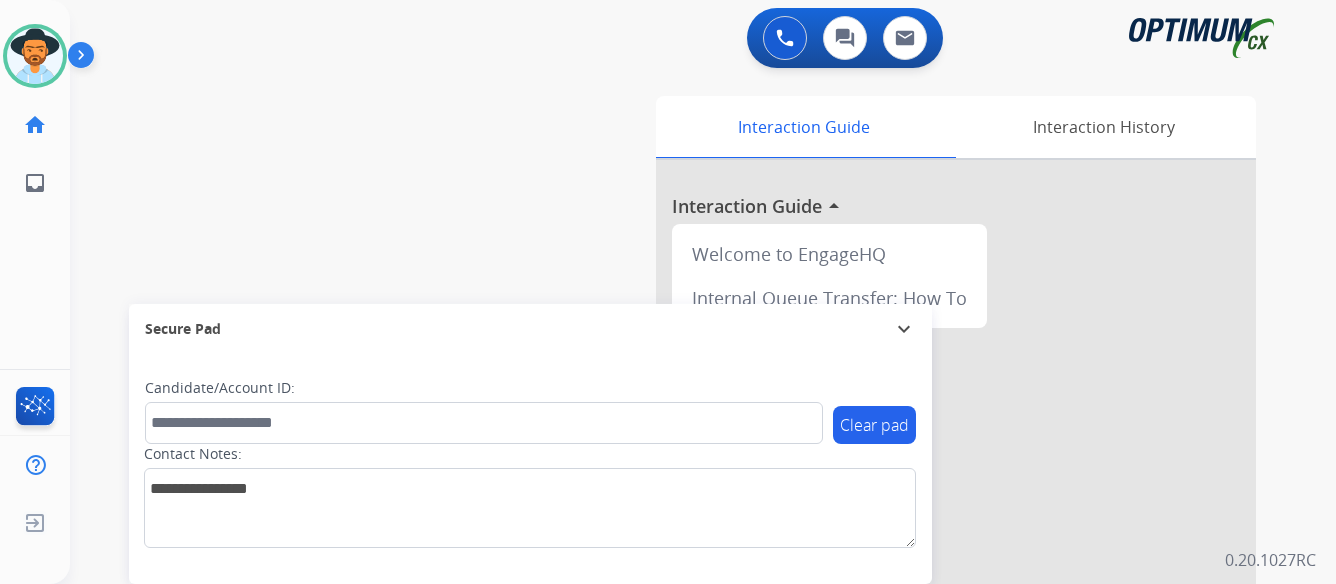 click at bounding box center [85, 59] 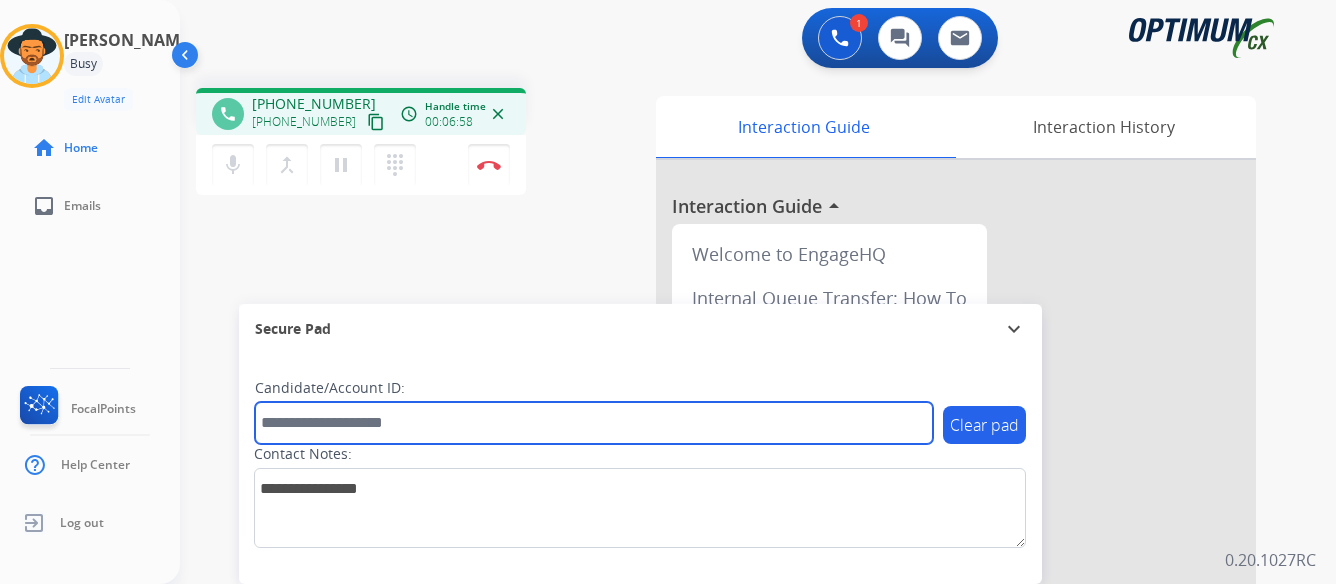paste on "*******" 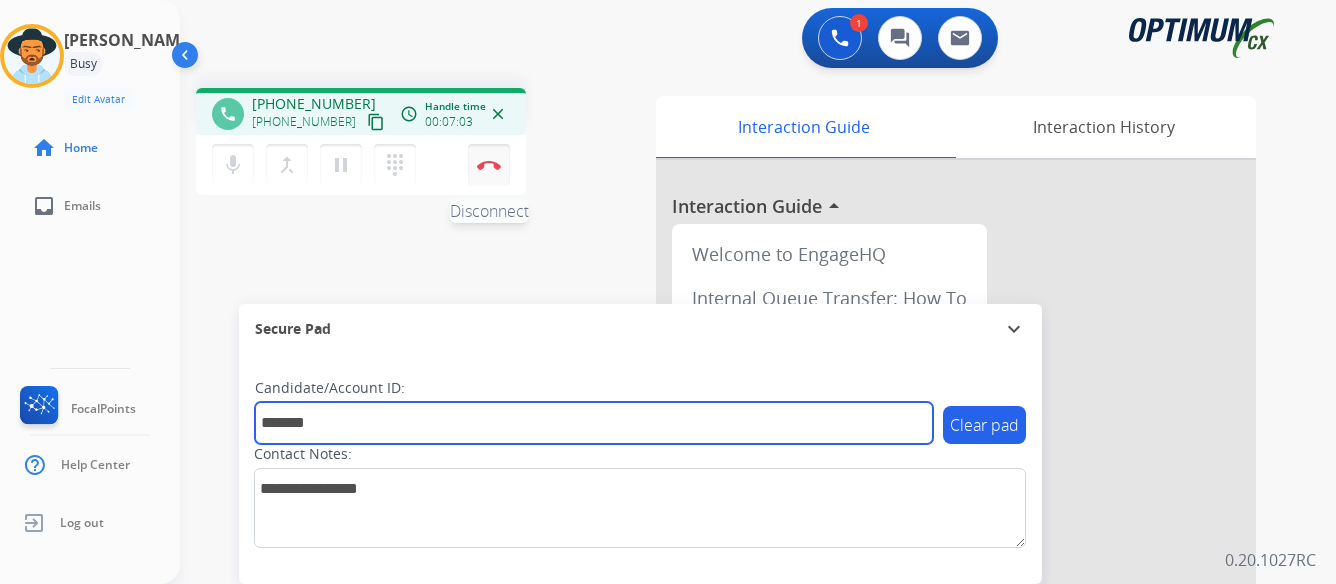 type on "*******" 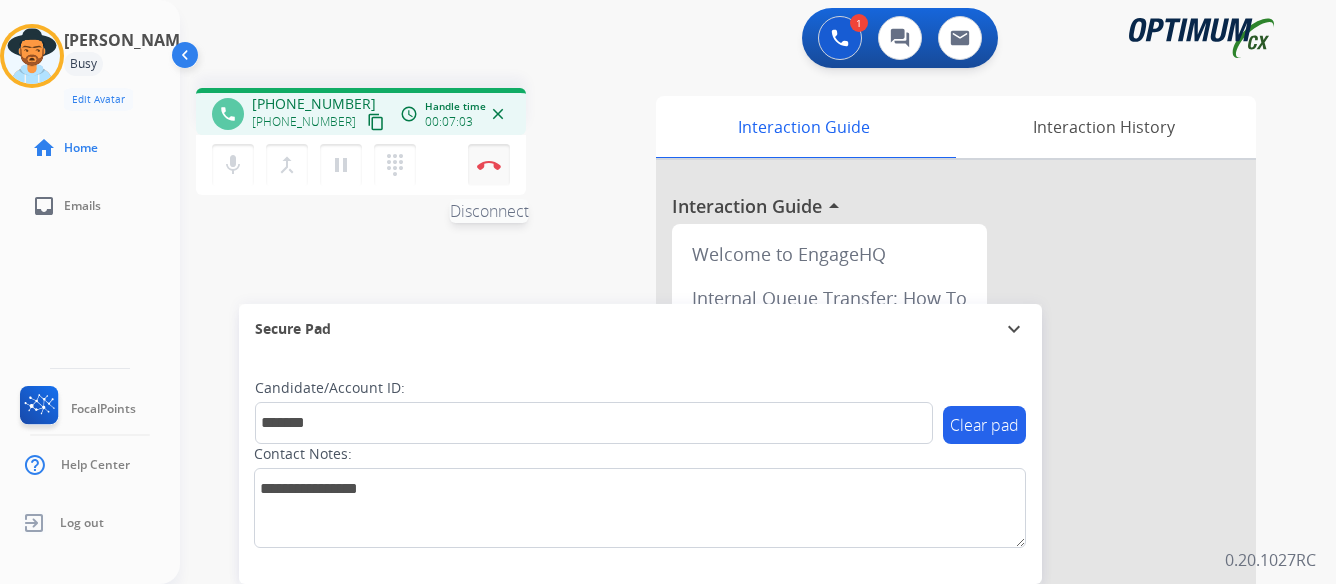 click at bounding box center [489, 165] 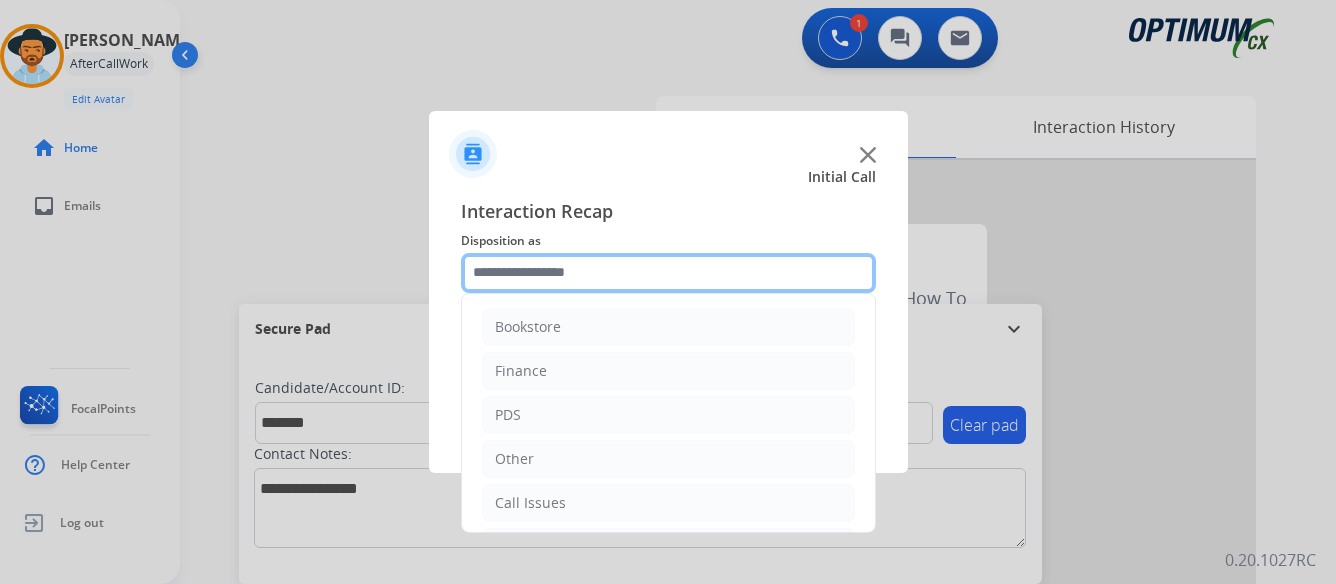 click 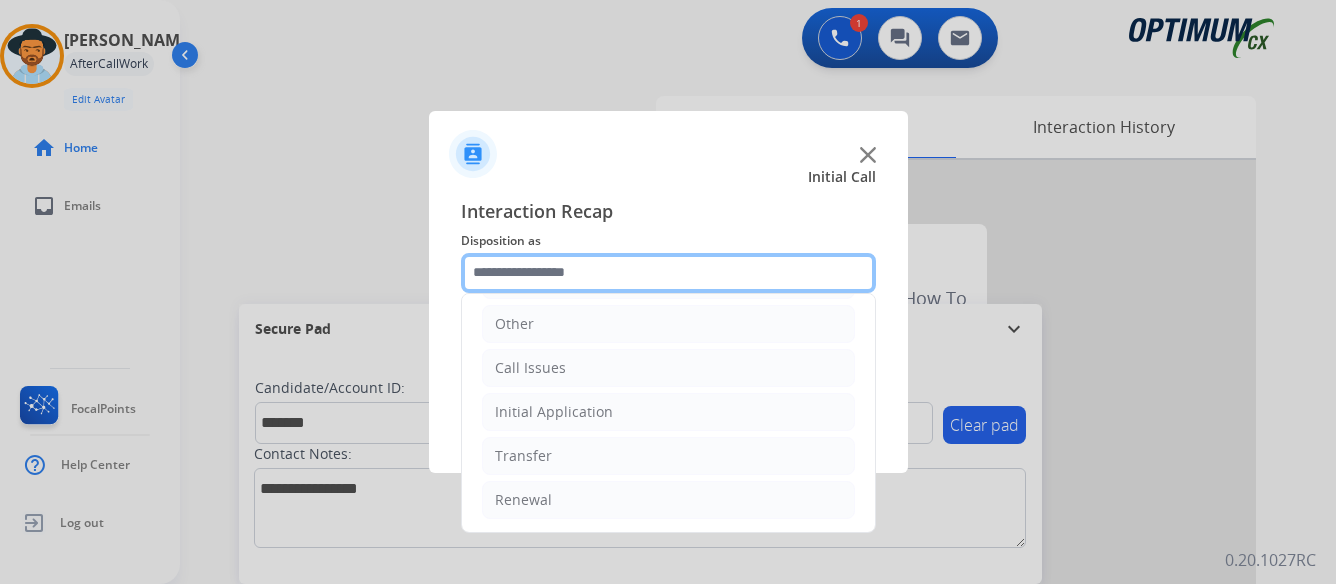 scroll, scrollTop: 136, scrollLeft: 0, axis: vertical 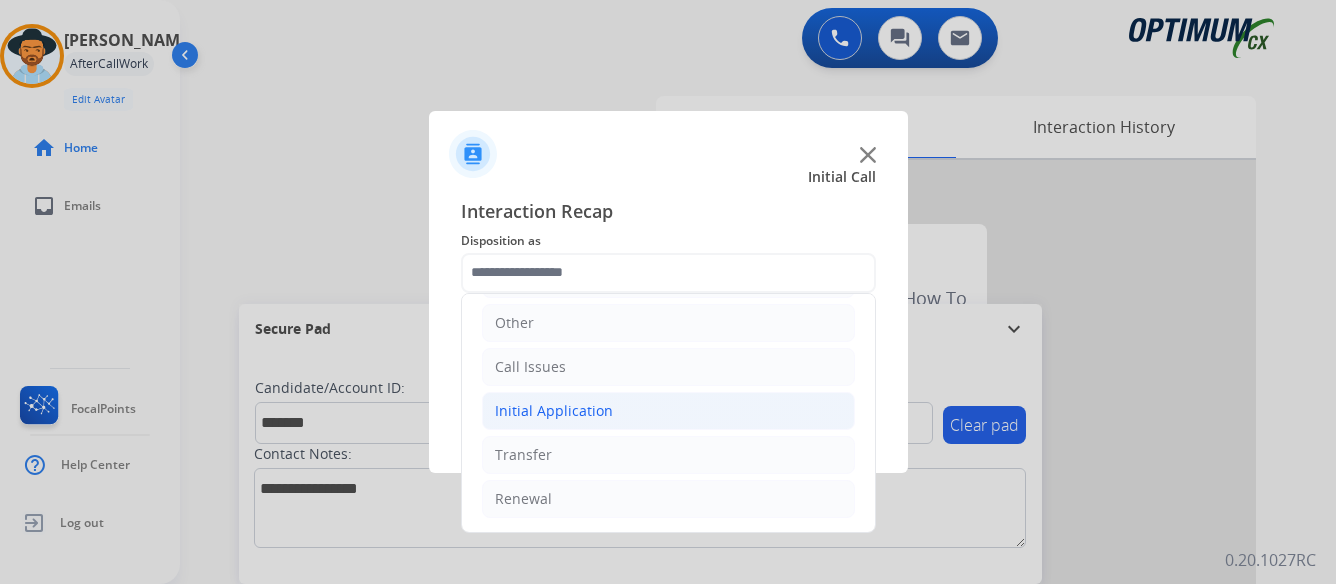 click on "Initial Application" 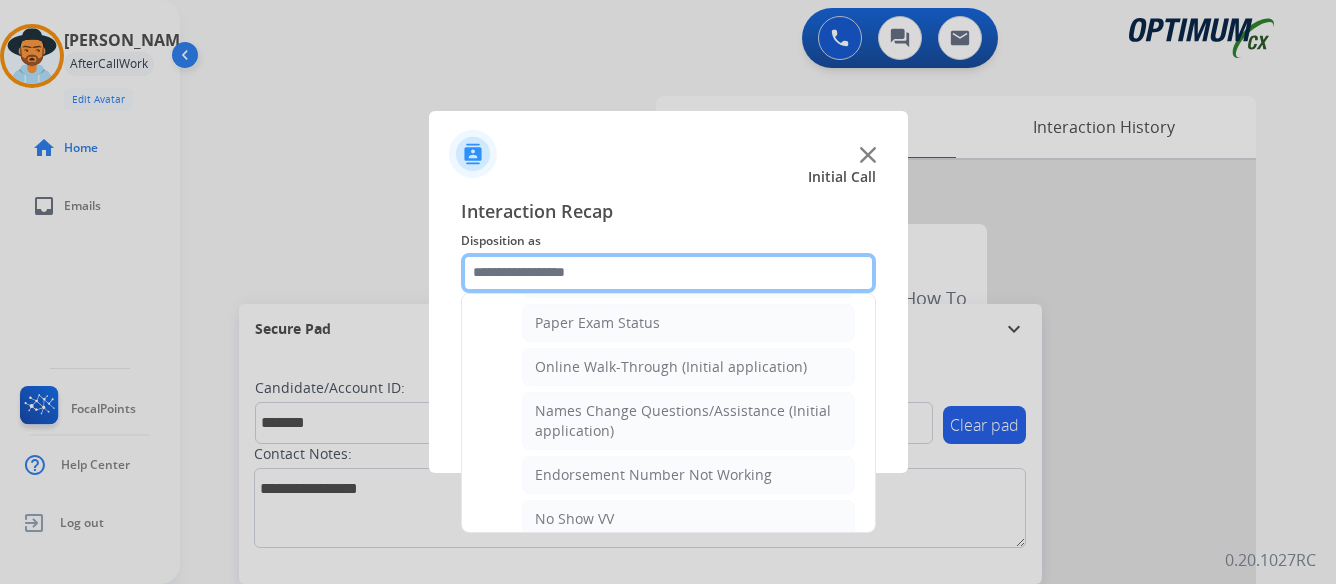scroll, scrollTop: 436, scrollLeft: 0, axis: vertical 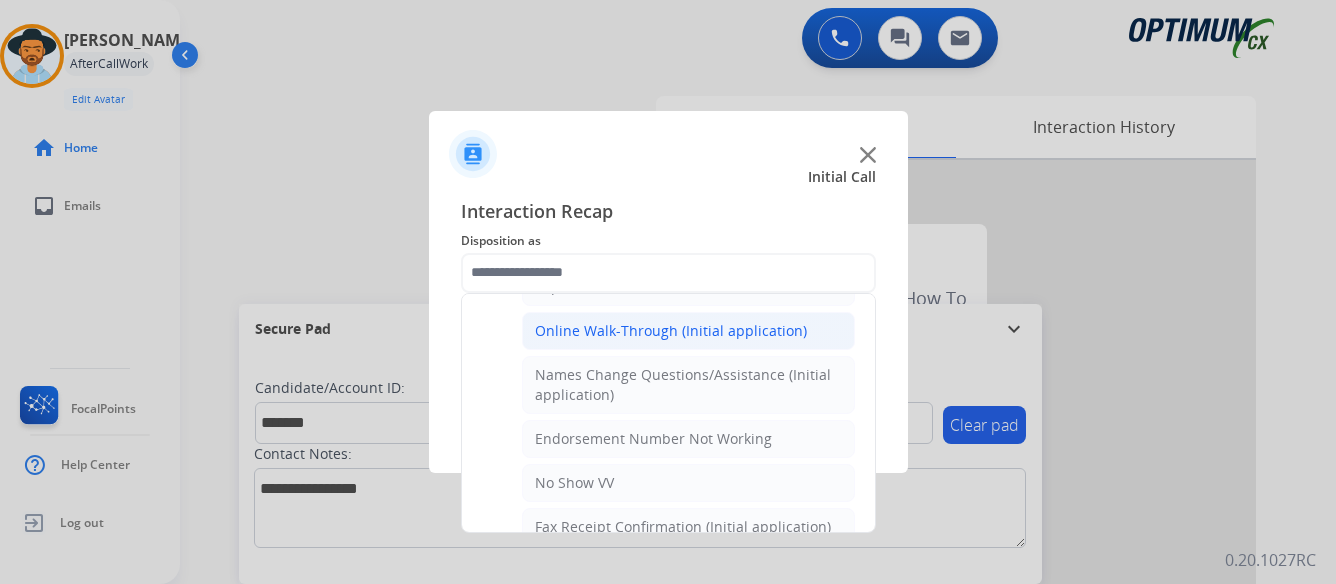click on "Online Walk-Through (Initial application)" 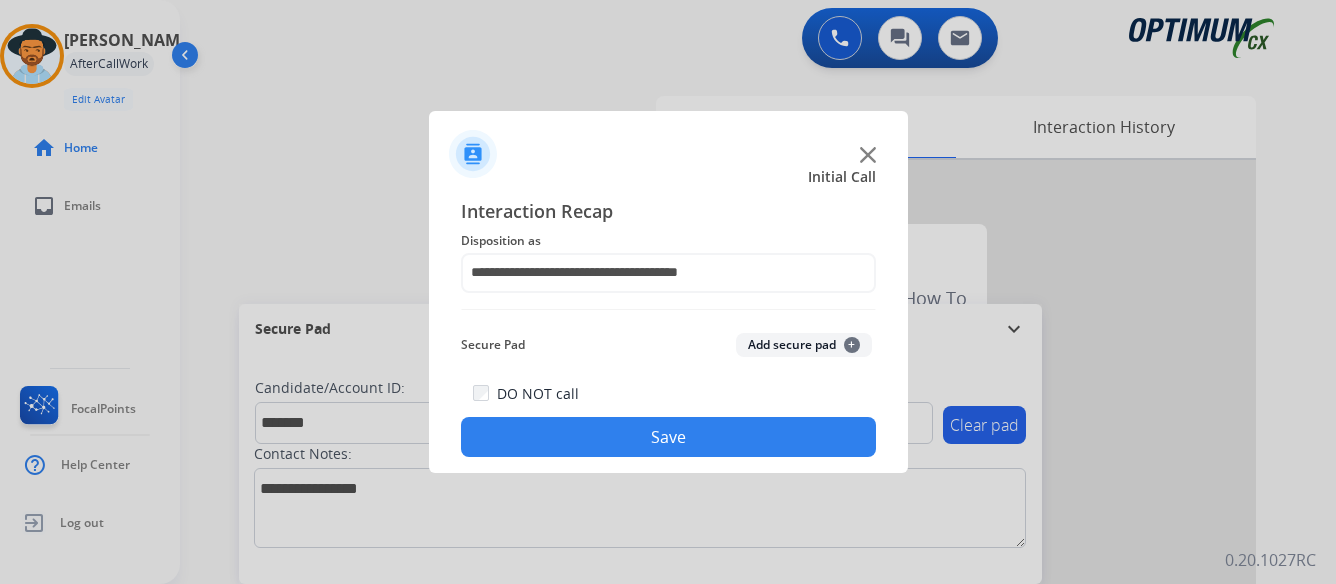click on "Save" 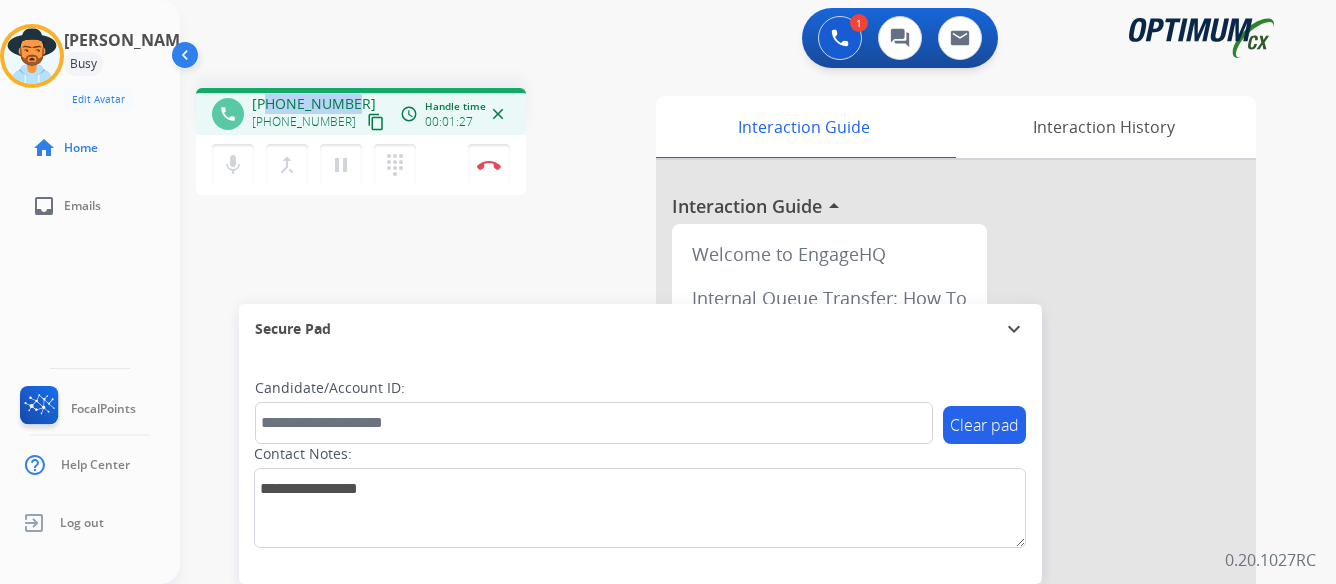 drag, startPoint x: 267, startPoint y: 104, endPoint x: 358, endPoint y: 90, distance: 92.070625 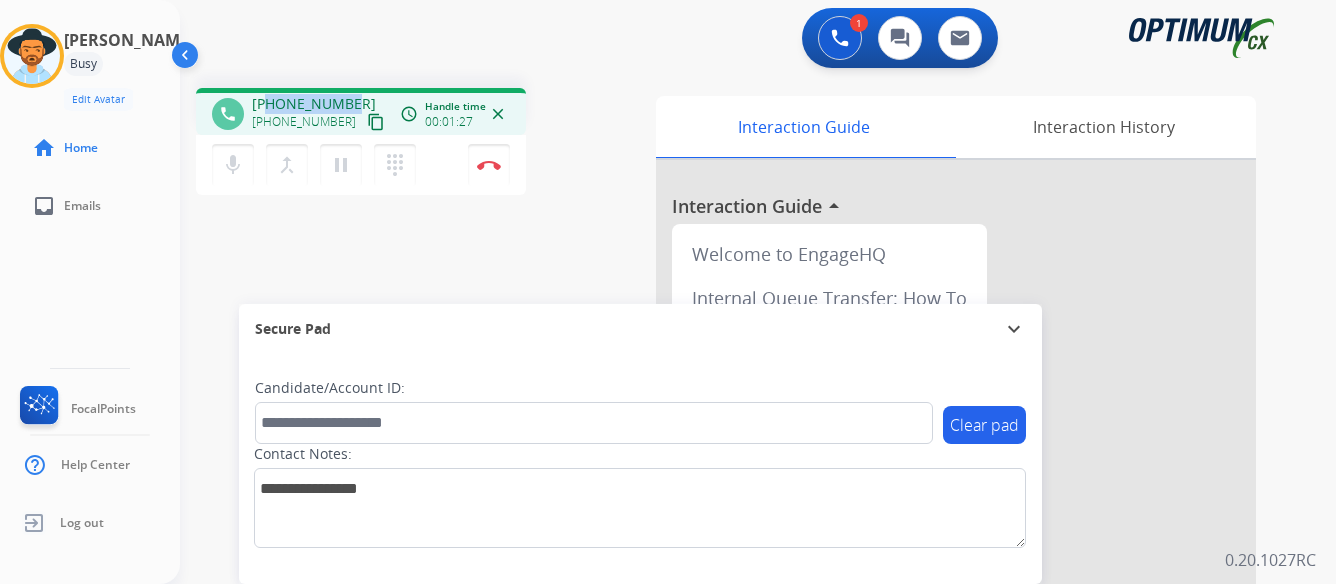 click on "phone [PHONE_NUMBER] [PHONE_NUMBER] content_copy access_time Call metrics Queue   00:11 Hold   00:00 Talk   01:28 Total   01:38 Handle time 00:01:27 close" at bounding box center (361, 111) 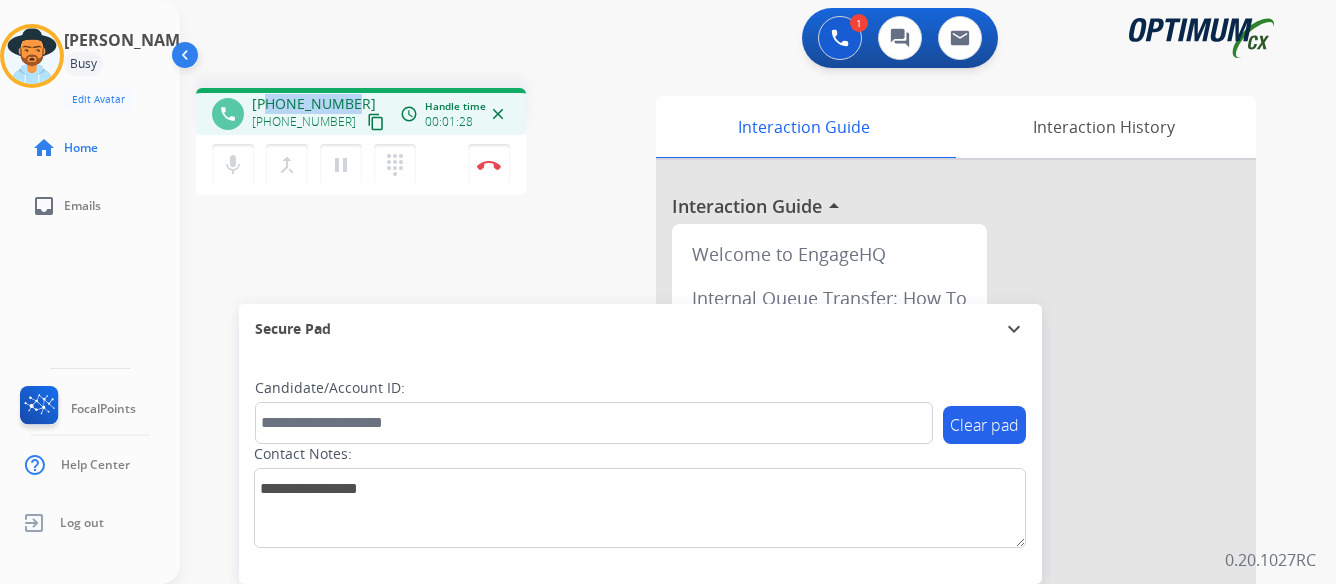 copy on "7874607901" 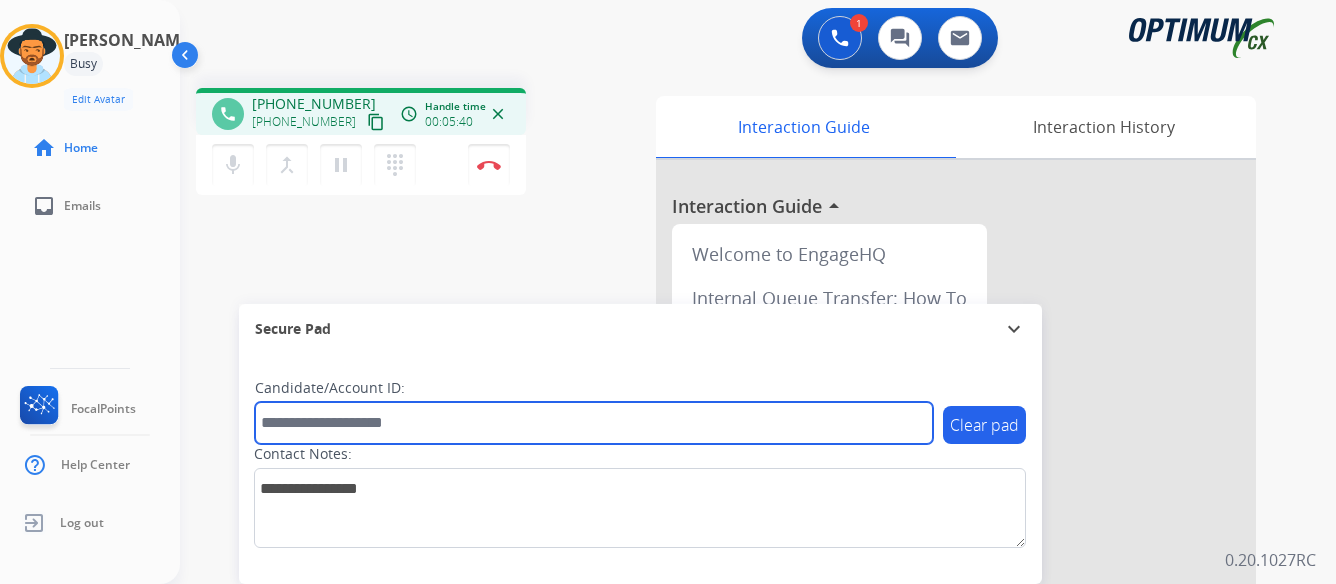 paste on "*******" 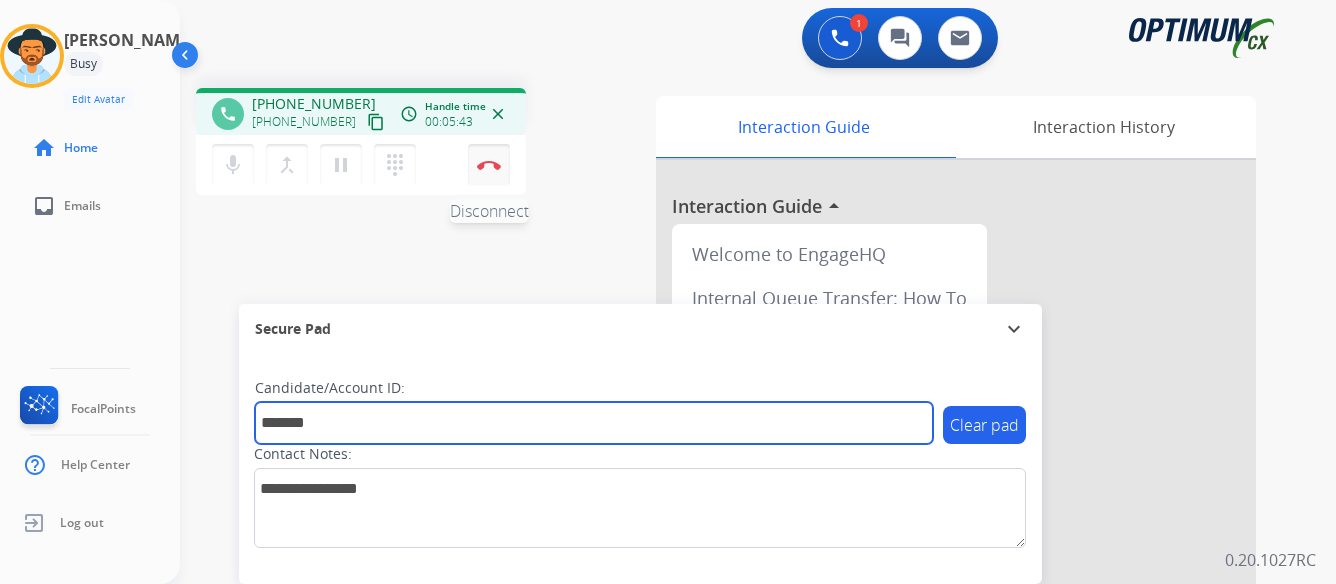 type on "*******" 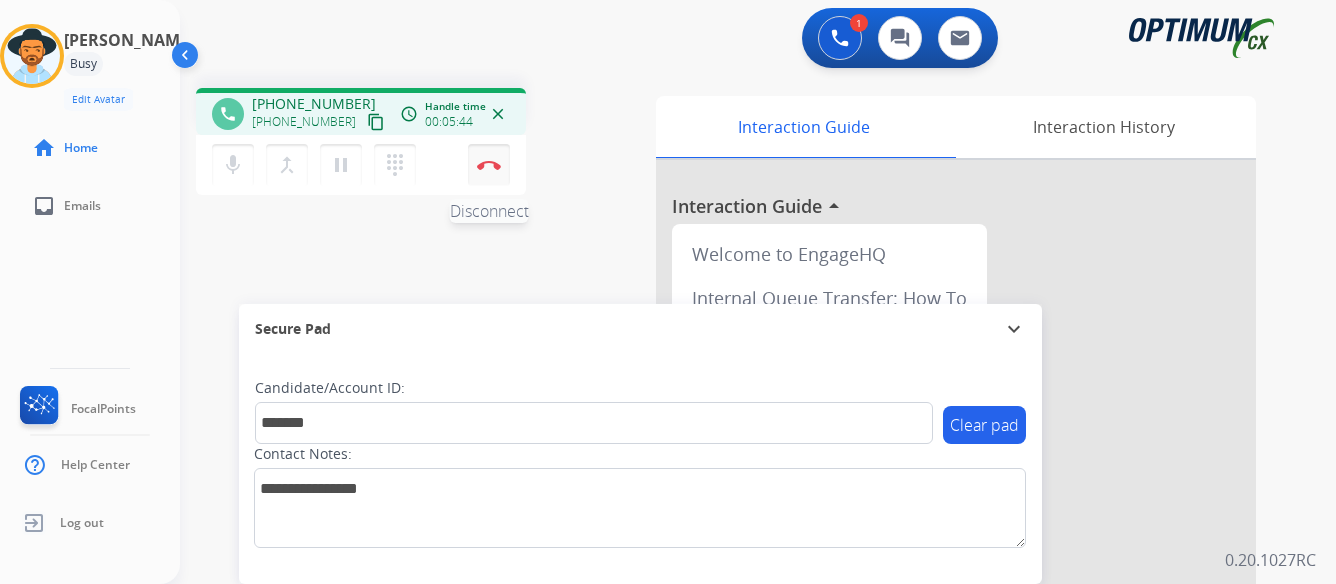 click at bounding box center [489, 165] 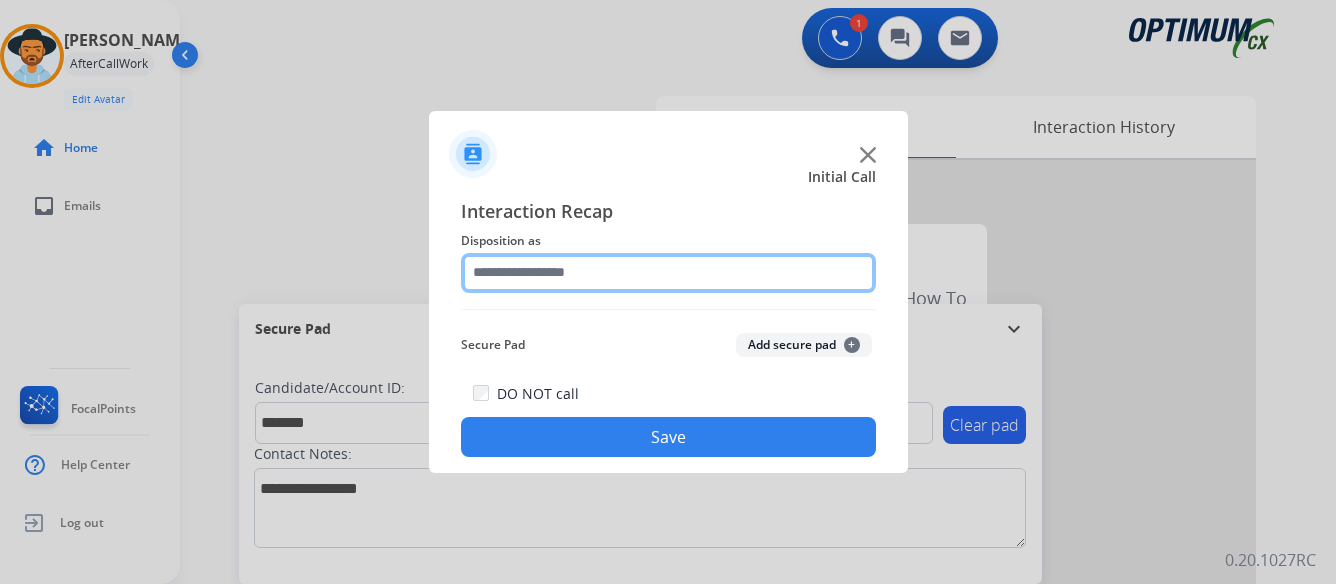 click 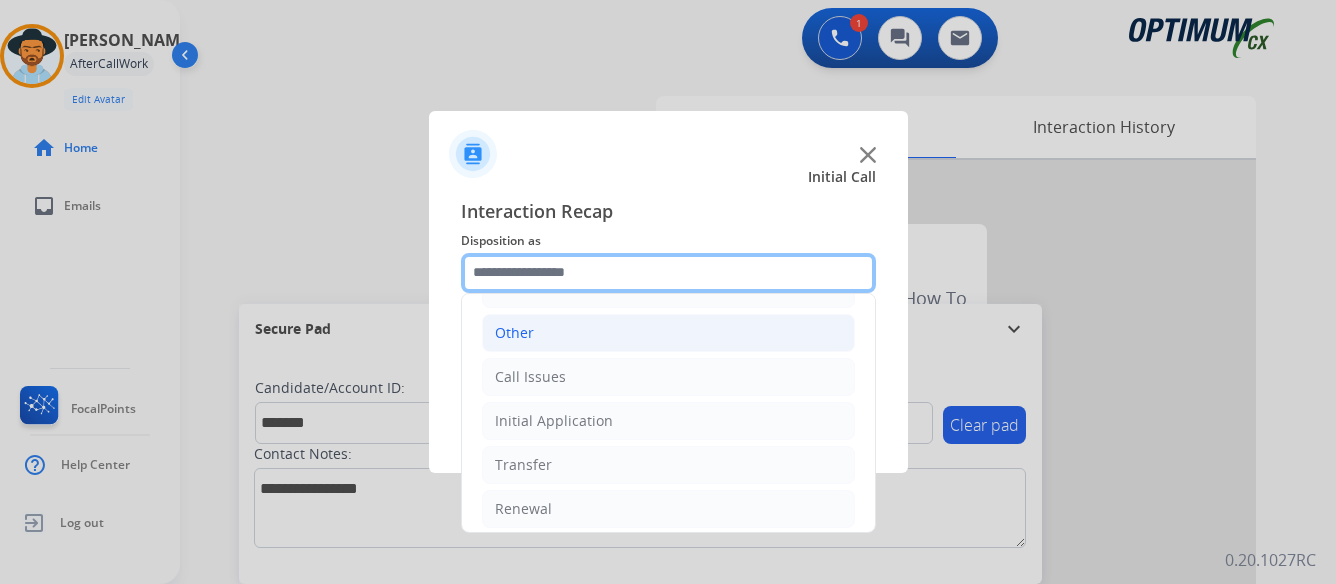 scroll, scrollTop: 136, scrollLeft: 0, axis: vertical 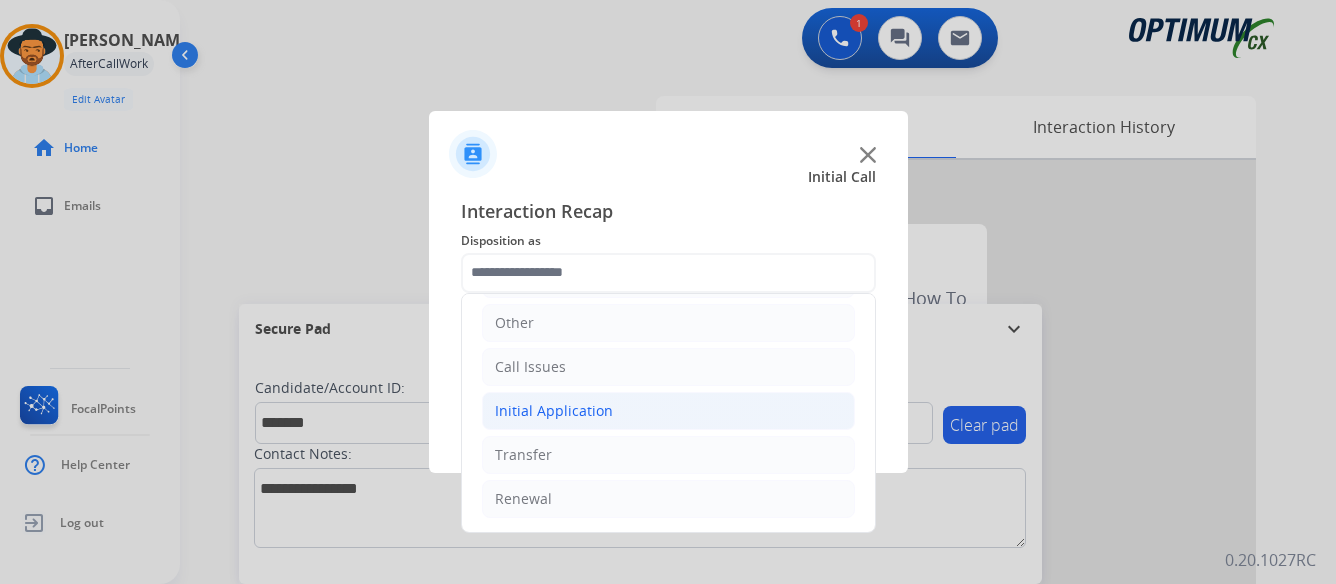click on "Initial Application" 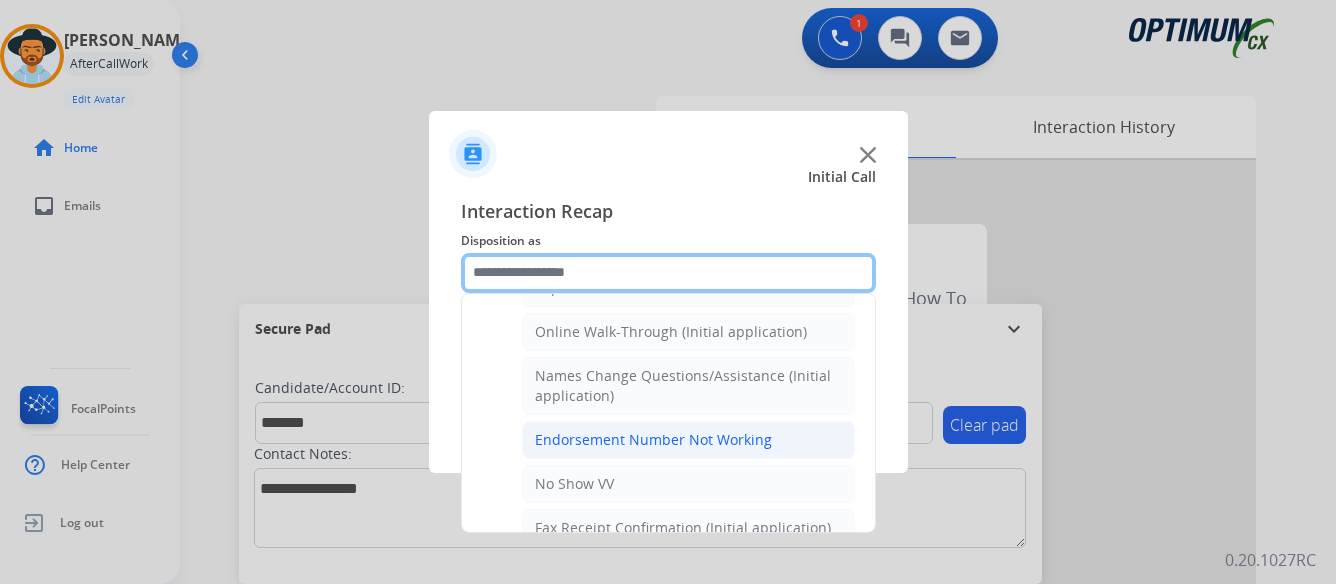 scroll, scrollTop: 436, scrollLeft: 0, axis: vertical 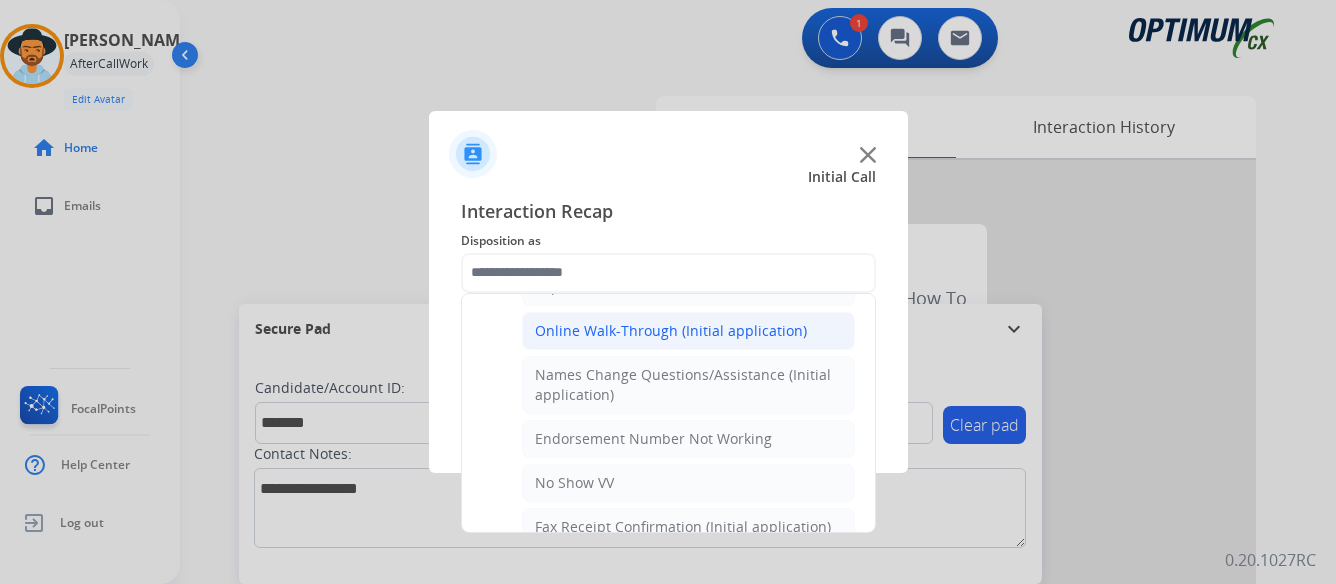 click on "Online Walk-Through (Initial application)" 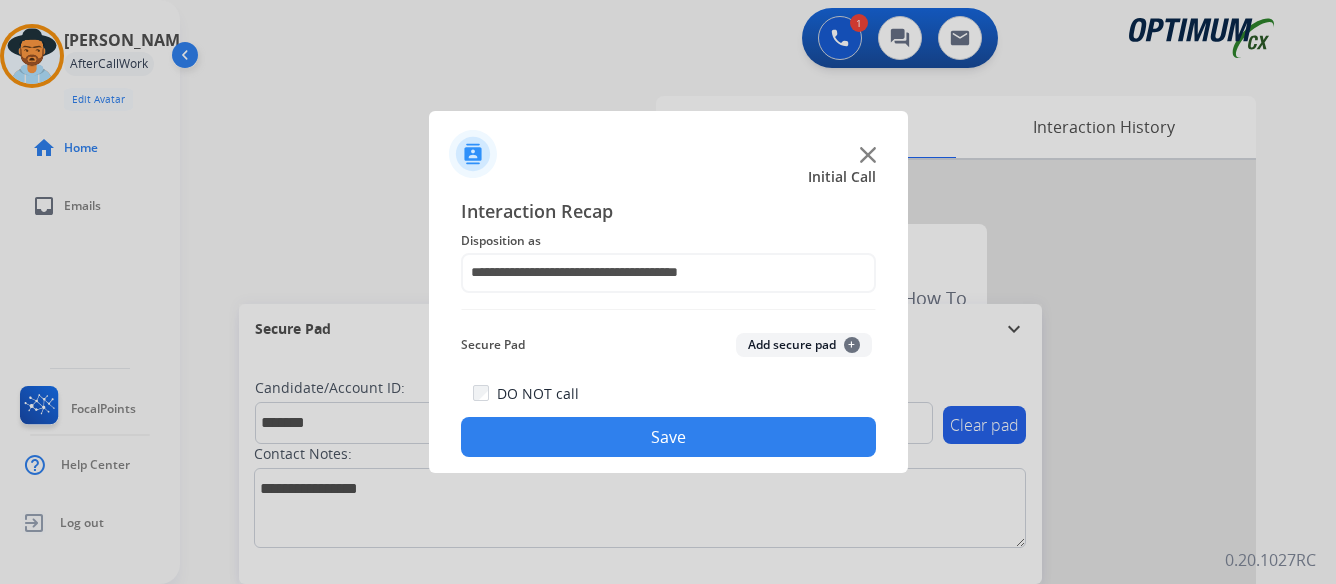 click on "Save" 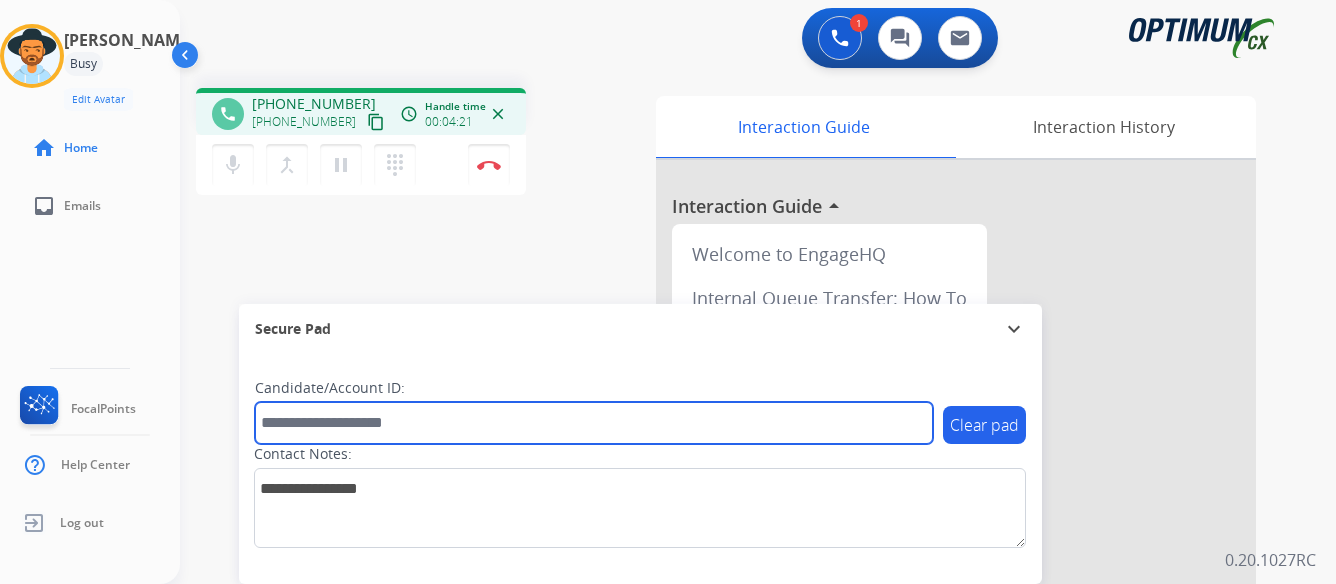 paste on "*******" 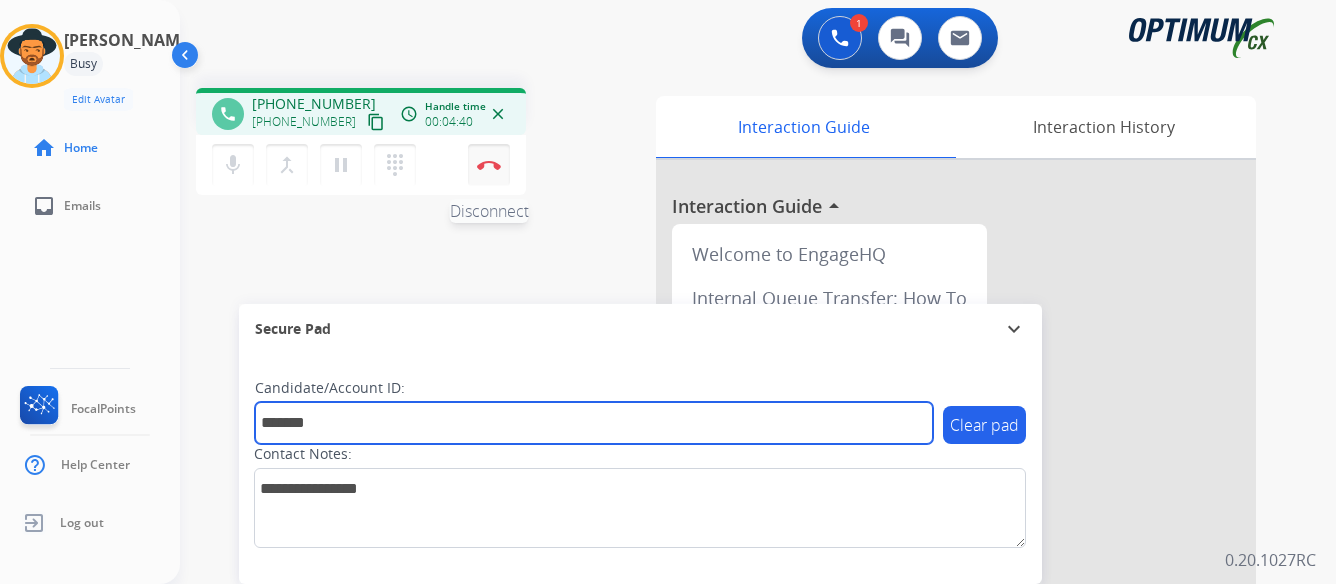 type on "*******" 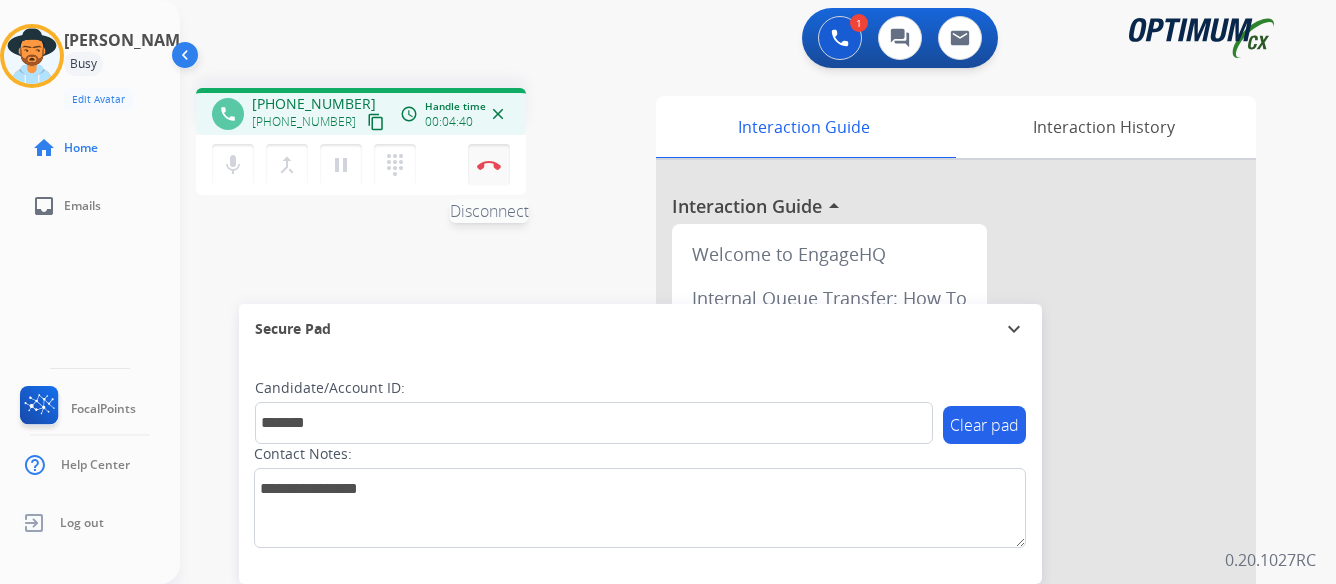 click at bounding box center (489, 165) 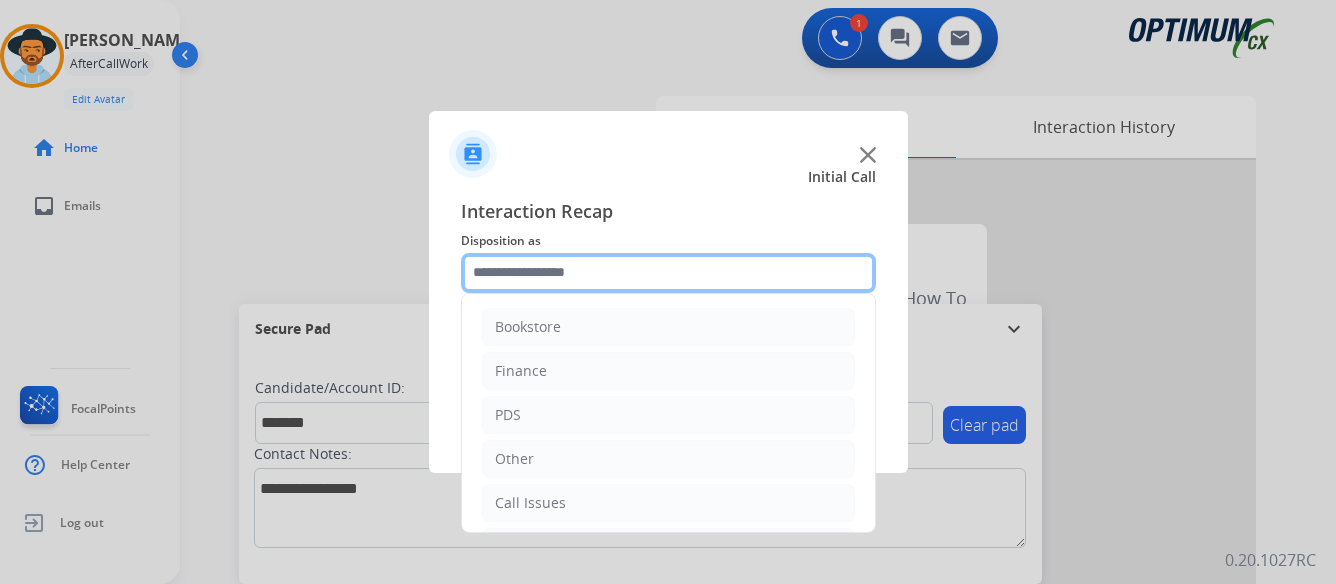 click 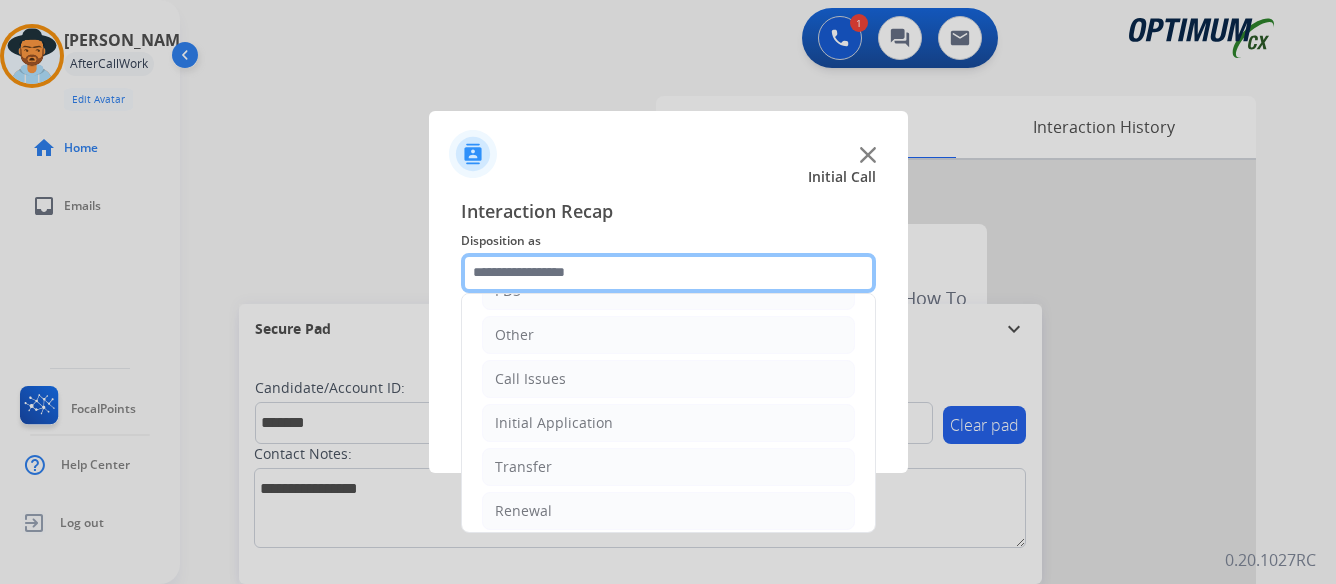 scroll, scrollTop: 136, scrollLeft: 0, axis: vertical 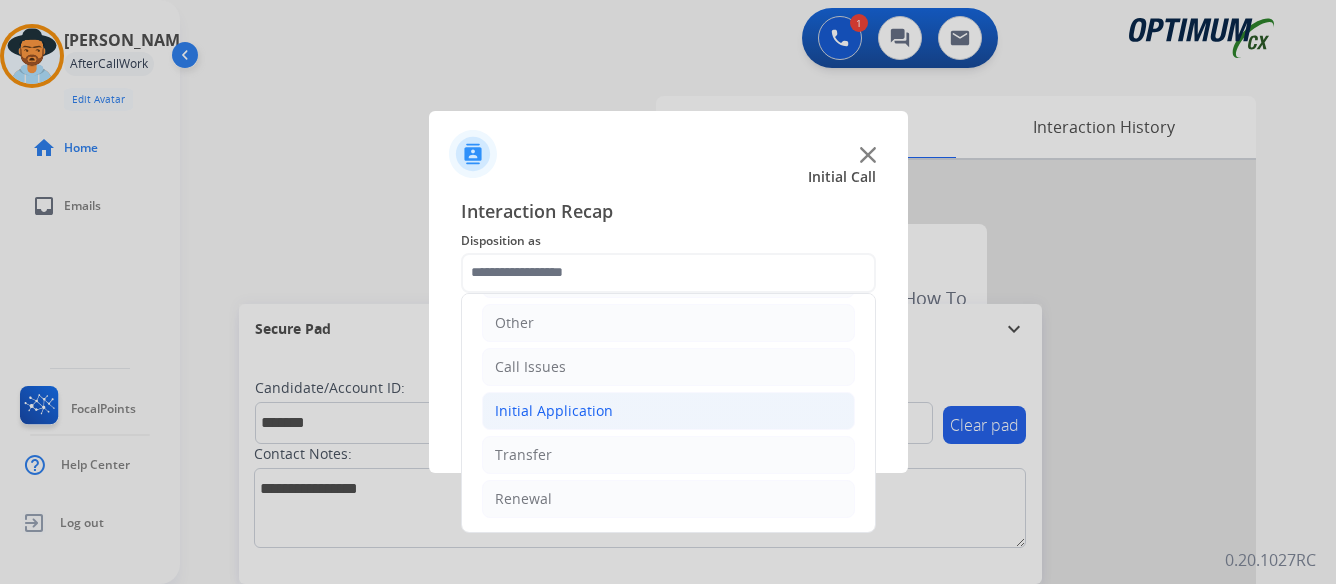 click on "Initial Application" 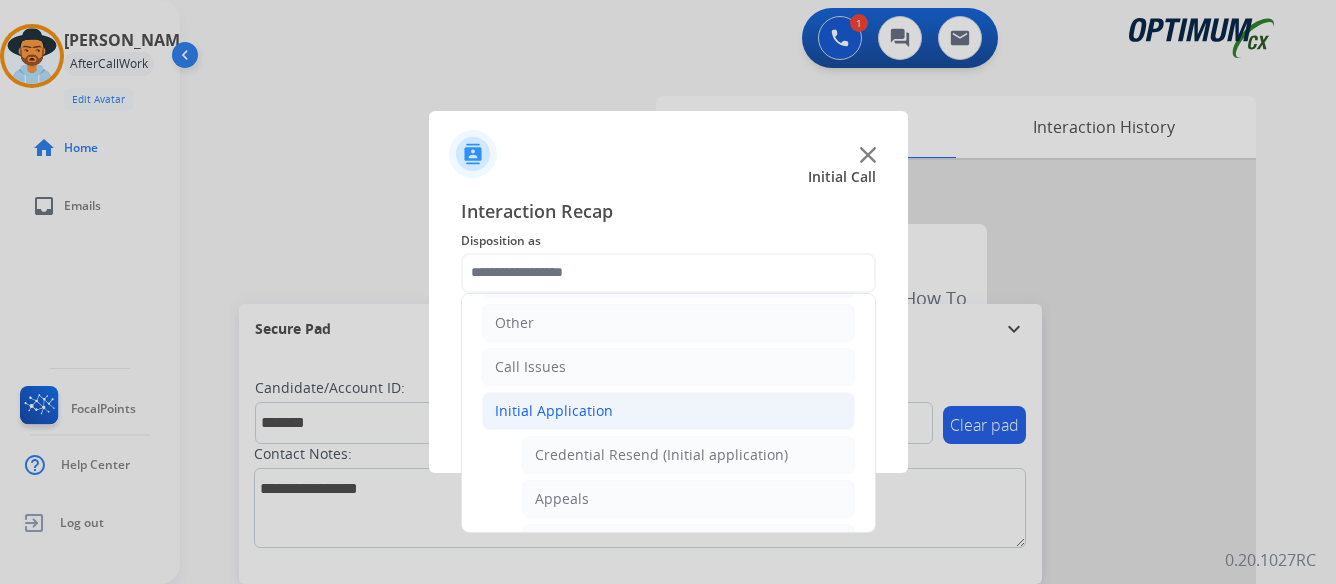 click on "Initial Application" 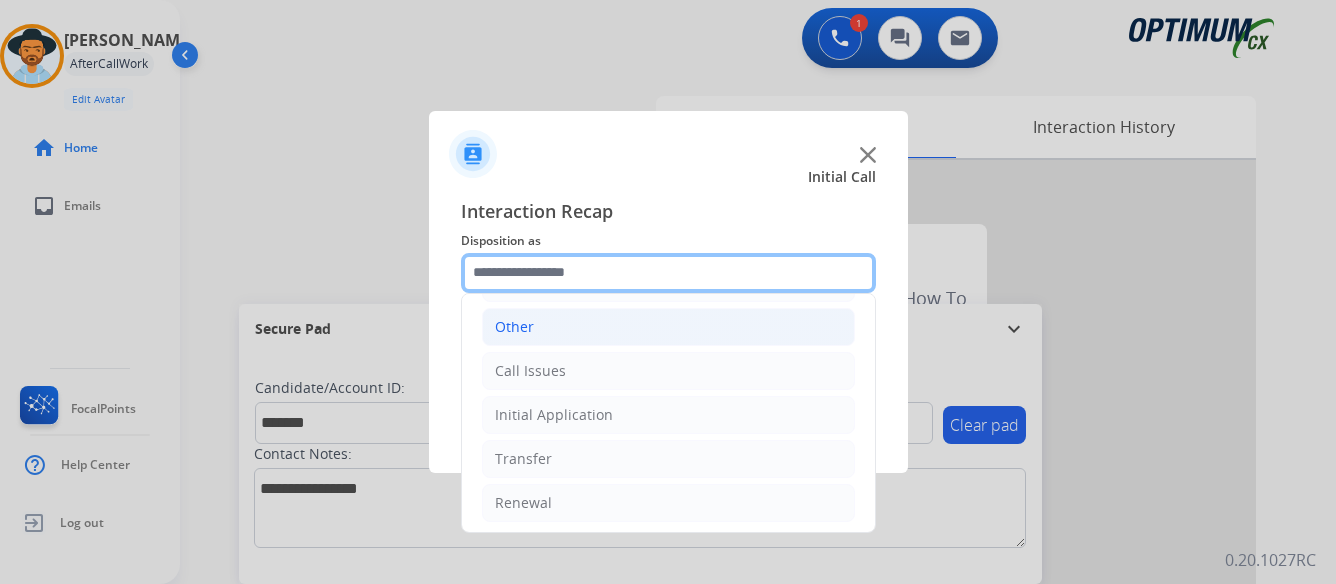 scroll, scrollTop: 136, scrollLeft: 0, axis: vertical 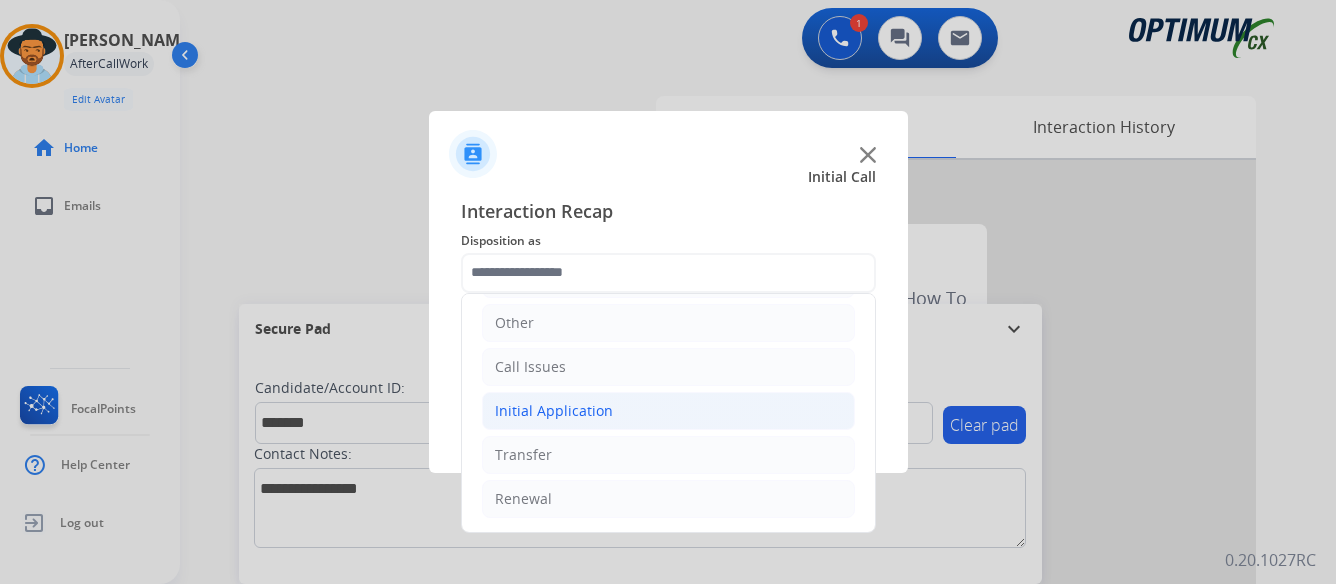 click on "Initial Application" 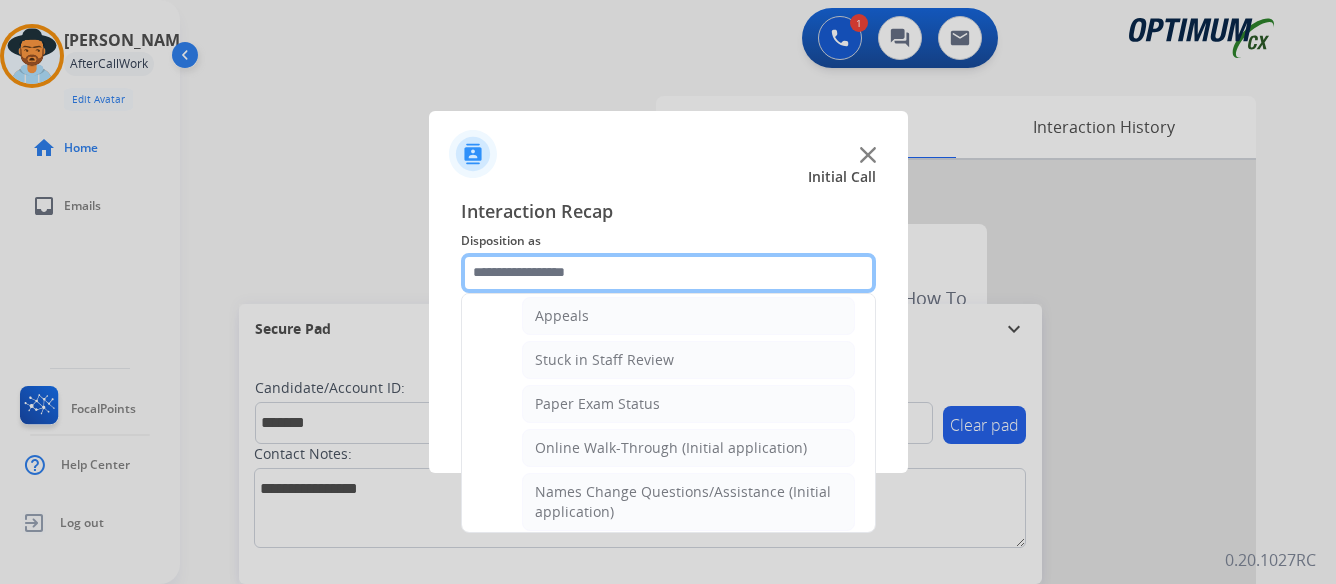 scroll, scrollTop: 336, scrollLeft: 0, axis: vertical 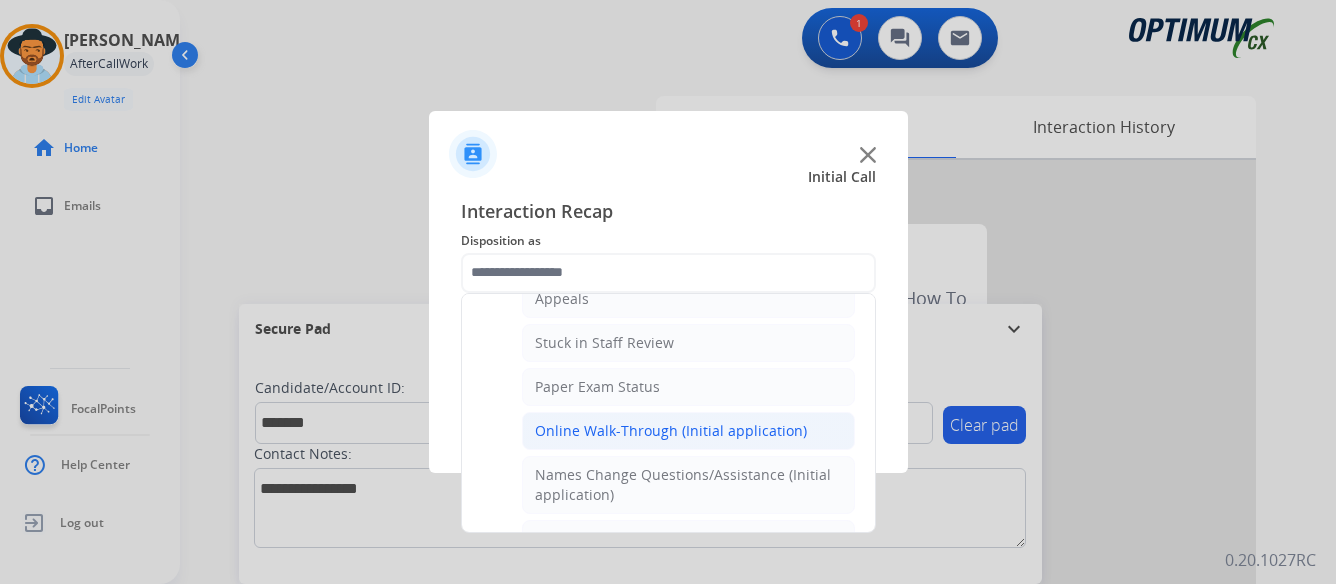 click on "Online Walk-Through (Initial application)" 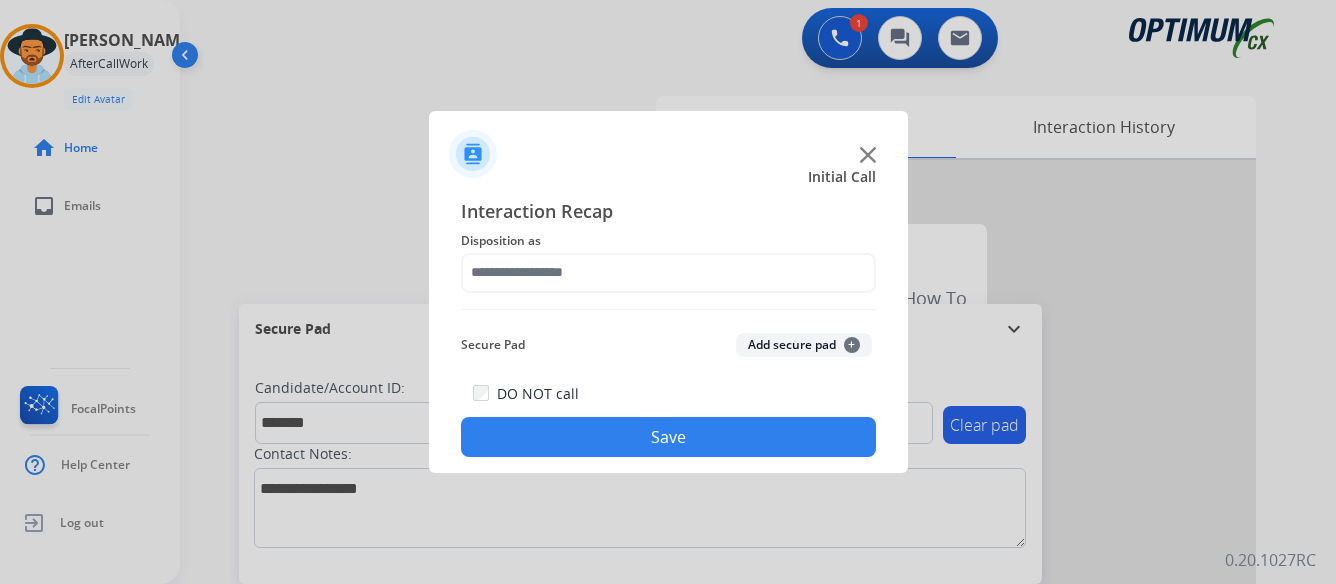 type on "**********" 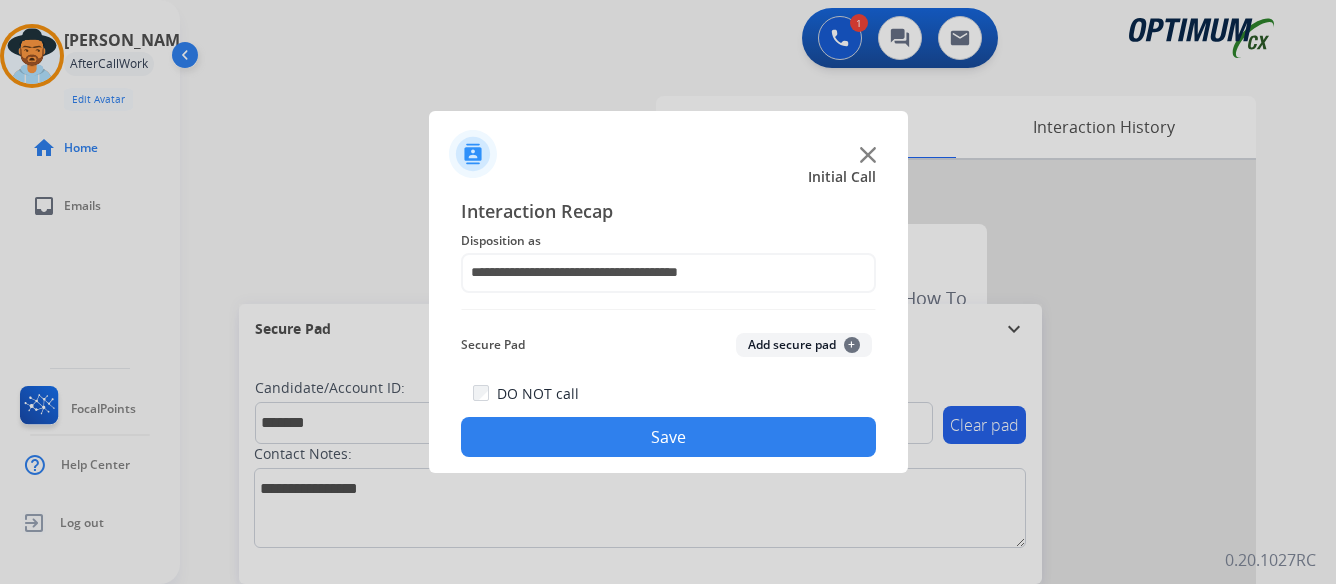 click on "Save" 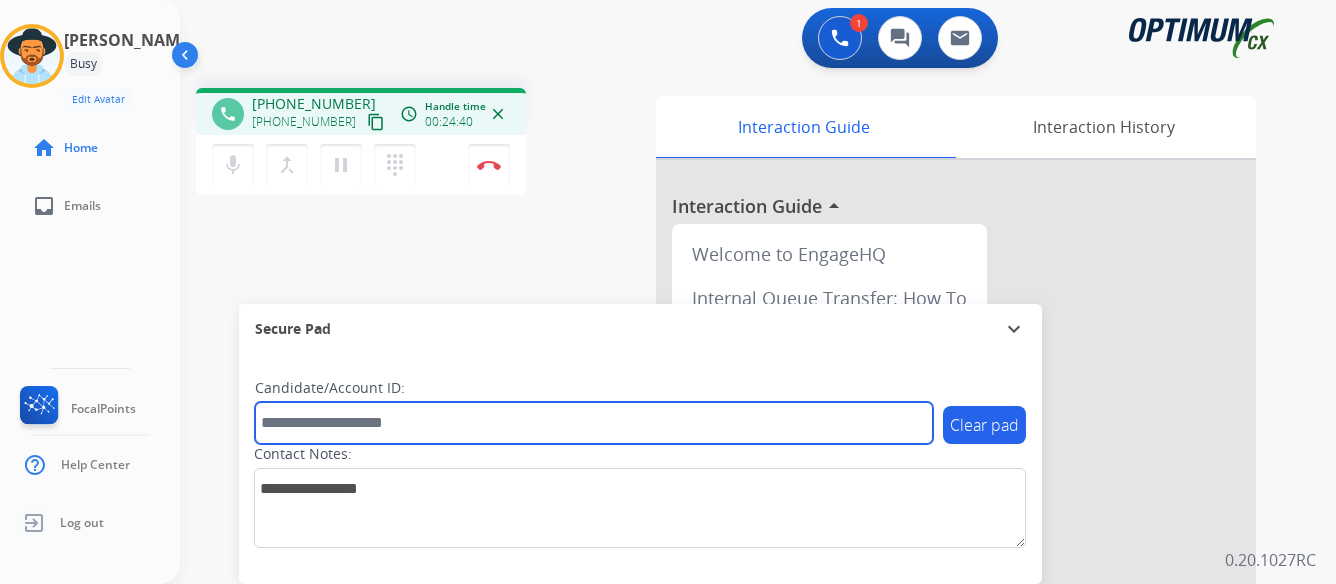 paste on "*******" 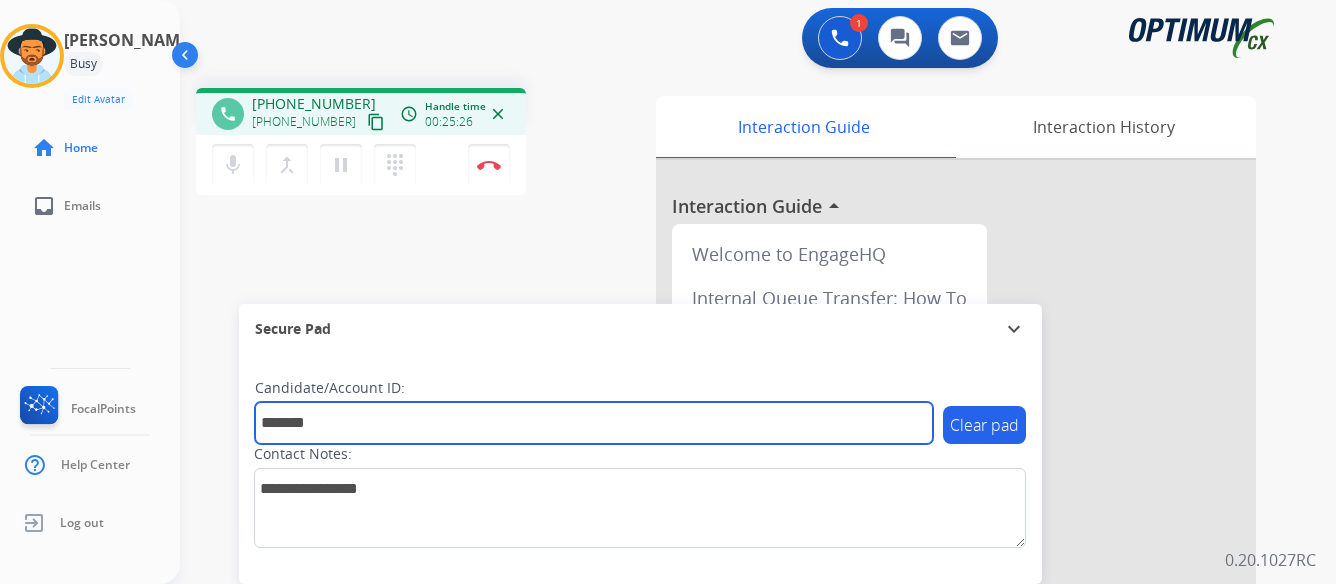 type on "*******" 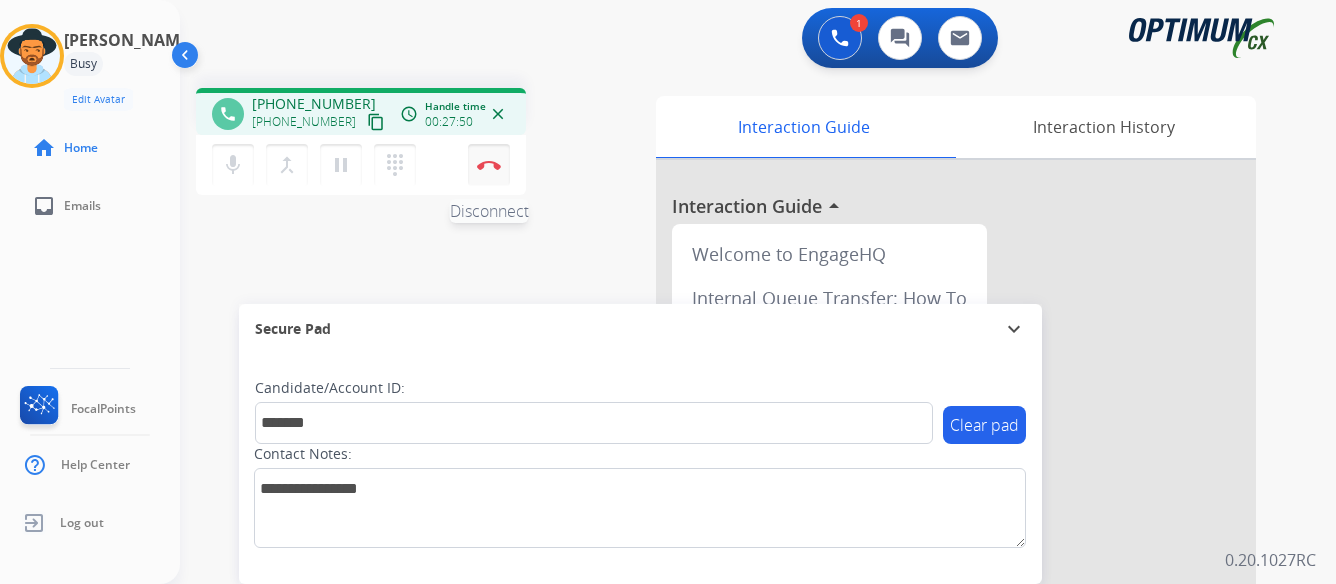 click at bounding box center (489, 165) 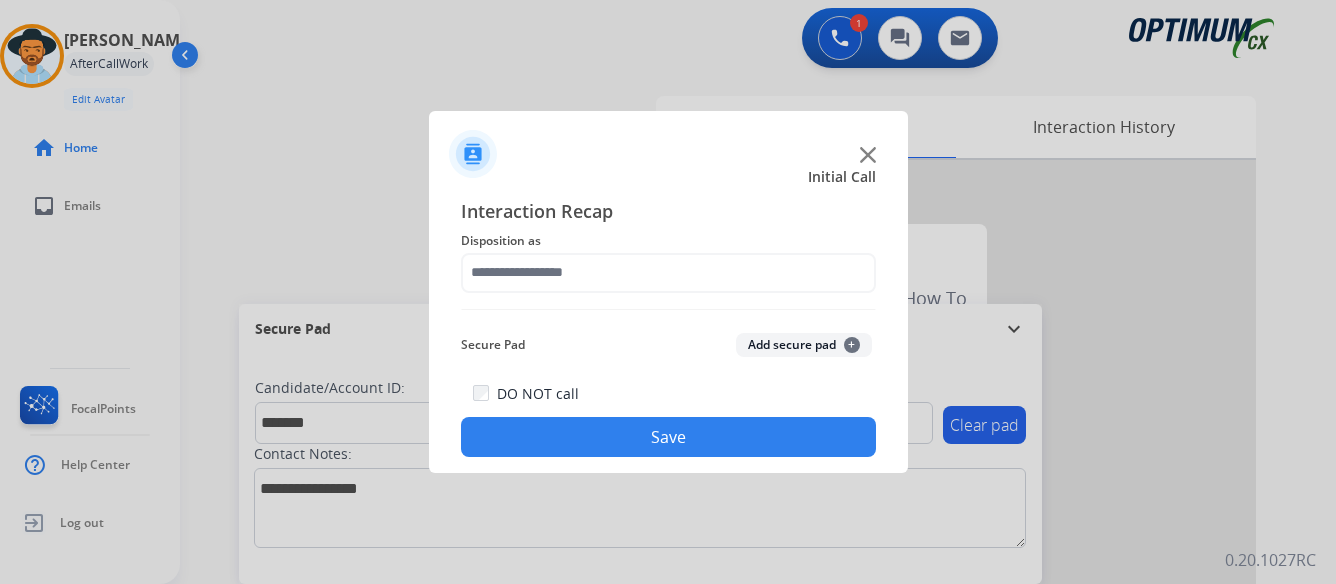 click 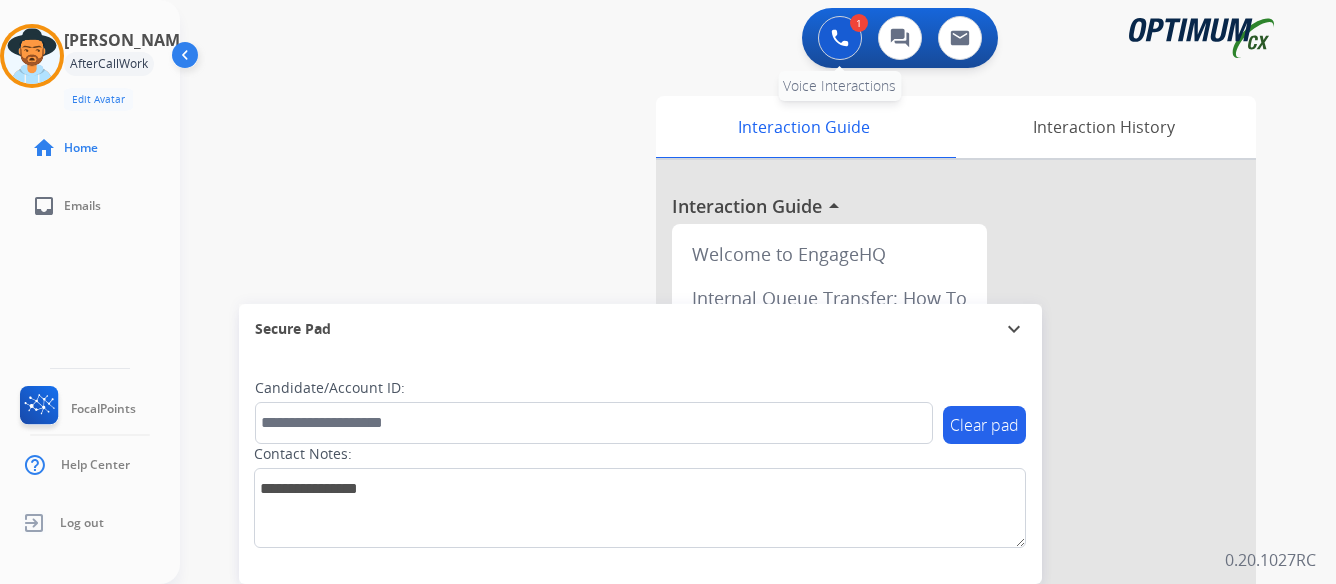 click at bounding box center (840, 38) 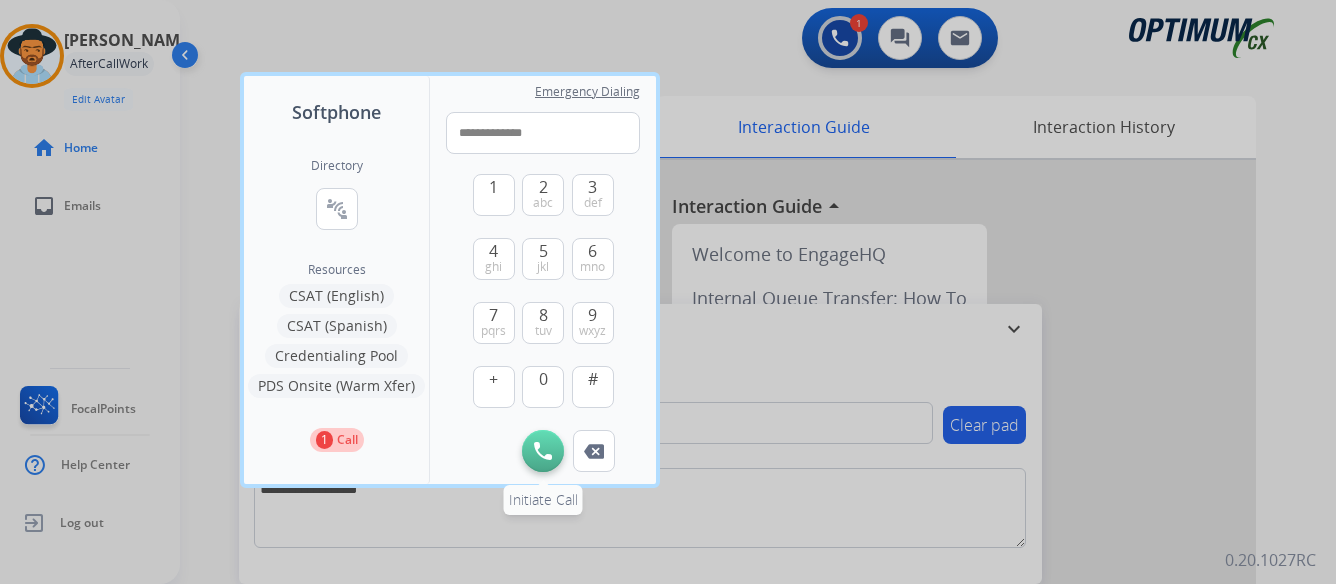 type on "**********" 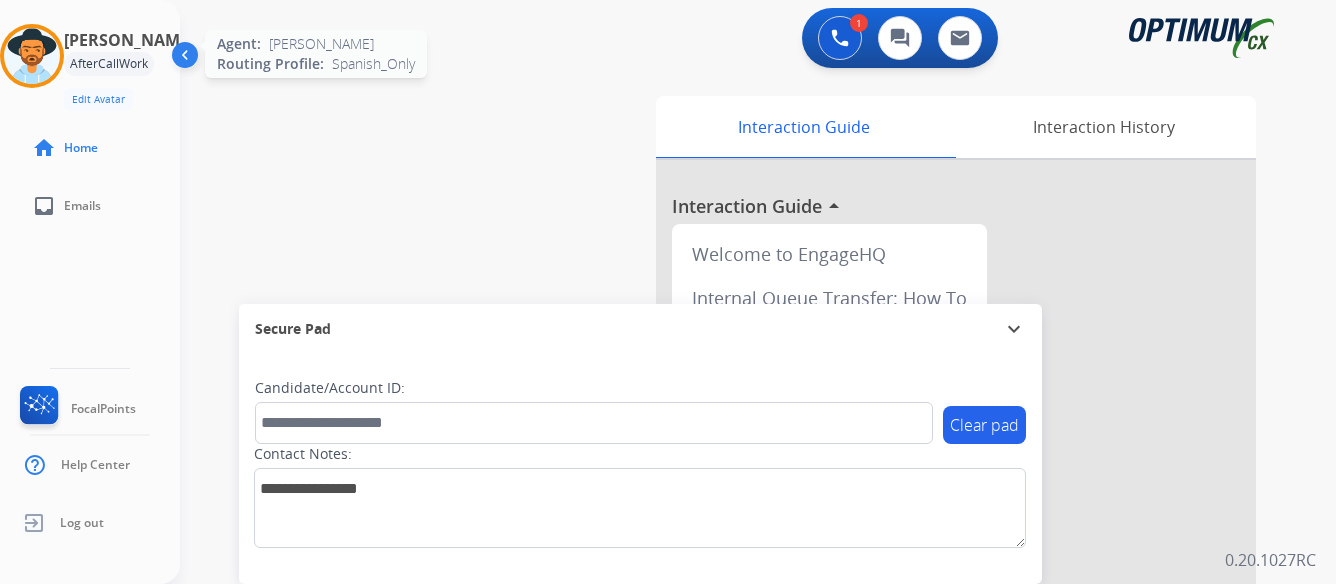 click at bounding box center (32, 56) 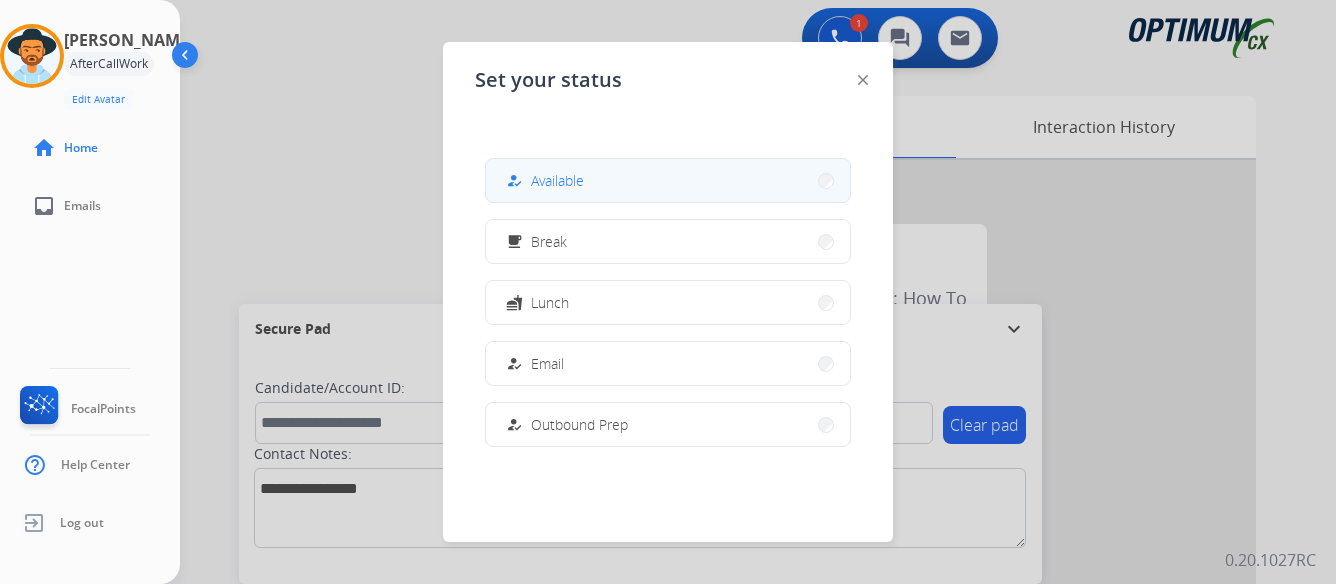 click on "how_to_reg Available" at bounding box center [668, 180] 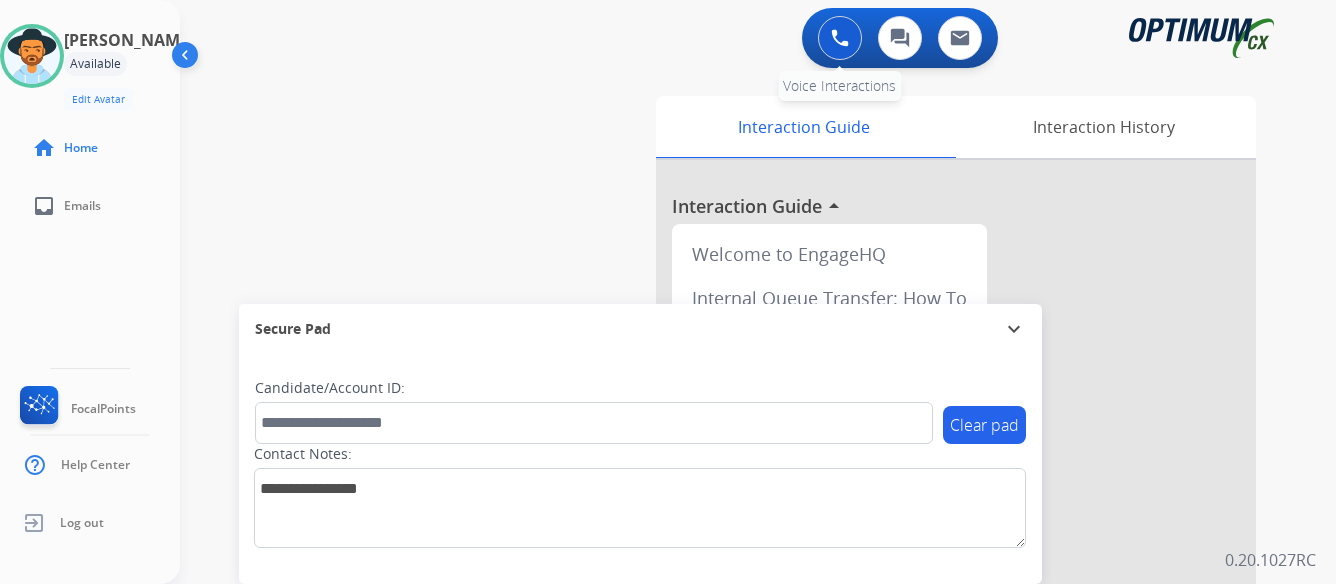 click at bounding box center (840, 38) 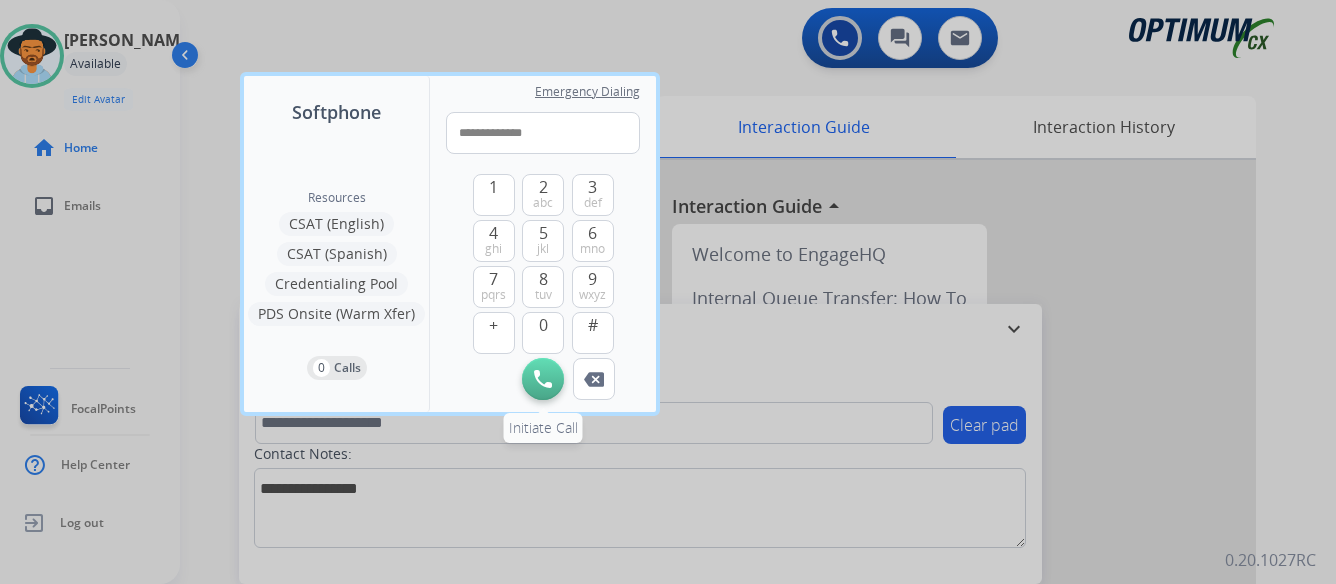 type on "**********" 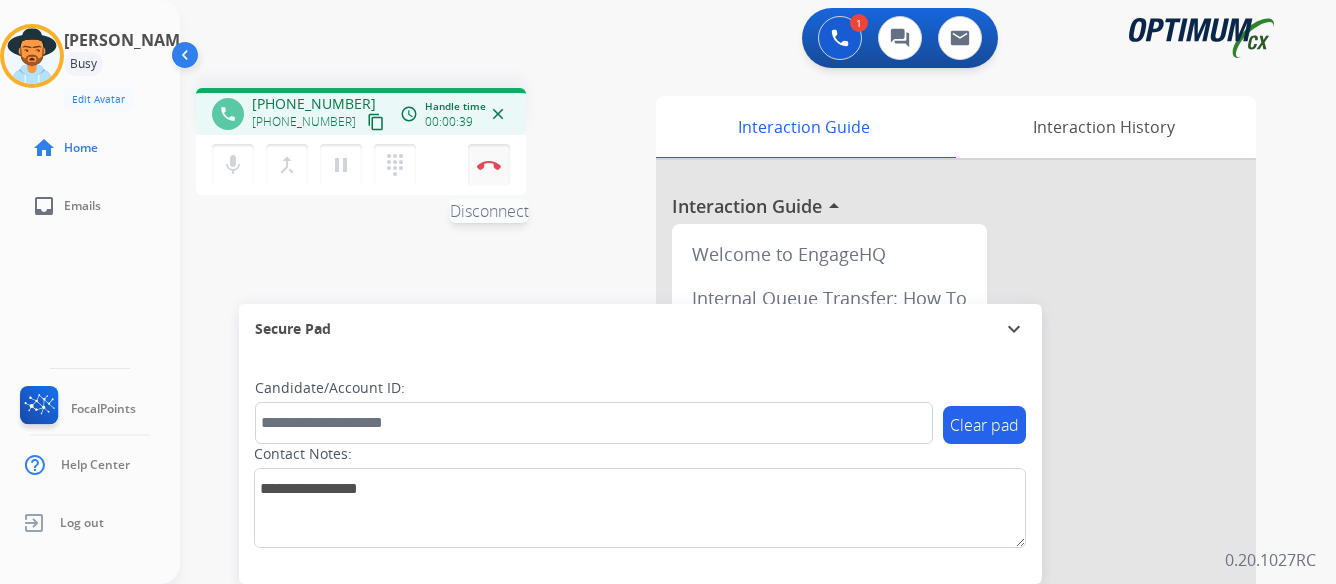 click at bounding box center (489, 165) 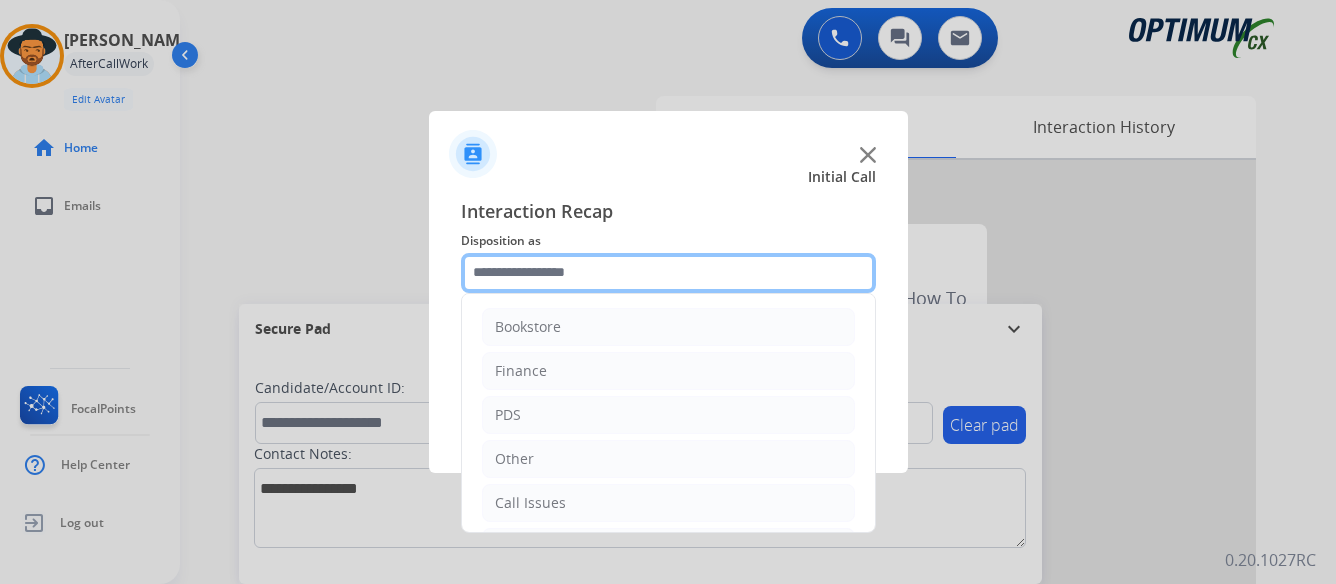 click 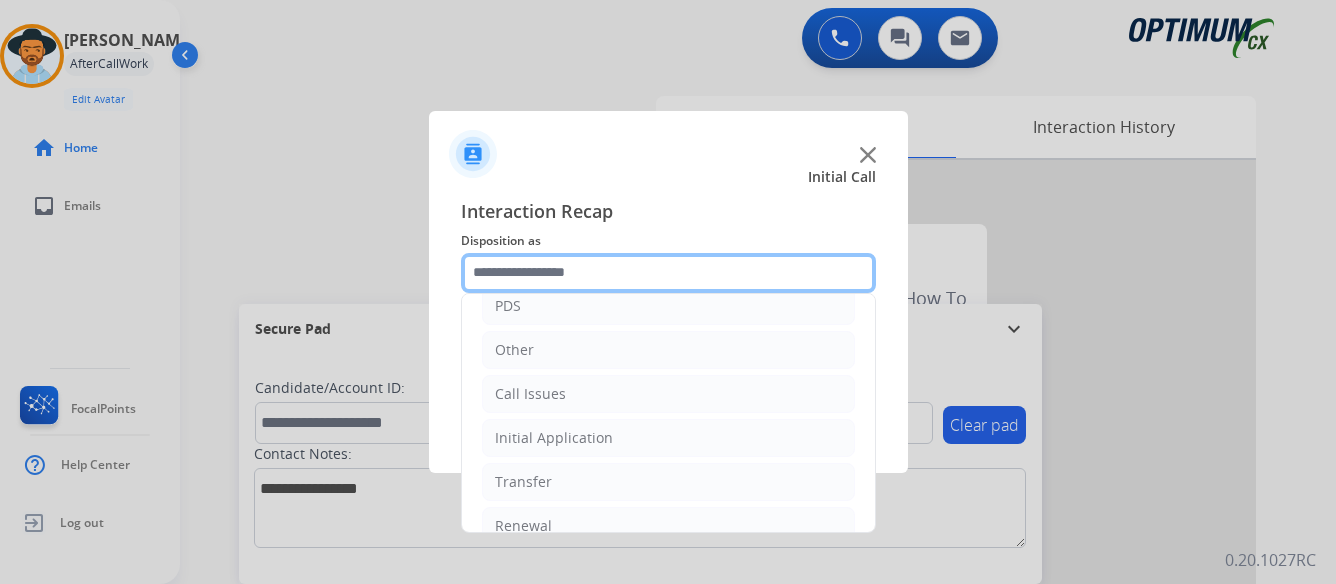scroll, scrollTop: 136, scrollLeft: 0, axis: vertical 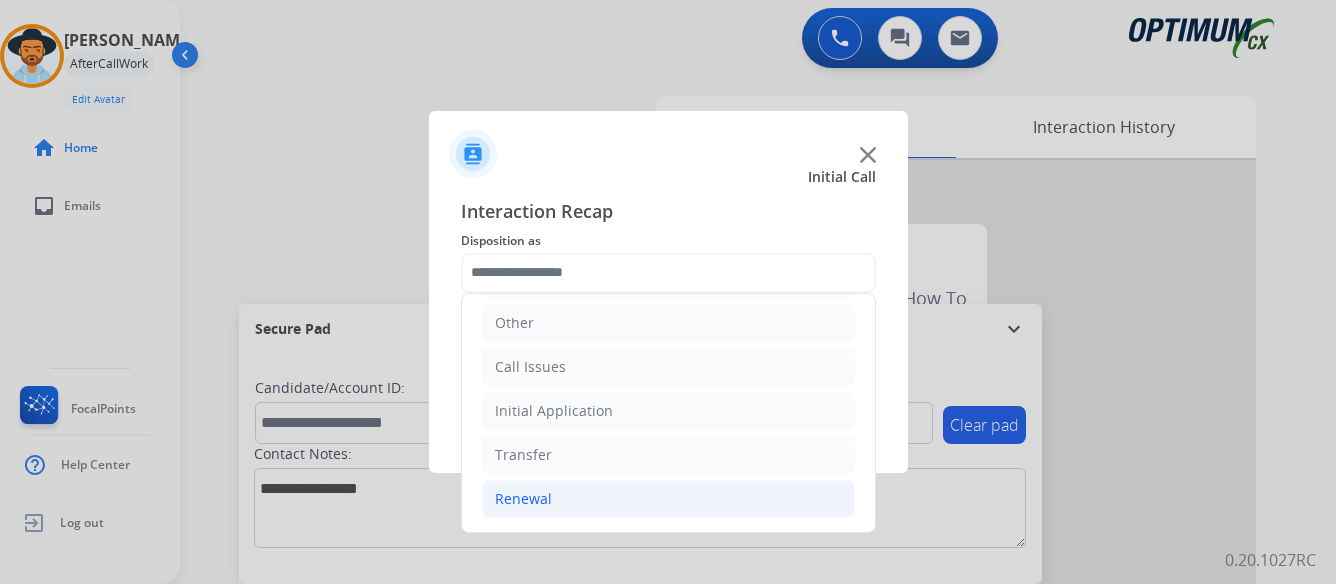 click on "Renewal" 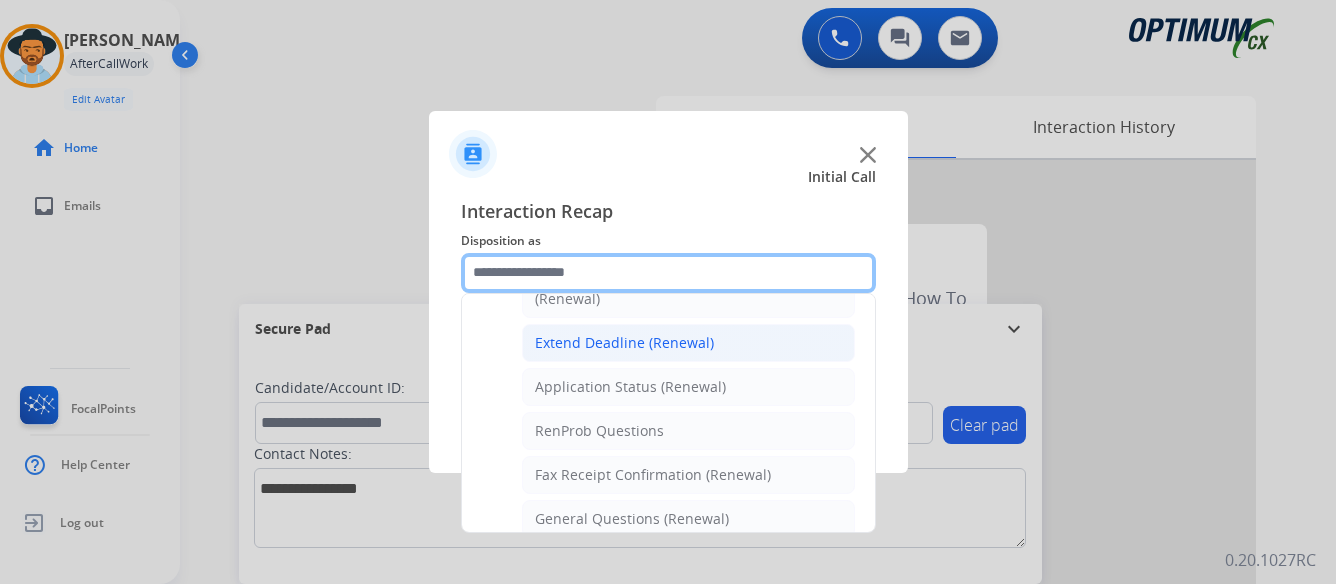 scroll, scrollTop: 436, scrollLeft: 0, axis: vertical 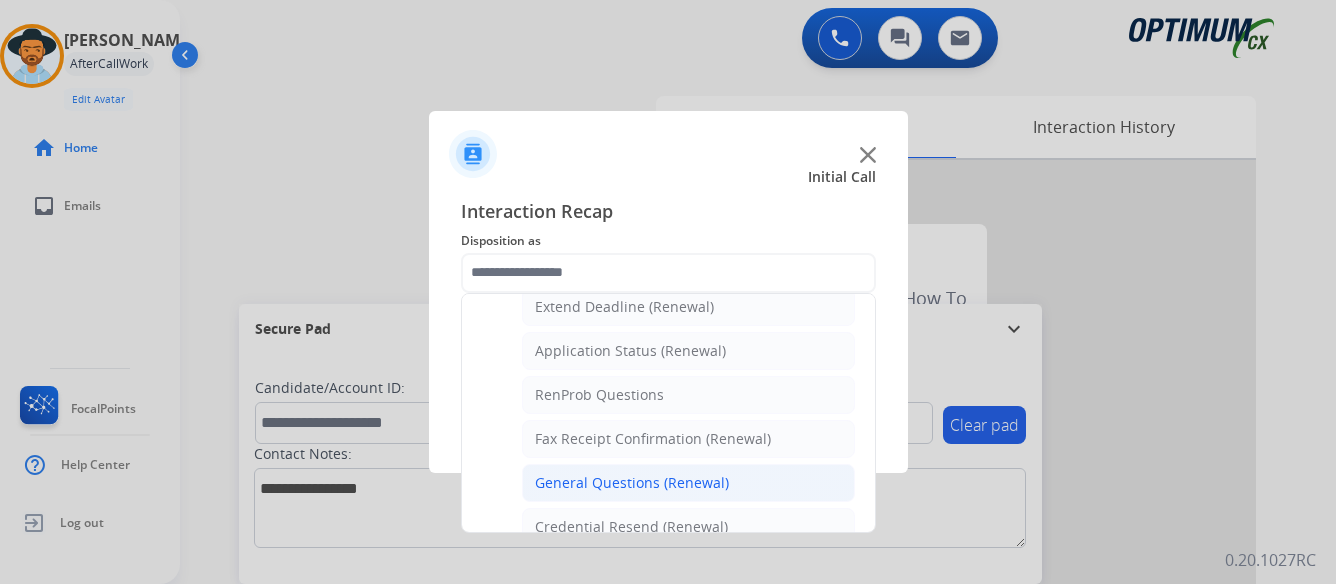 click on "General Questions (Renewal)" 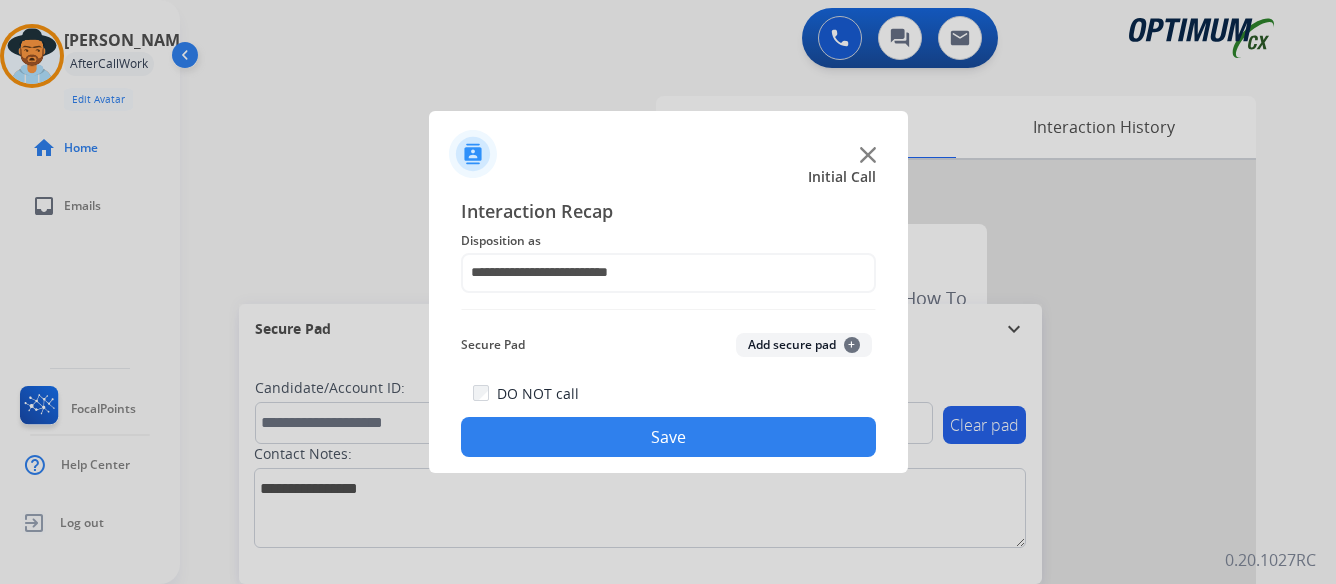 click on "Save" 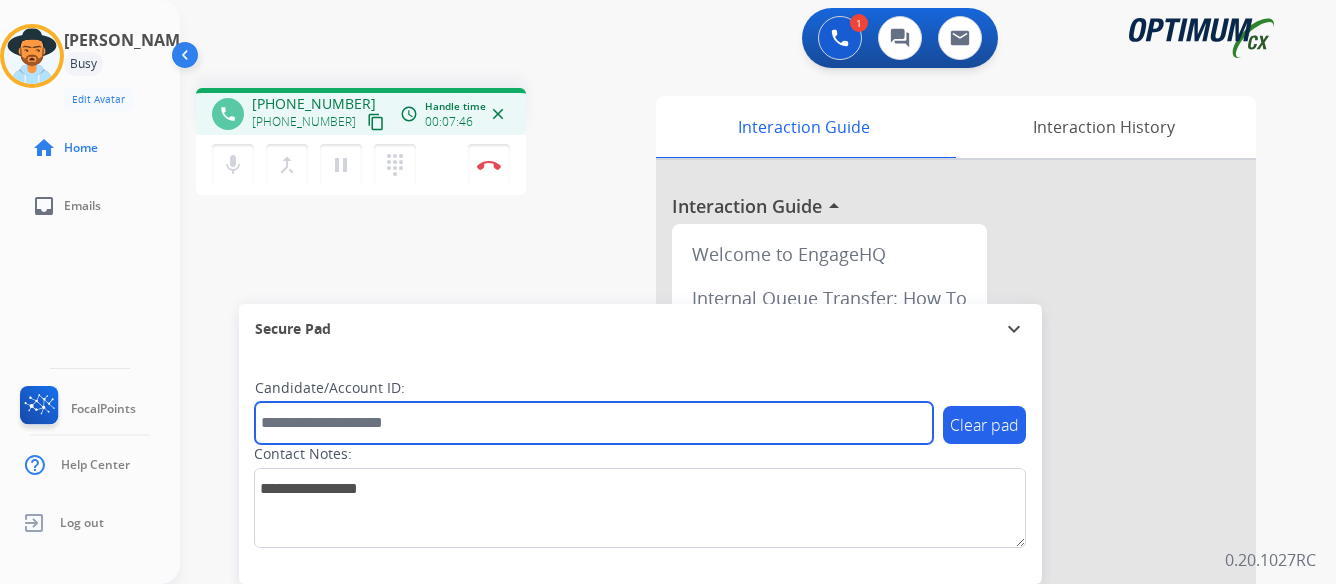 paste on "*******" 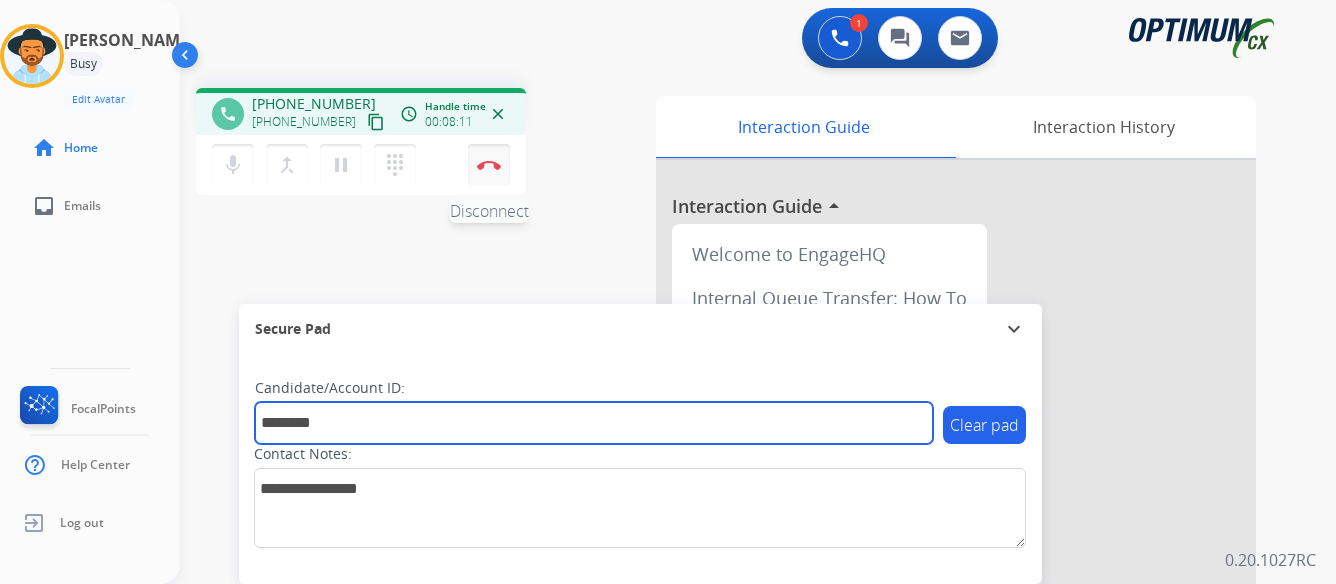 type on "*******" 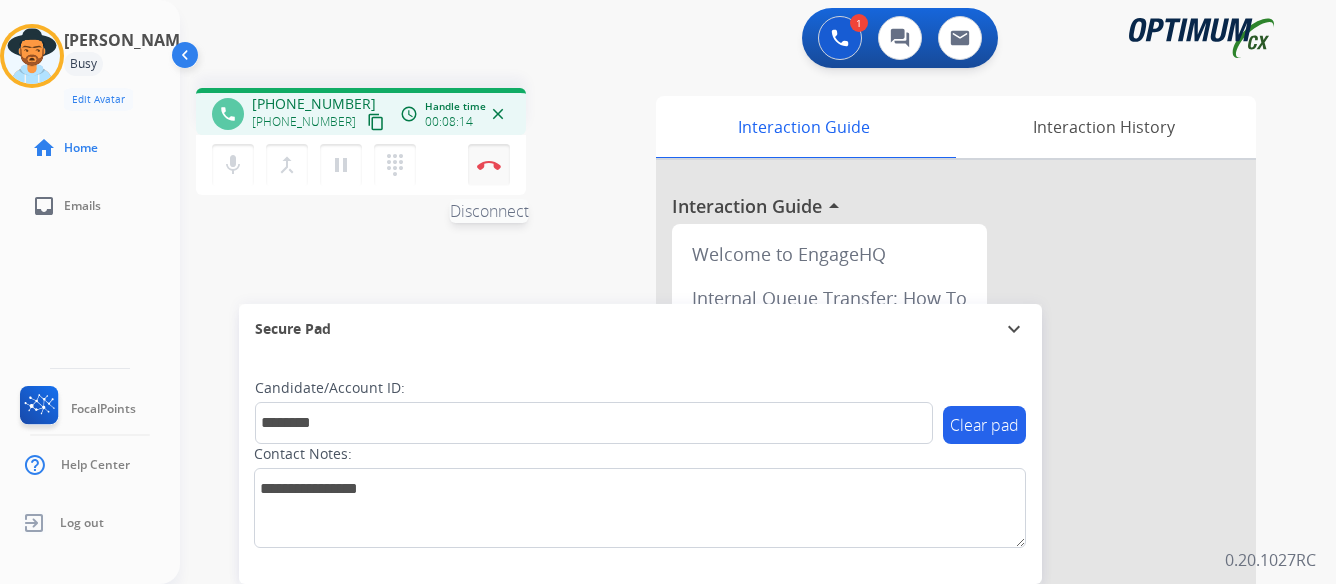 click at bounding box center (489, 165) 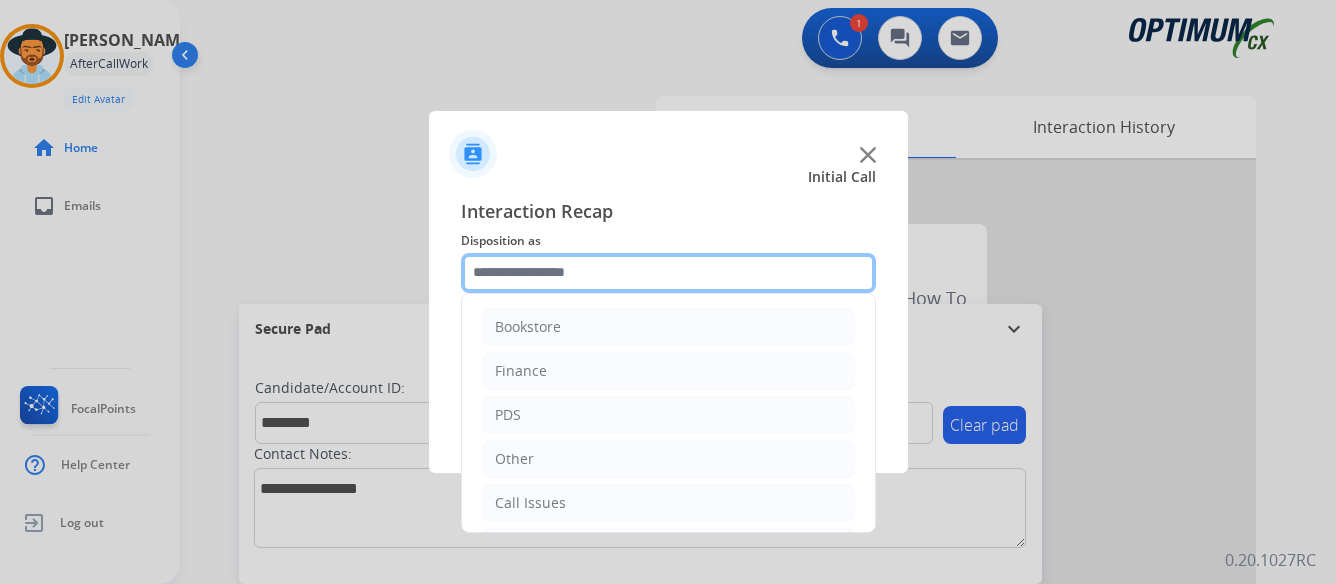 click 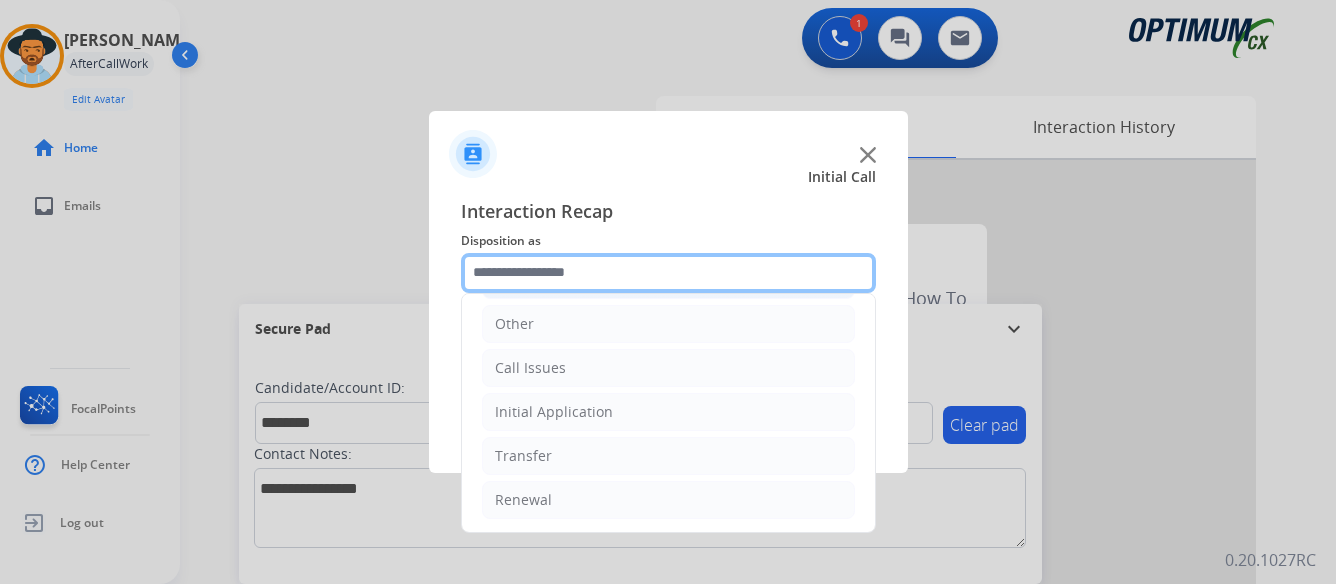 scroll, scrollTop: 136, scrollLeft: 0, axis: vertical 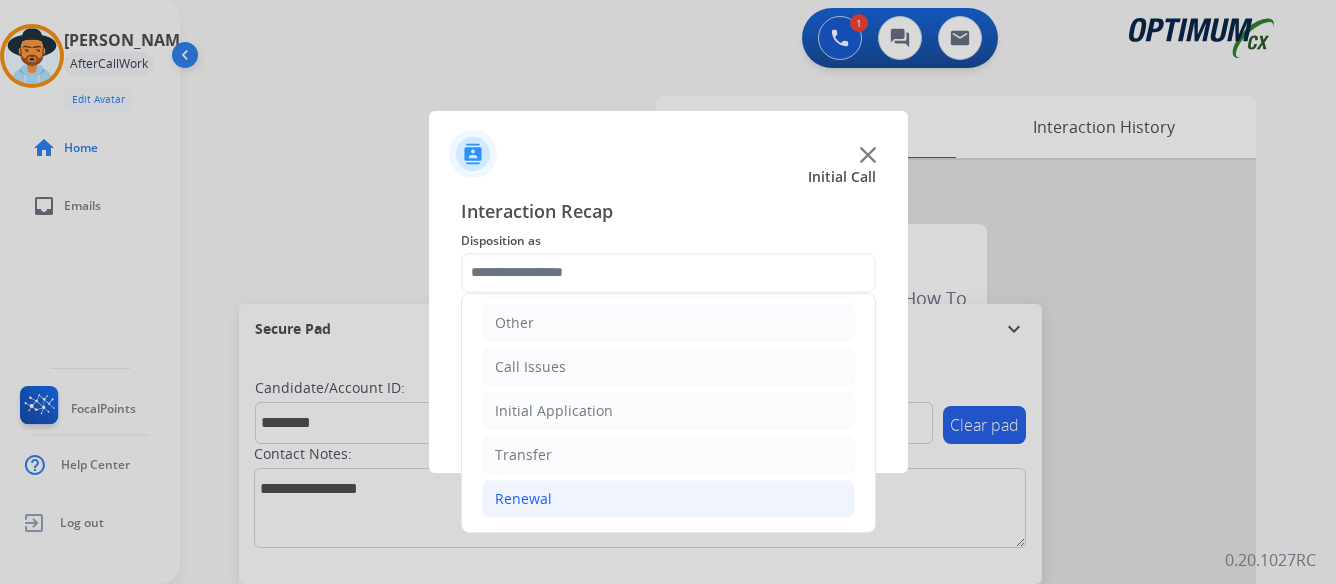 click on "Renewal" 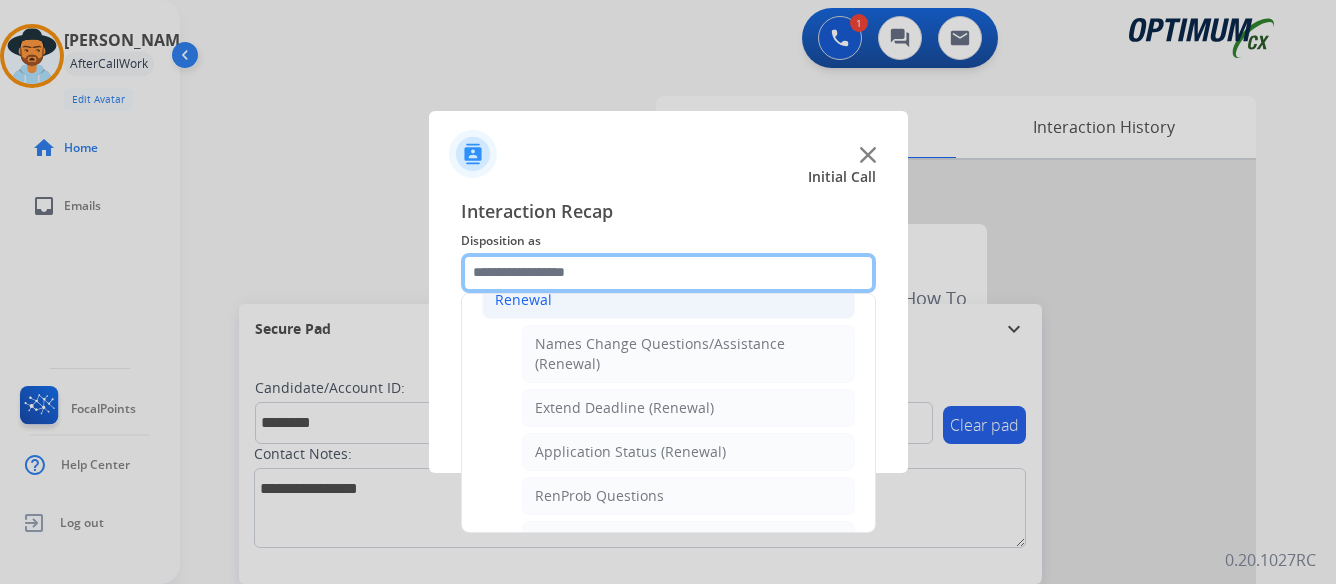 scroll, scrollTop: 336, scrollLeft: 0, axis: vertical 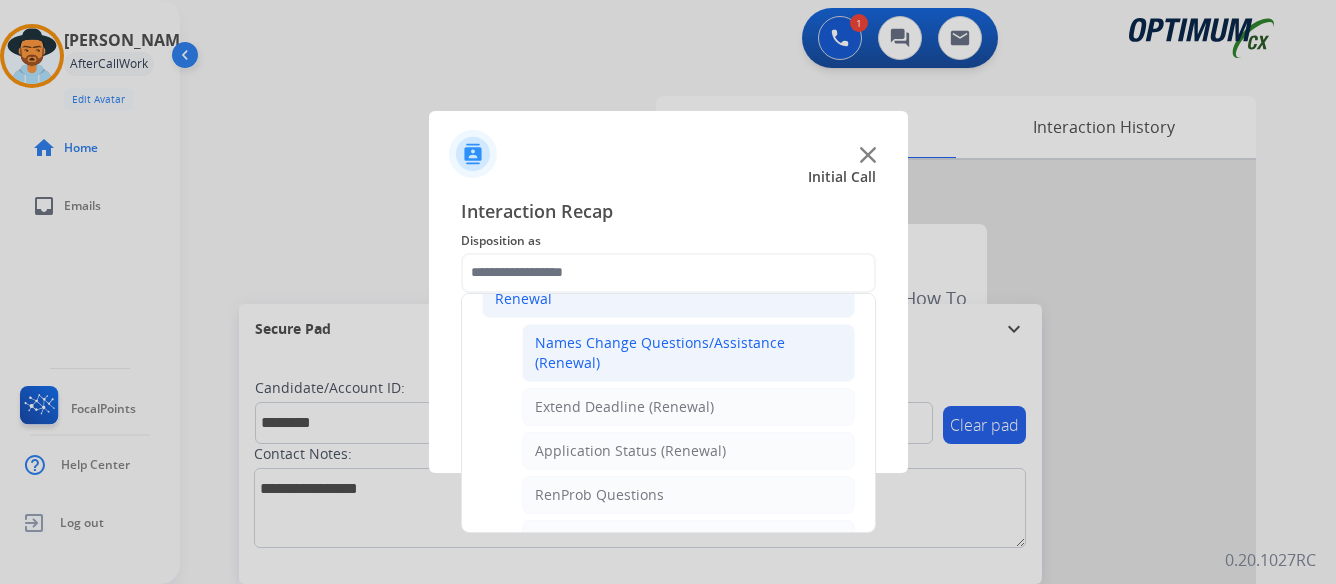 click on "Names Change Questions/Assistance (Renewal)" 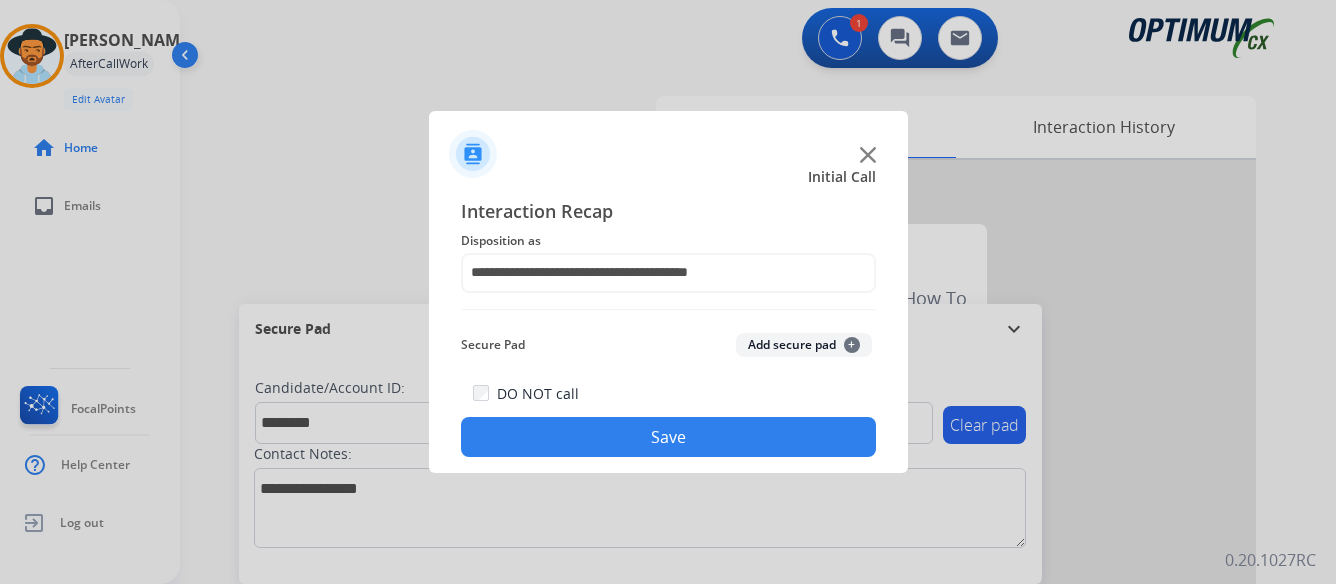 click on "Save" 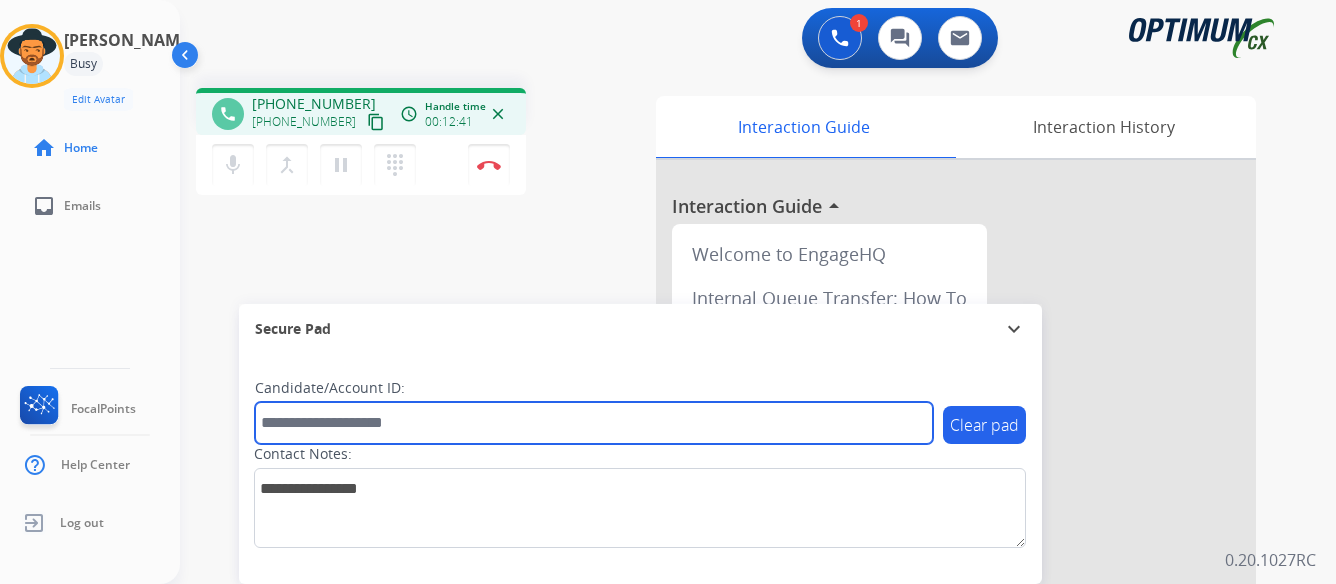 paste on "*******" 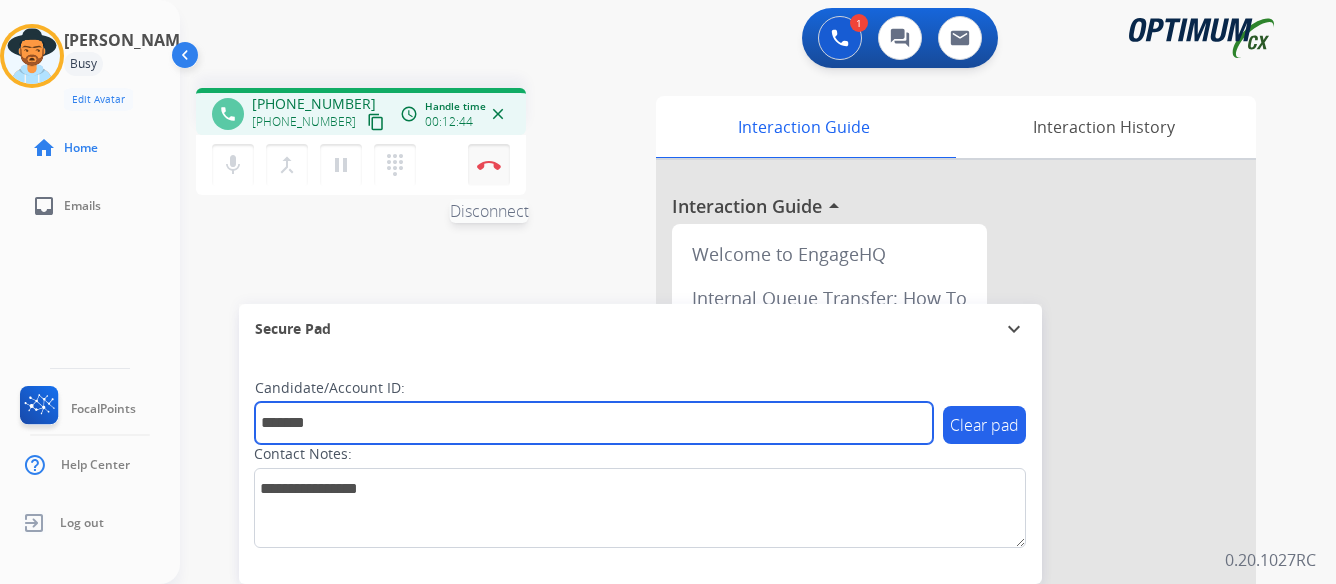 type on "*******" 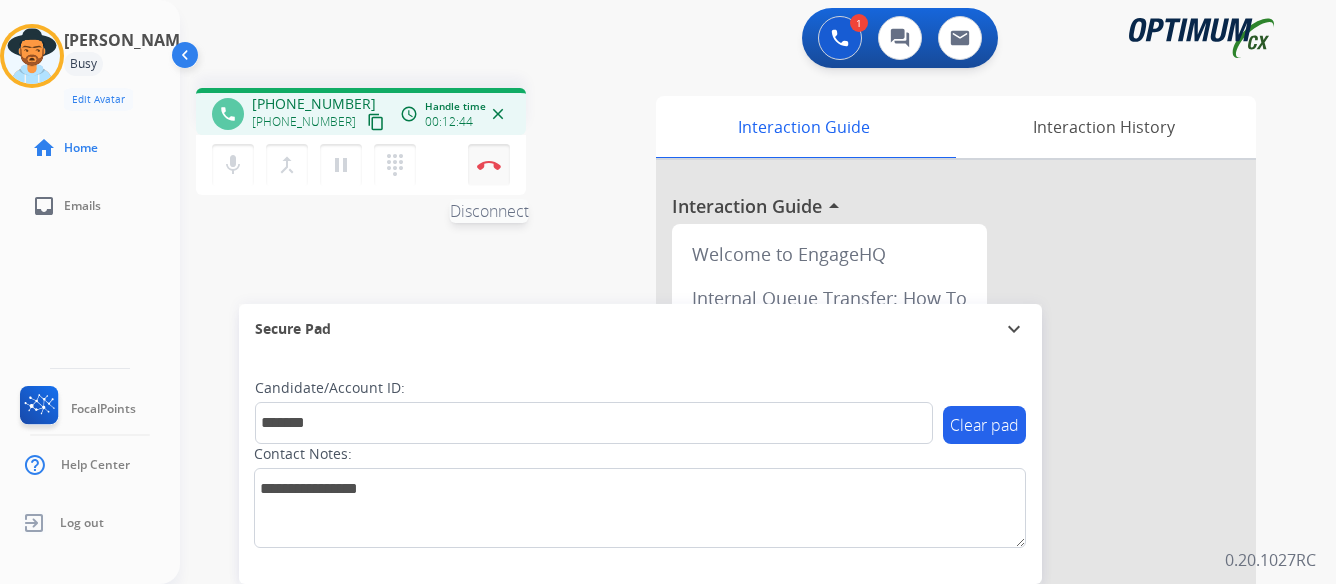 click at bounding box center [489, 165] 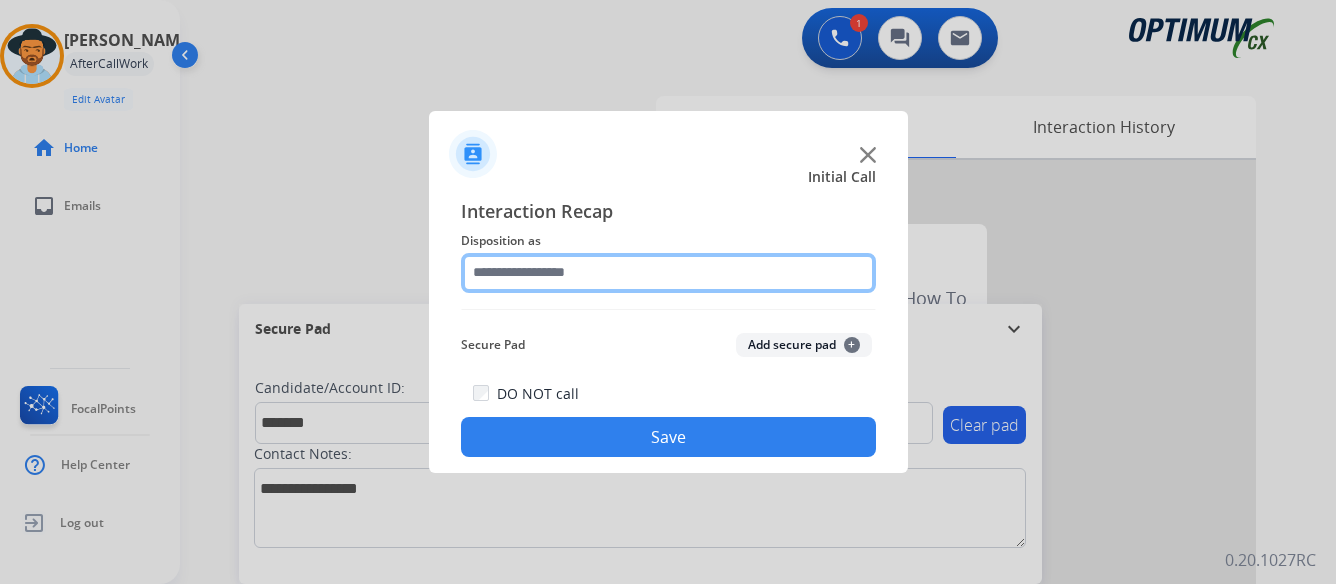 click 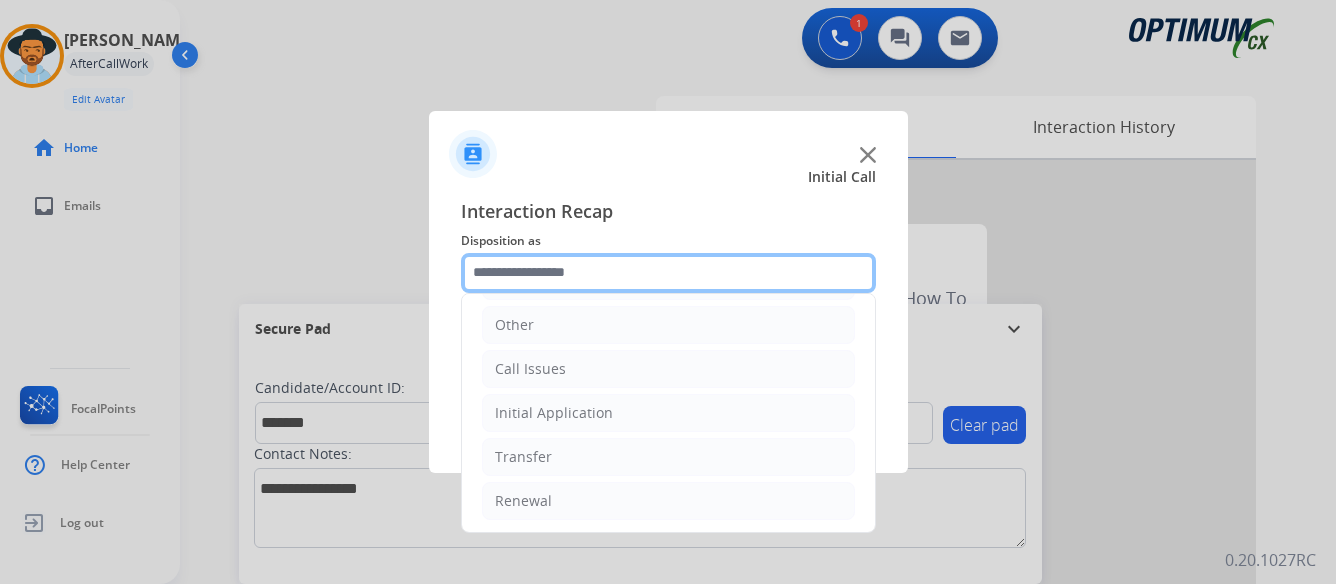 scroll, scrollTop: 136, scrollLeft: 0, axis: vertical 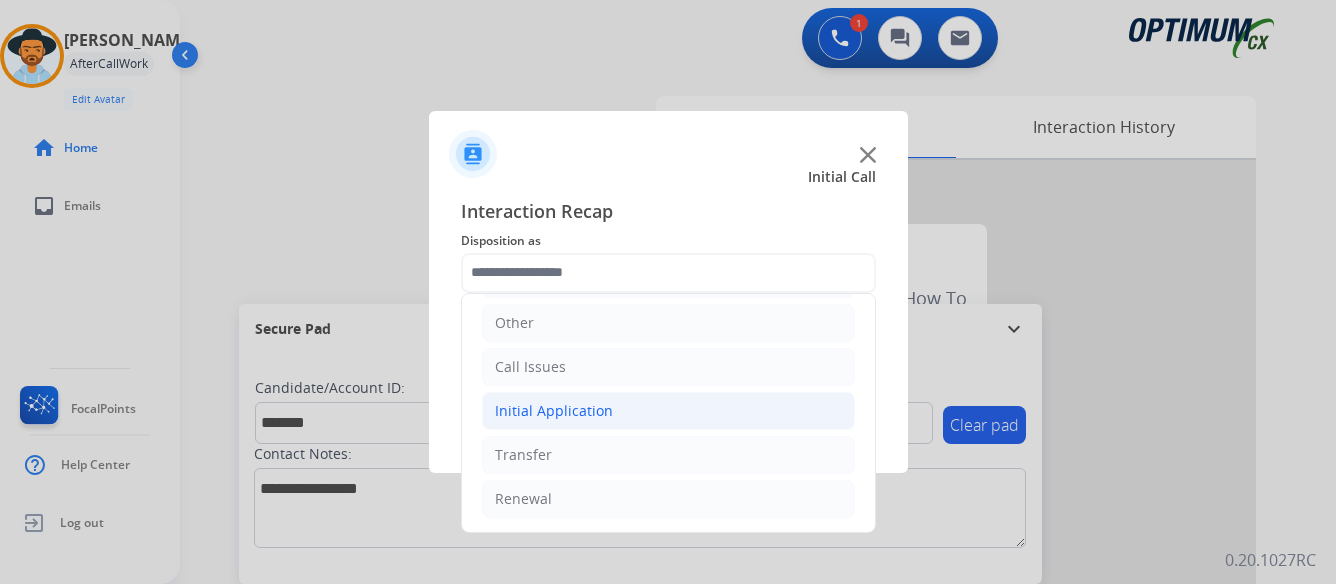 click on "Initial Application" 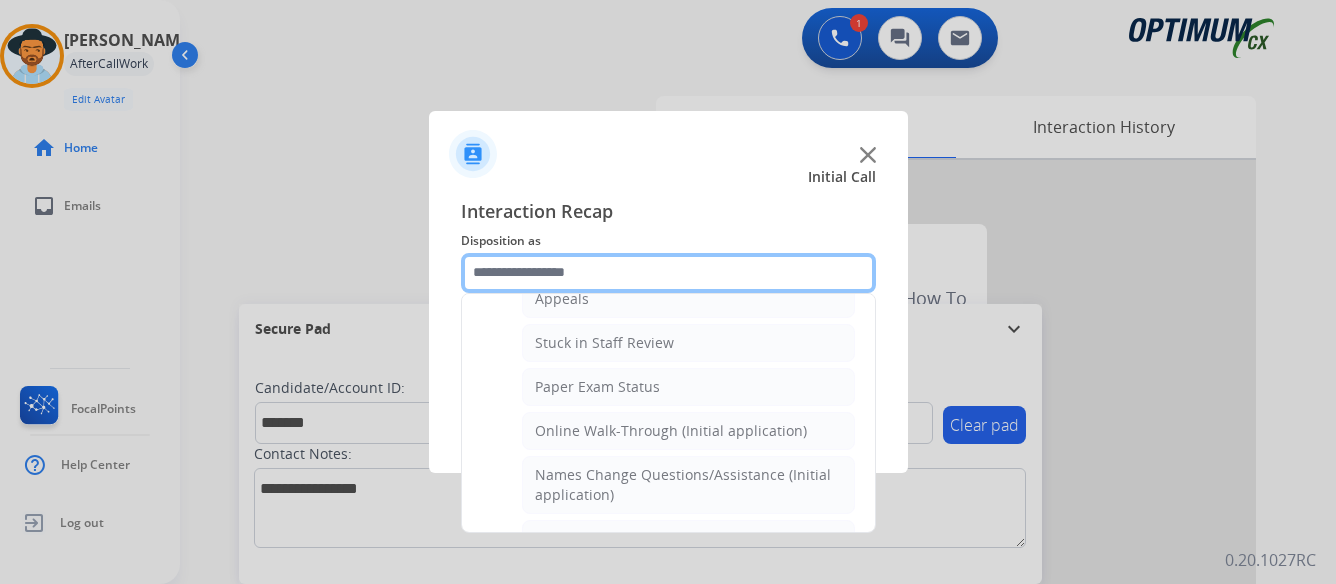 scroll, scrollTop: 436, scrollLeft: 0, axis: vertical 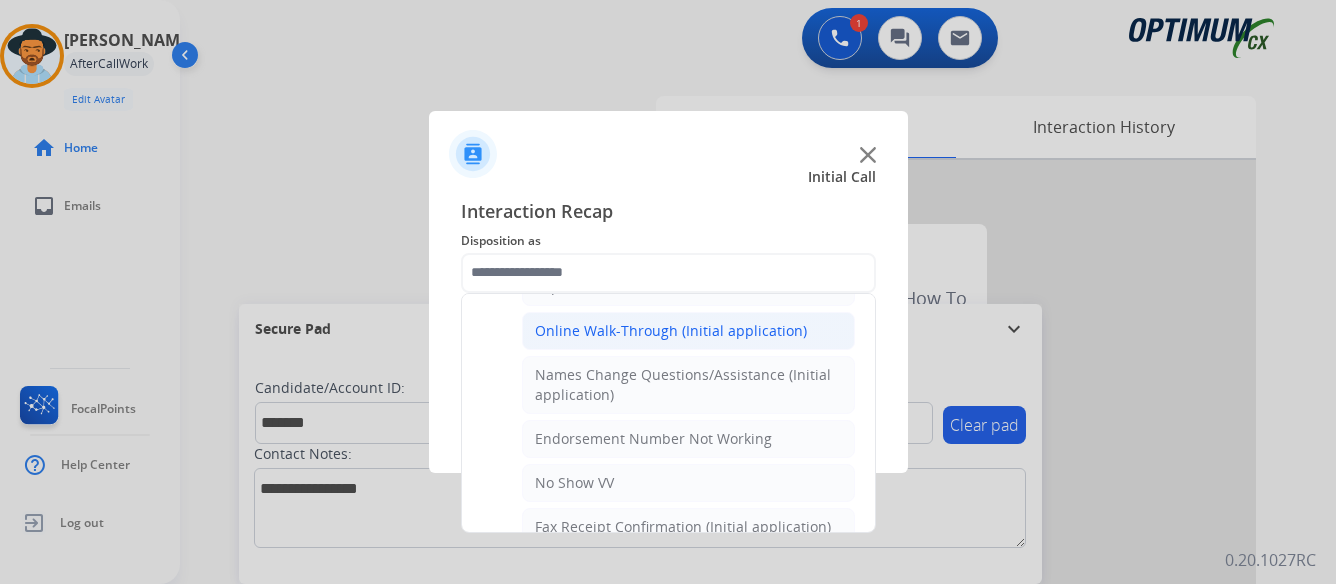 click on "Online Walk-Through (Initial application)" 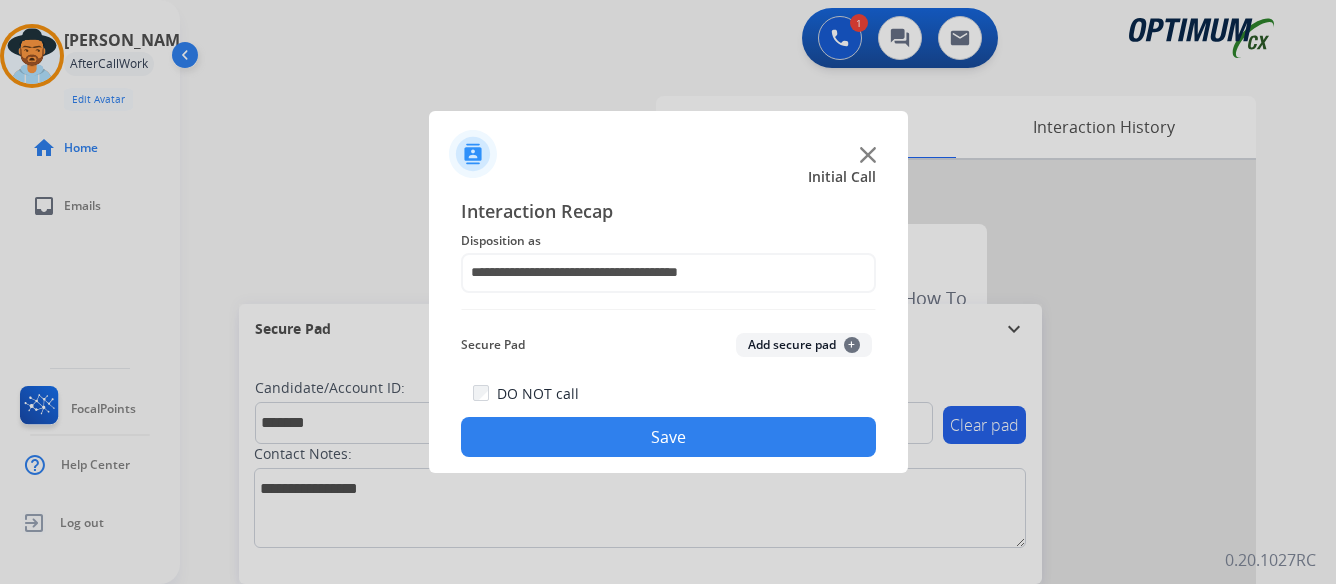 click on "Save" 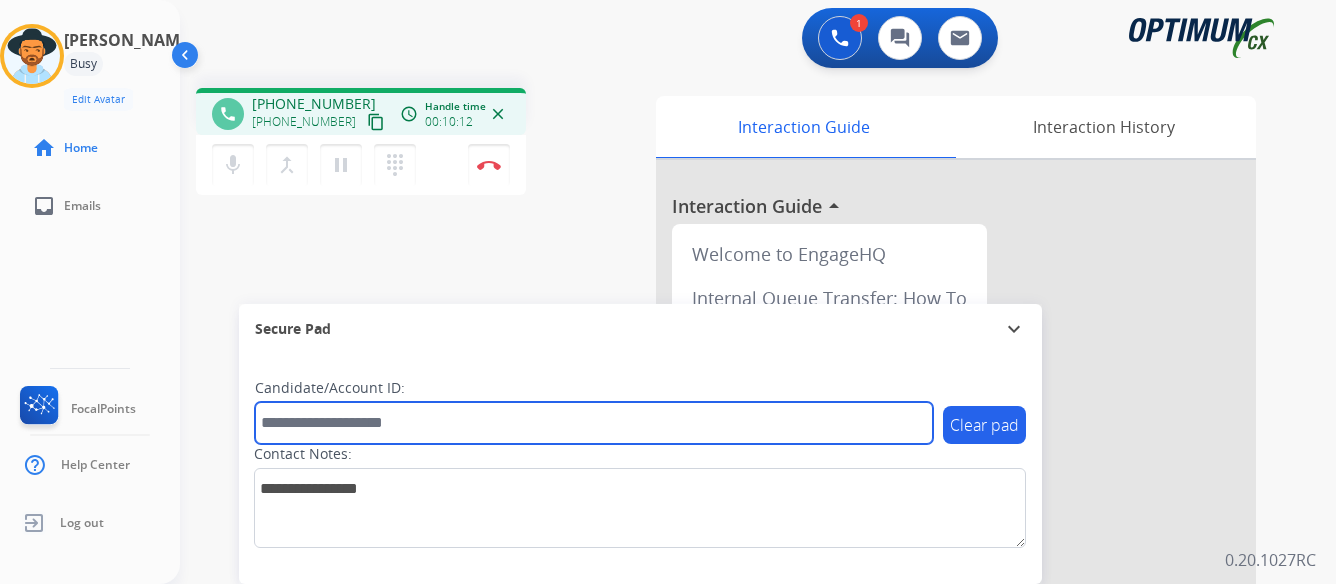 paste on "*******" 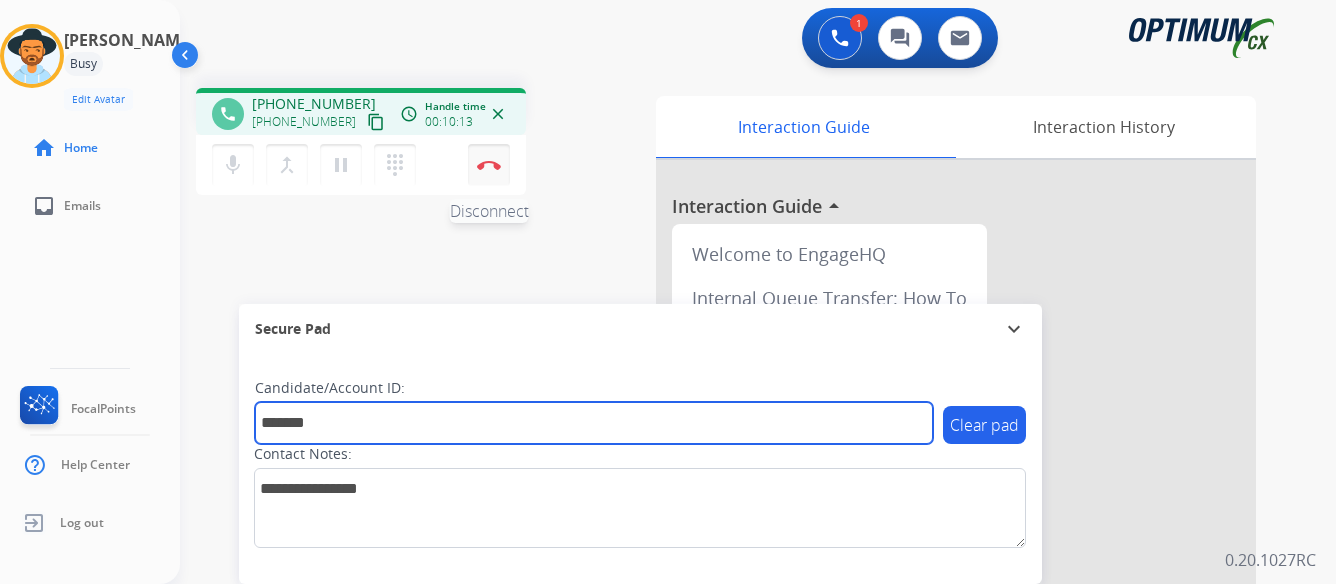 type on "*******" 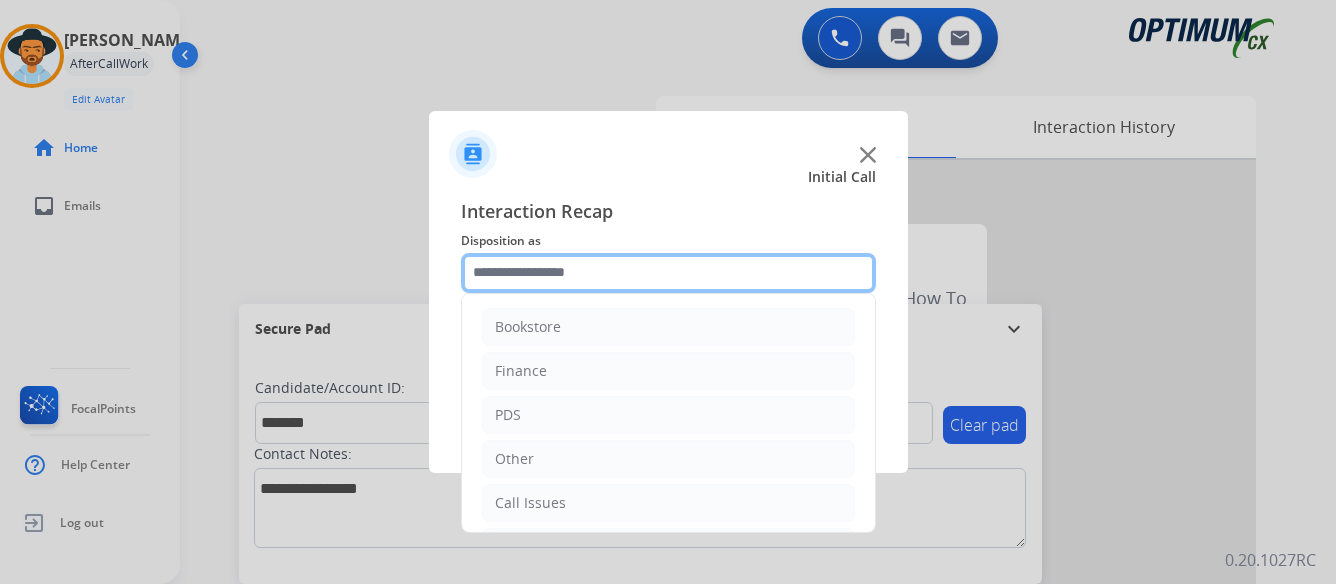 click 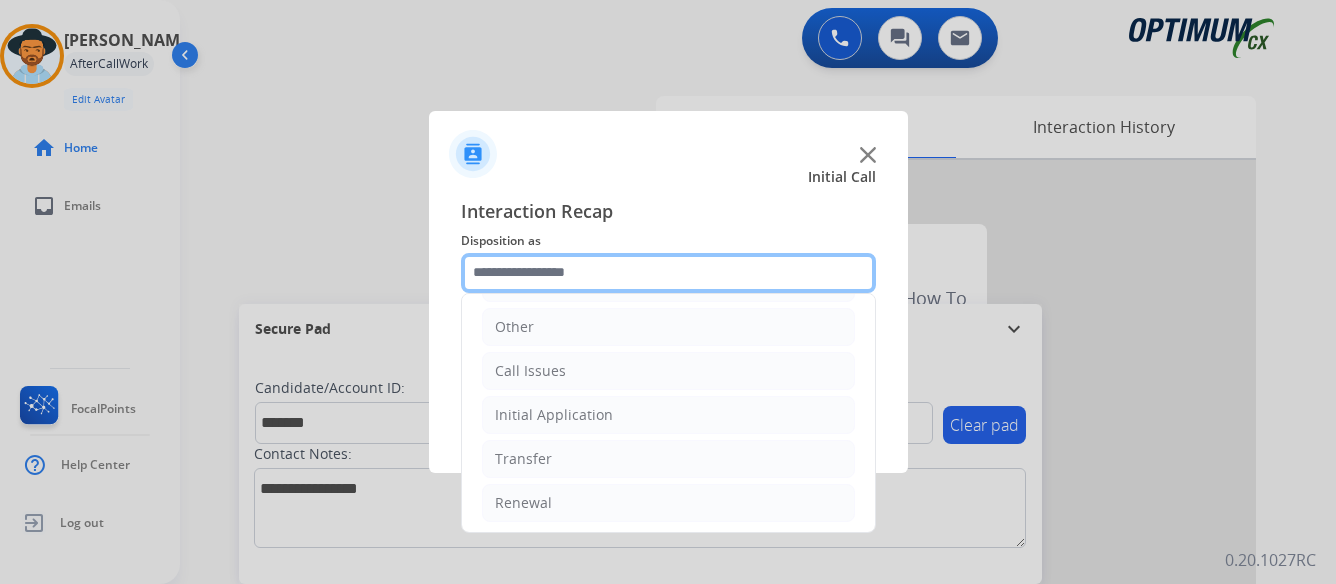 scroll, scrollTop: 136, scrollLeft: 0, axis: vertical 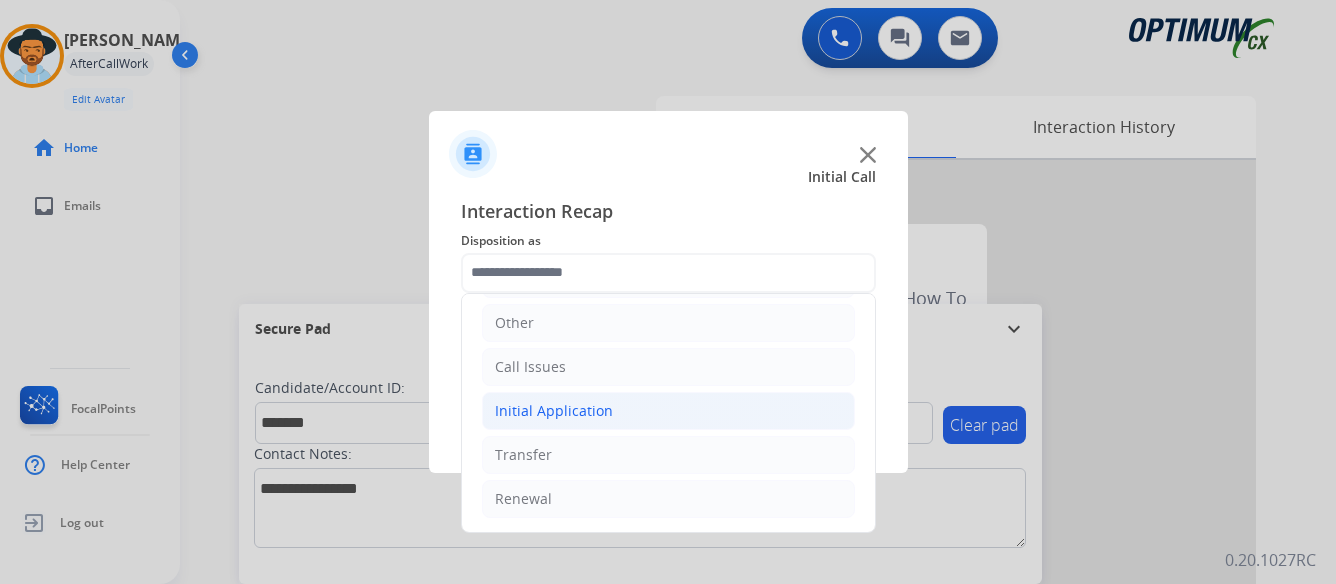 click on "Initial Application" 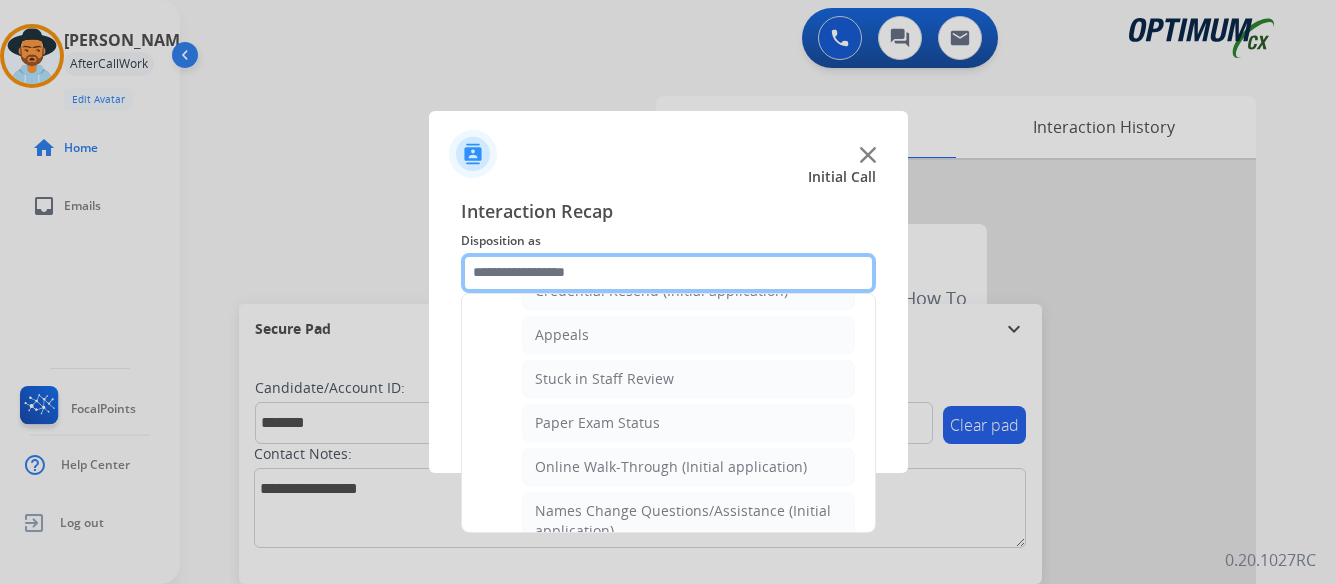 scroll, scrollTop: 336, scrollLeft: 0, axis: vertical 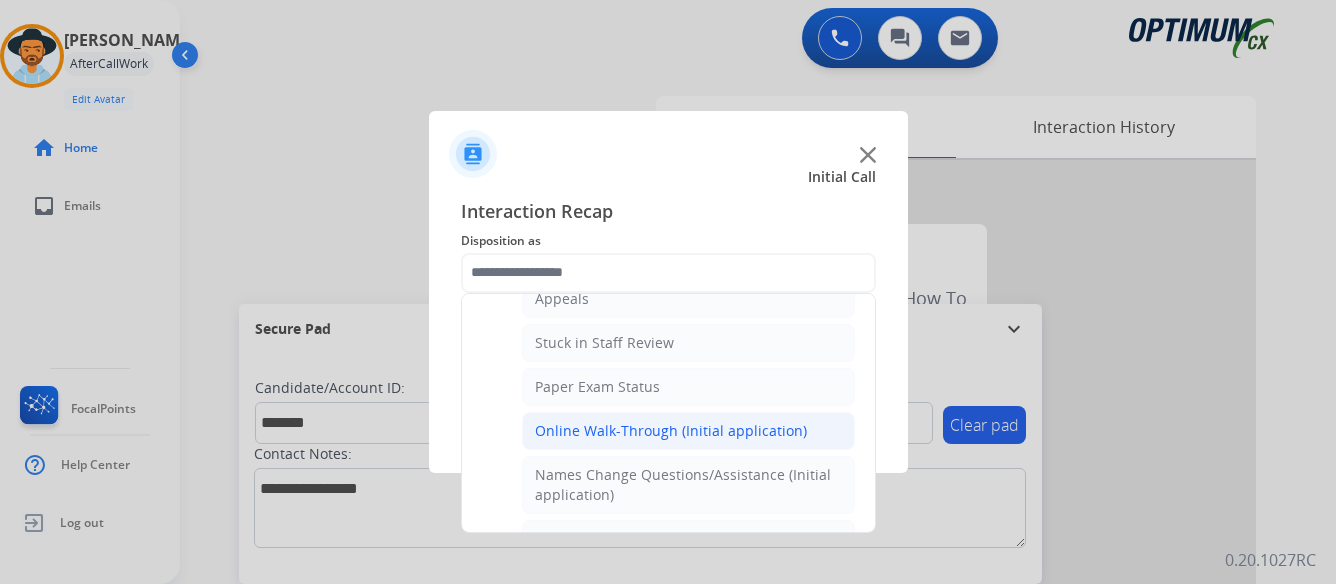 click on "Online Walk-Through (Initial application)" 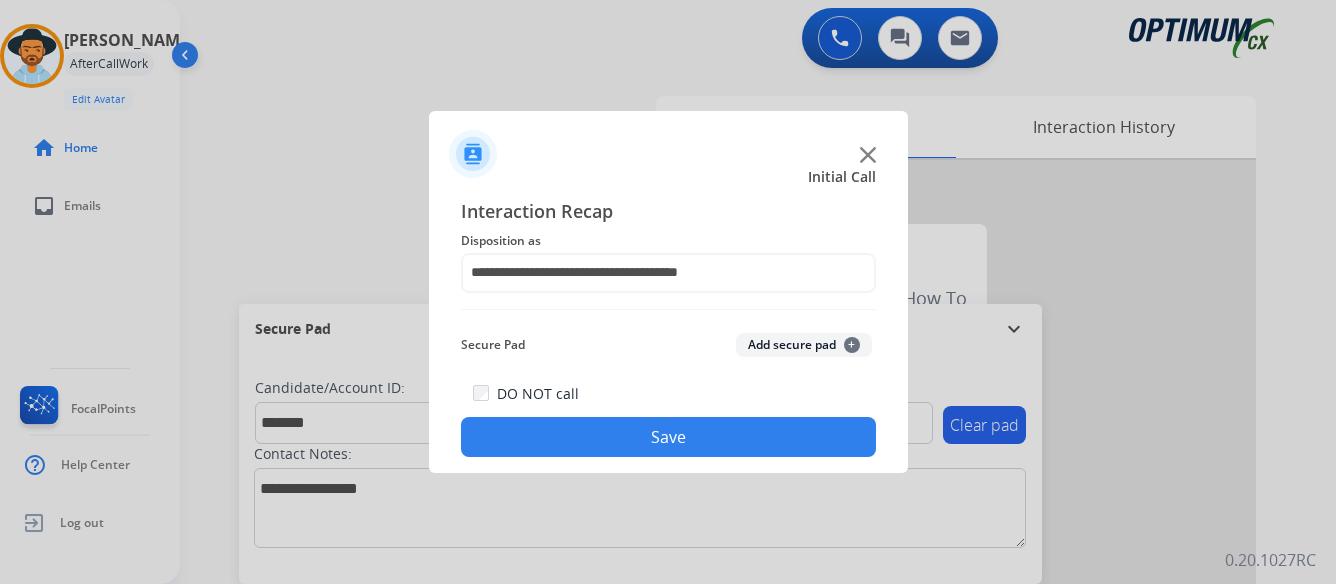 click on "Save" 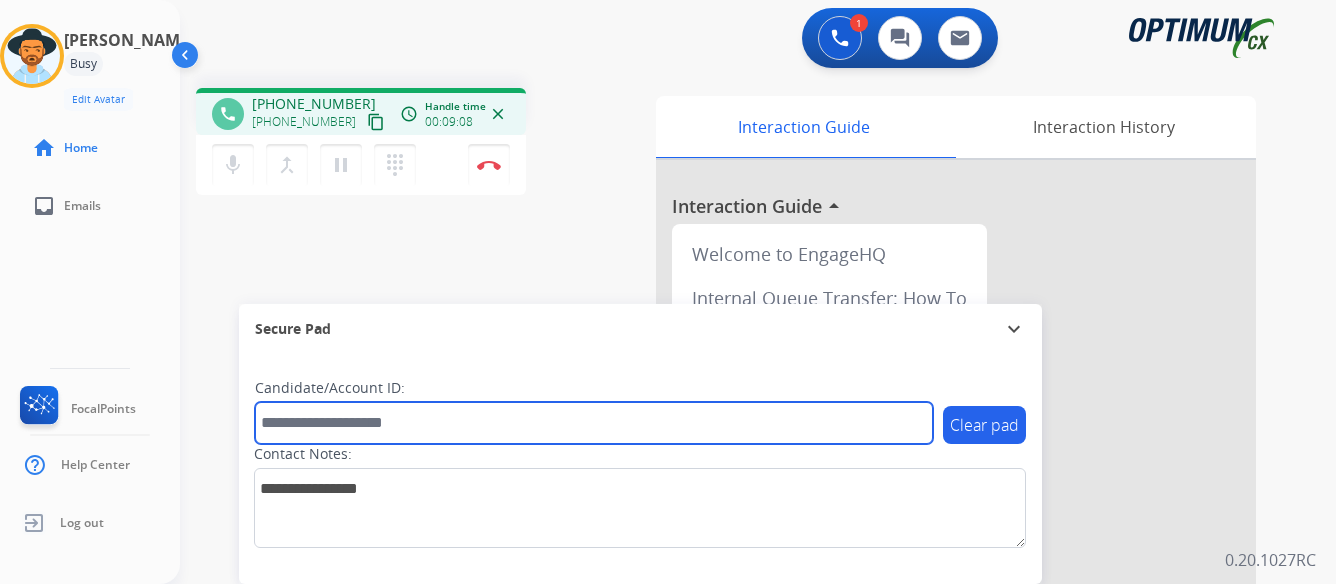 paste on "*******" 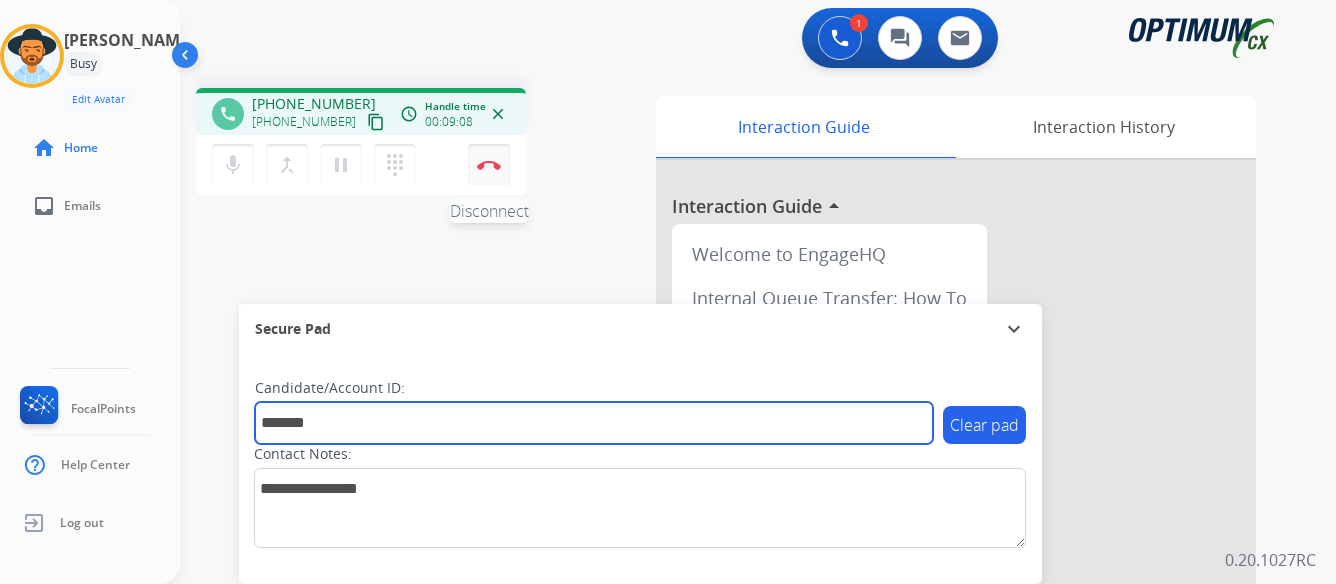 type on "*******" 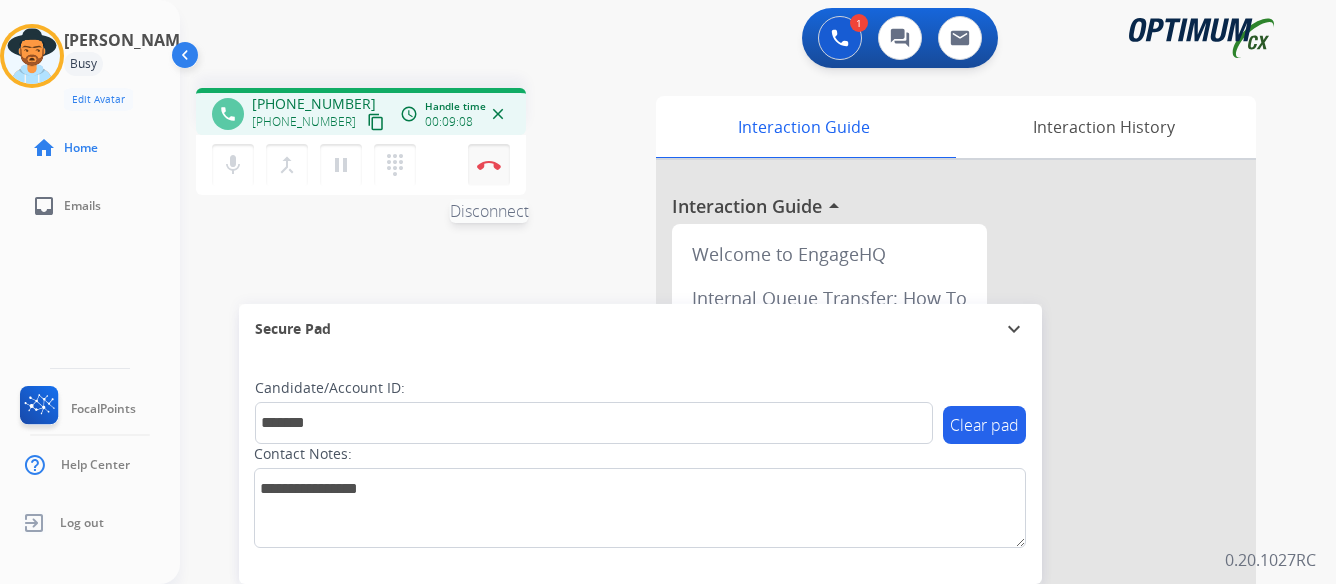 click at bounding box center [489, 165] 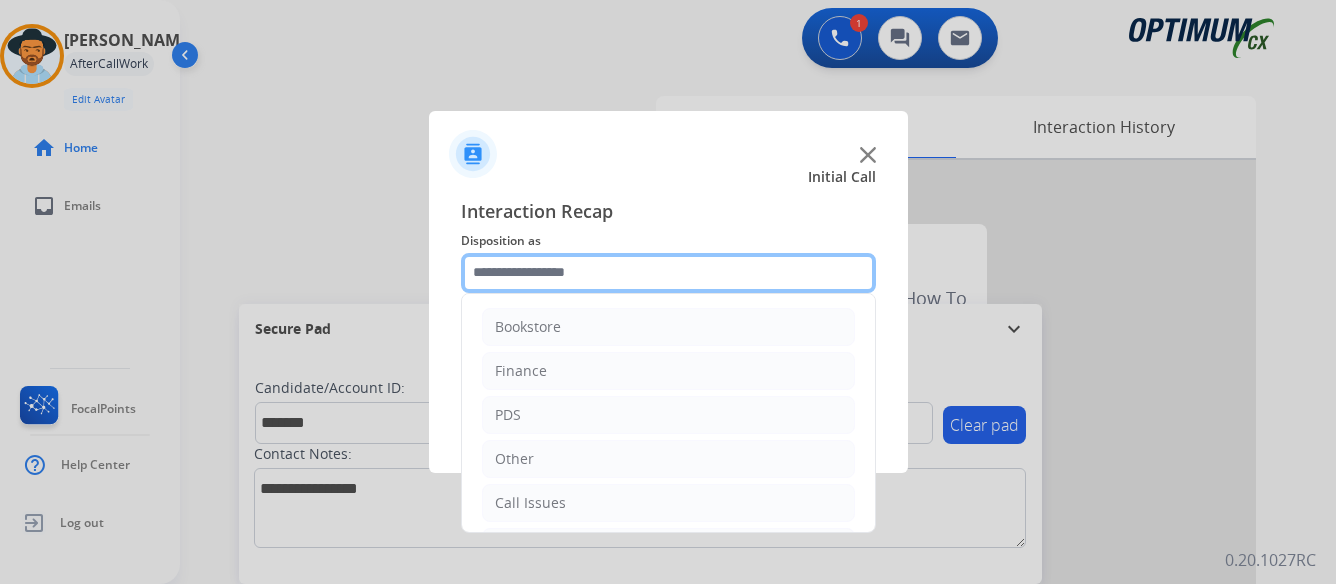 click 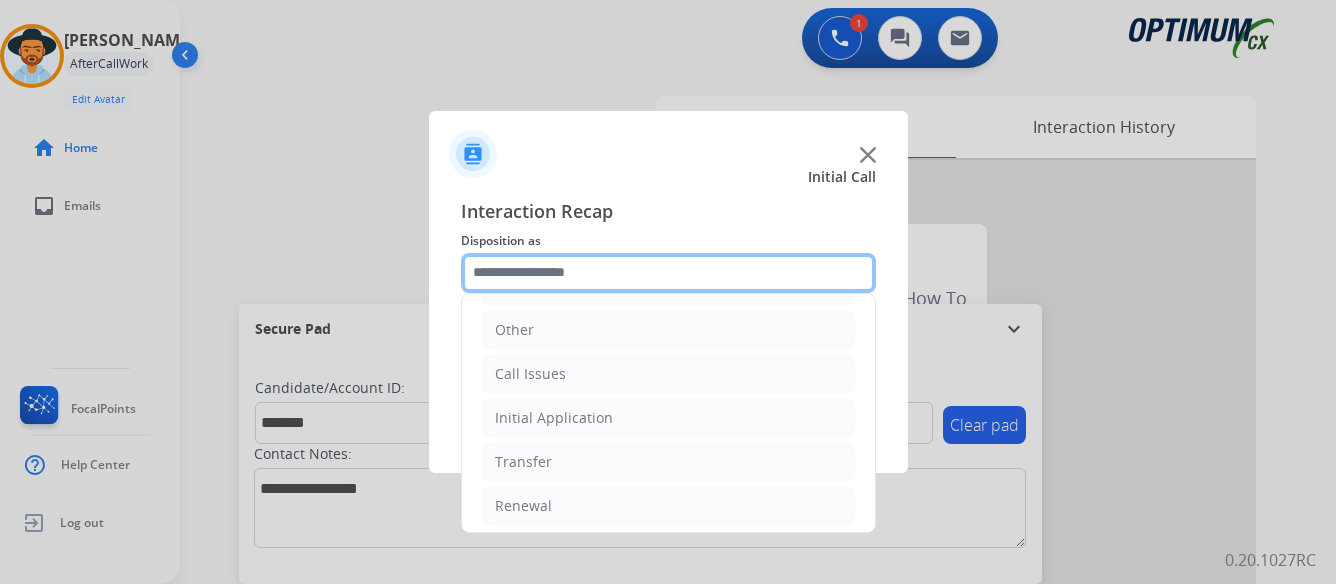 scroll, scrollTop: 136, scrollLeft: 0, axis: vertical 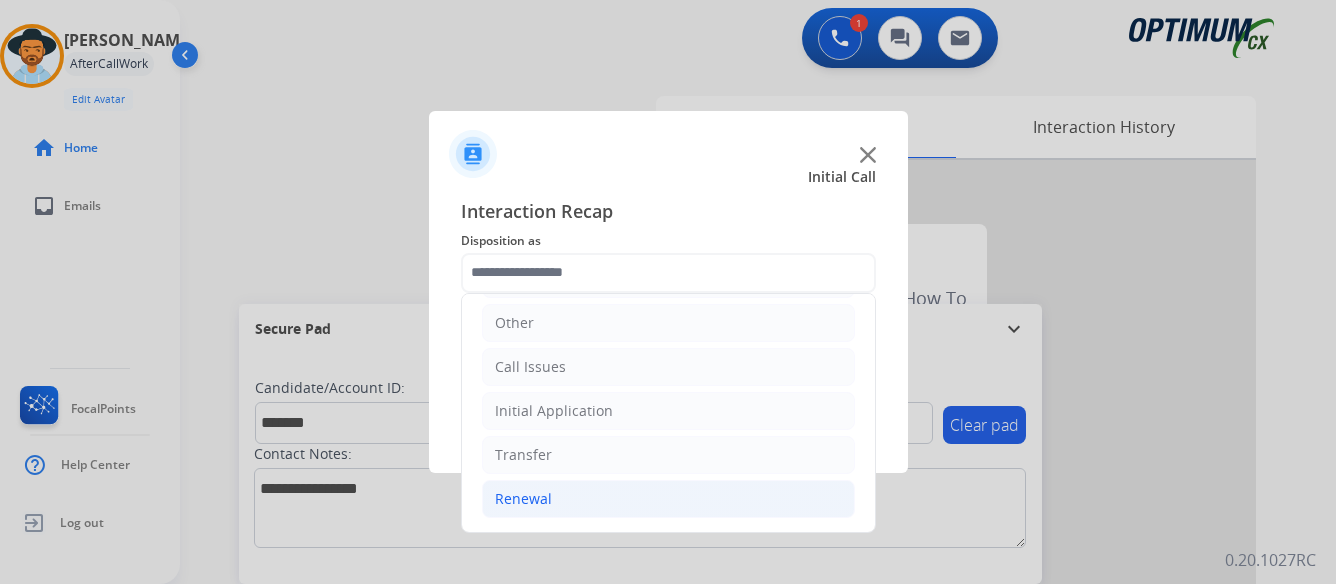 click on "Renewal" 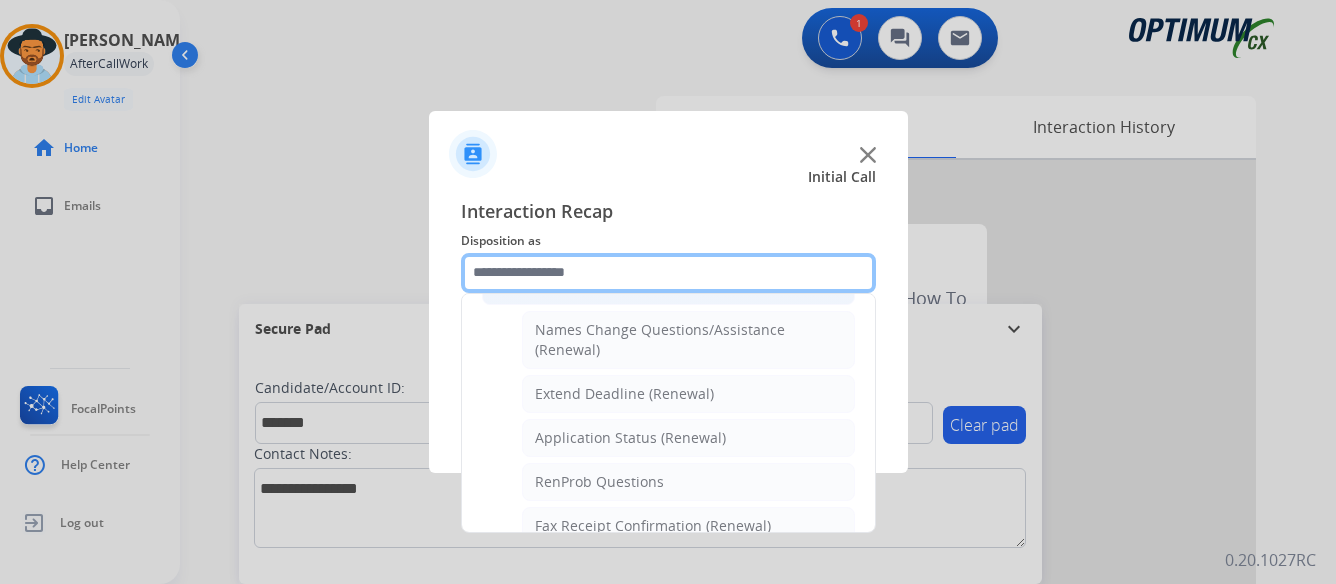 scroll, scrollTop: 300, scrollLeft: 0, axis: vertical 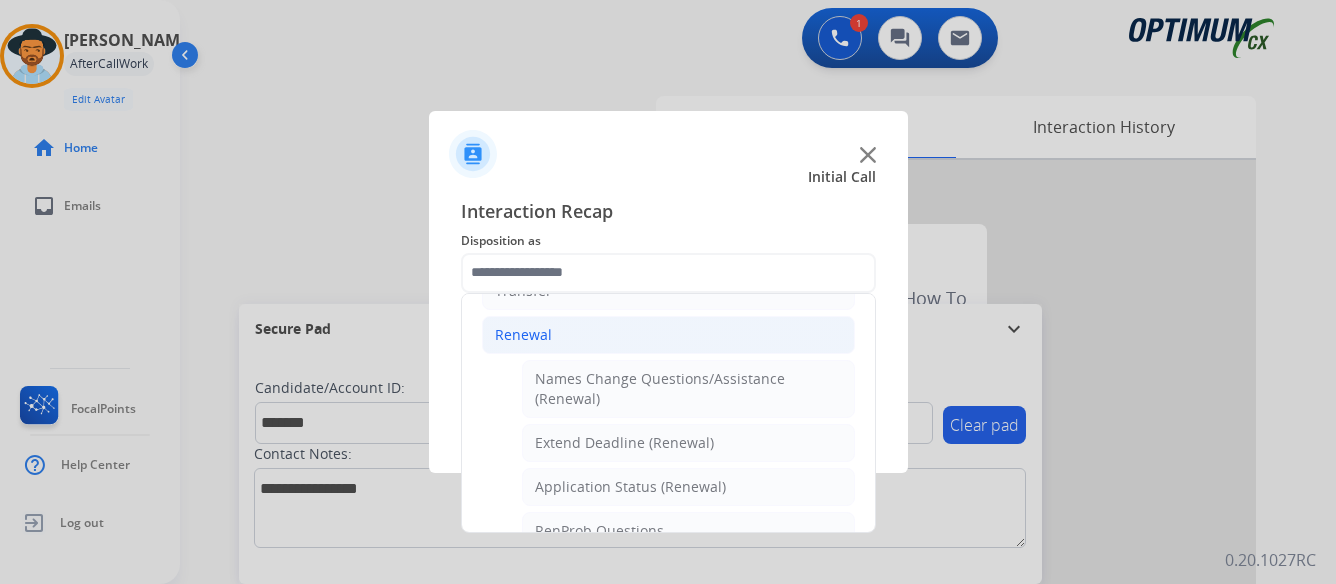 click on "Renewal" 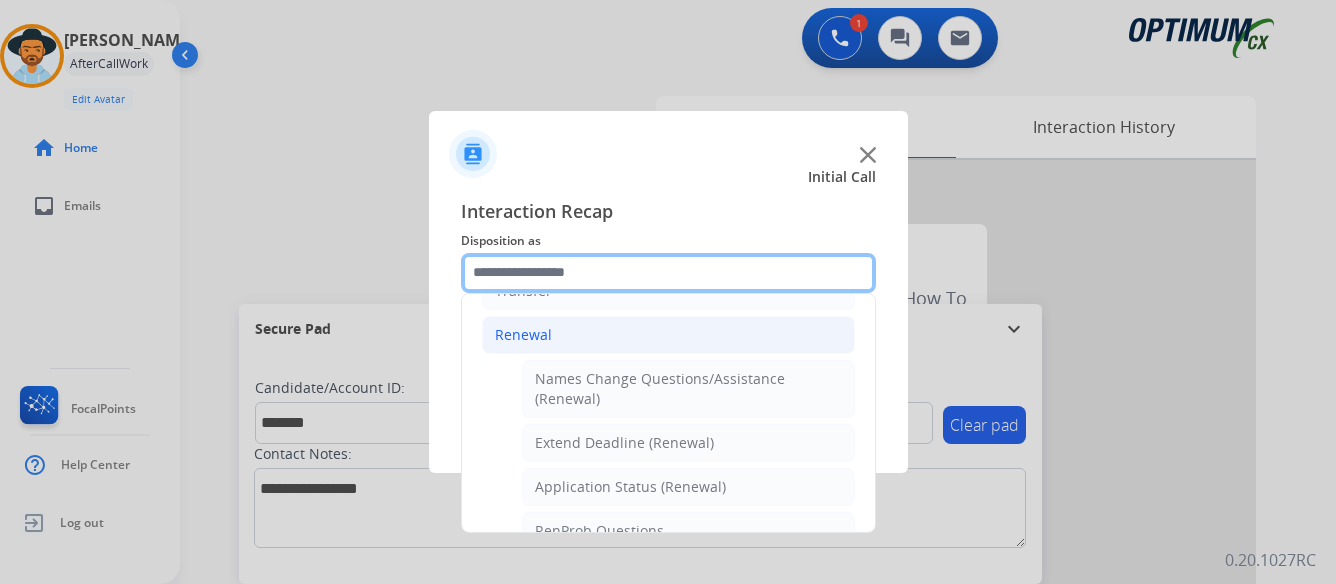 scroll, scrollTop: 136, scrollLeft: 0, axis: vertical 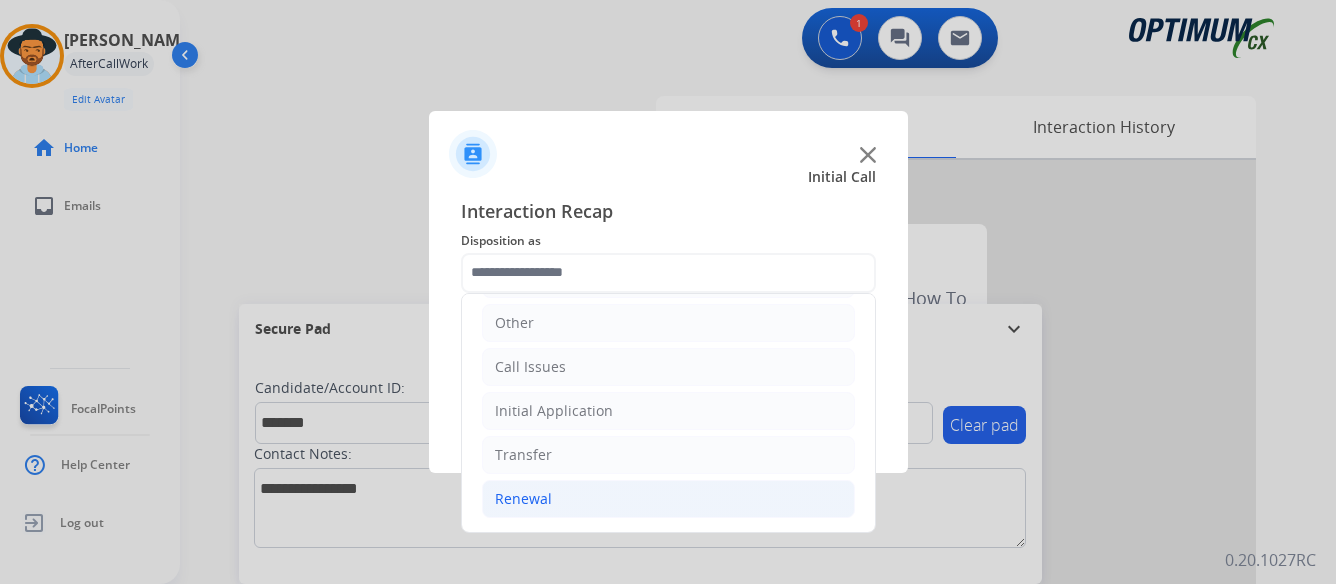 click on "Renewal" 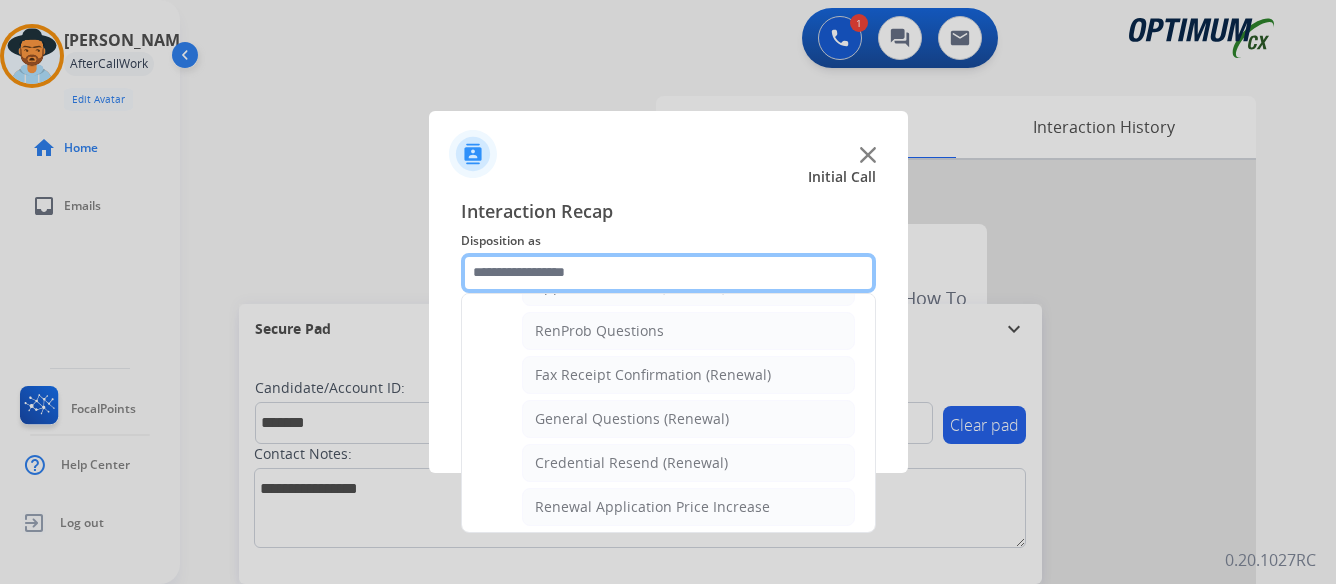 scroll, scrollTop: 600, scrollLeft: 0, axis: vertical 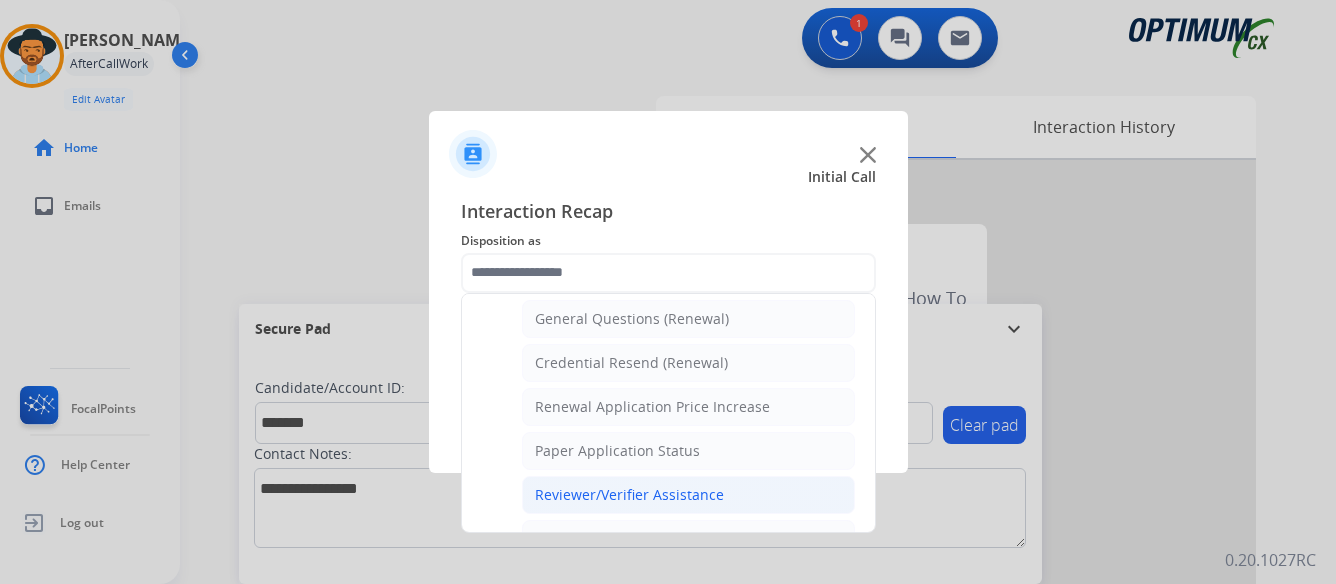 click on "Reviewer/Verifier Assistance" 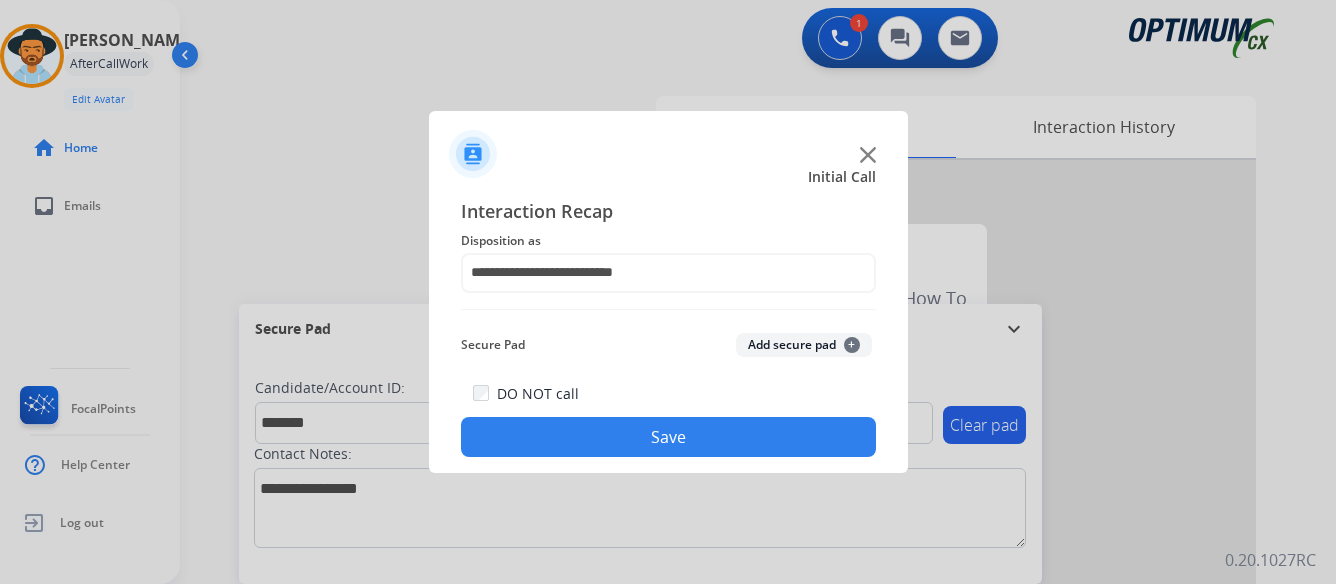 click on "Save" 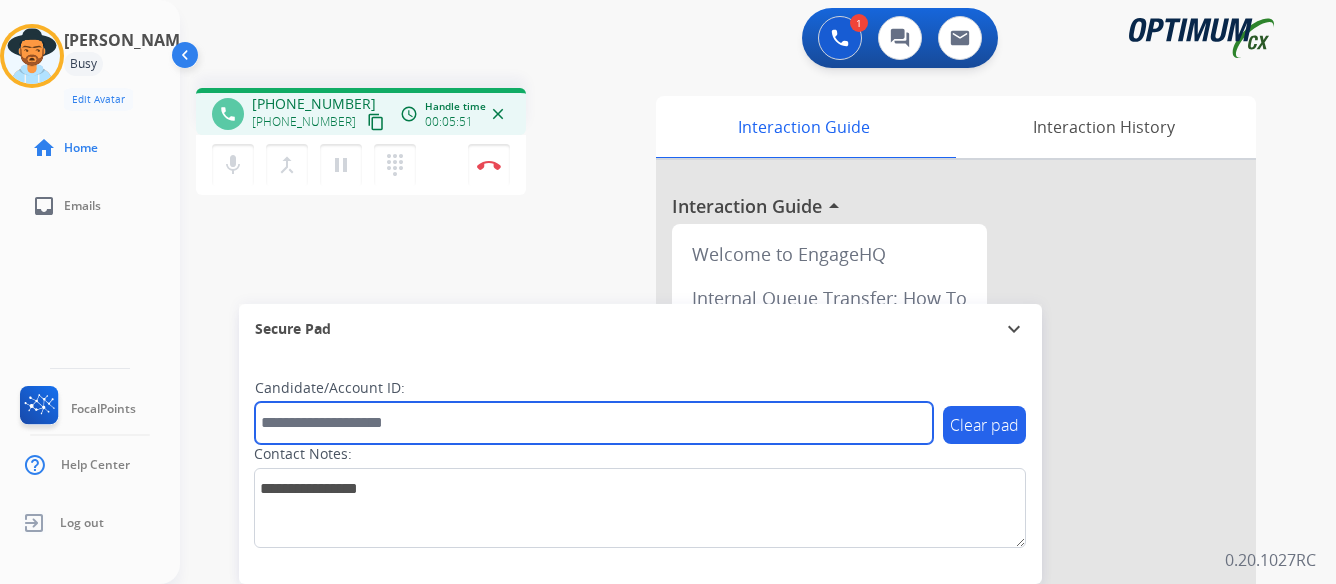 paste on "*******" 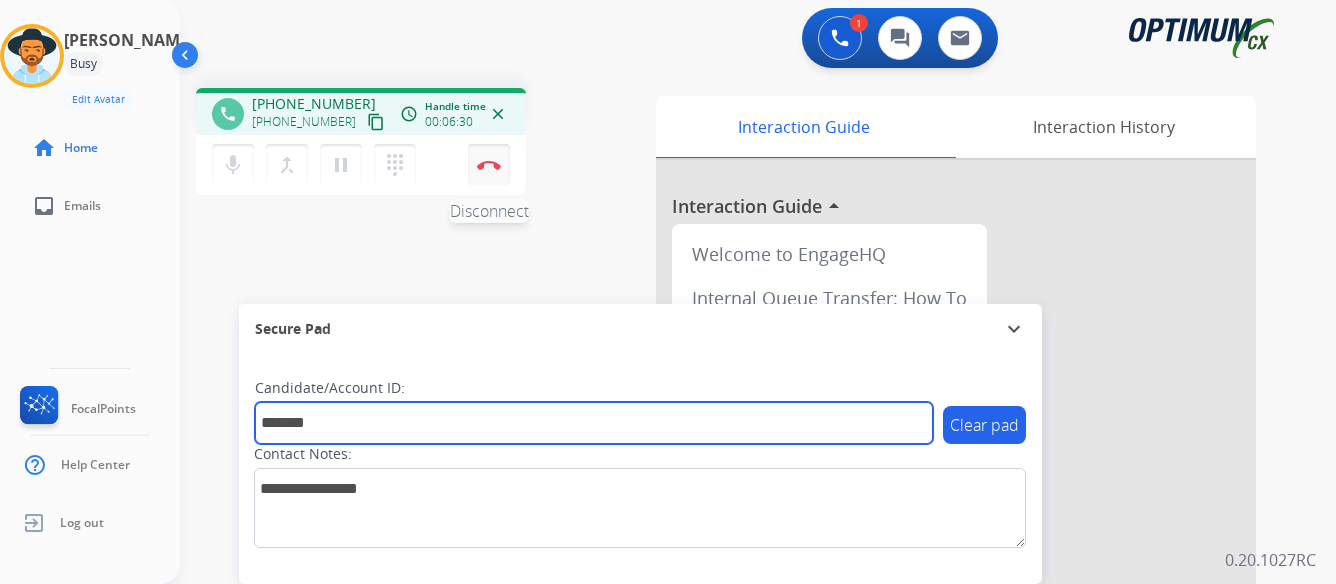 type on "*******" 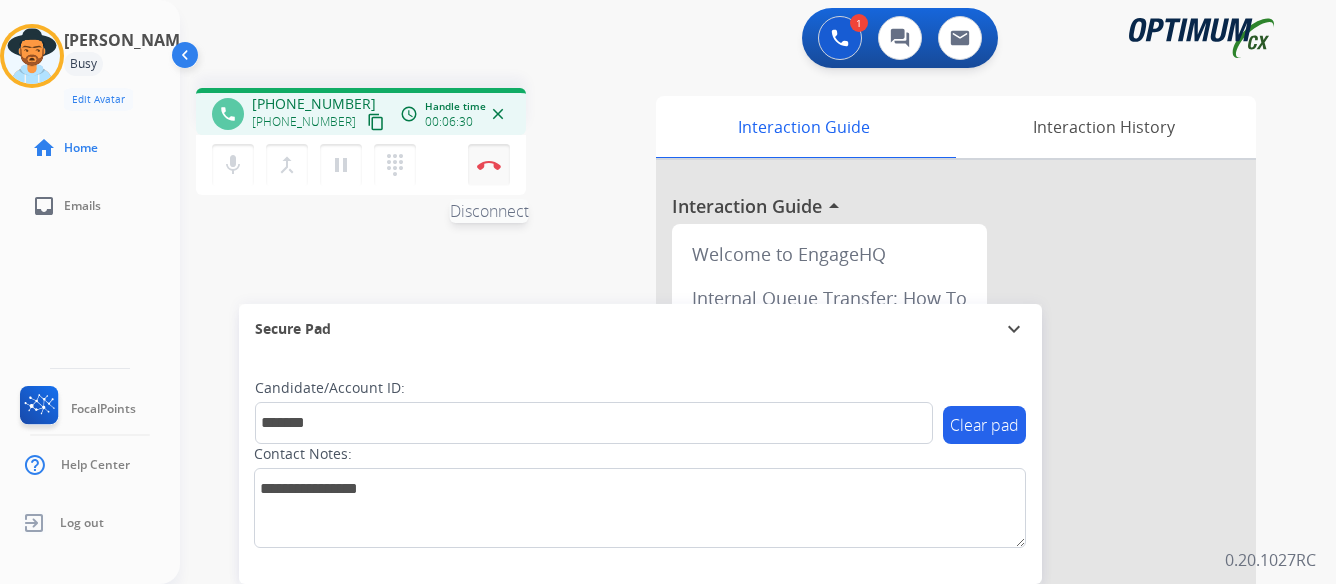 click at bounding box center [489, 165] 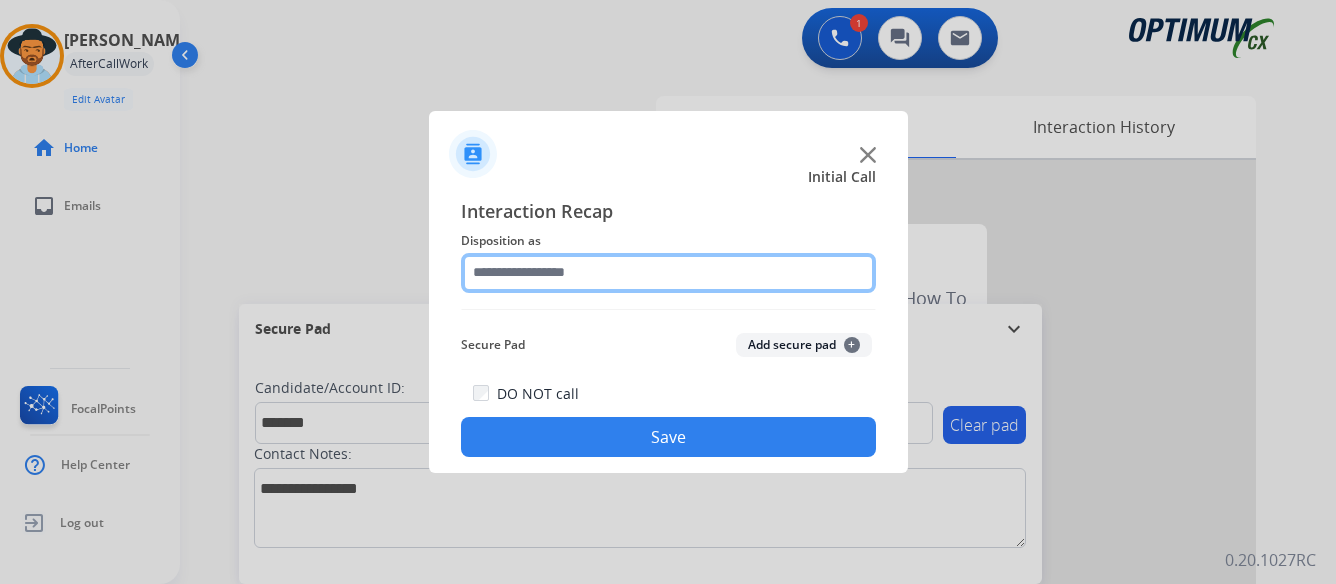 click 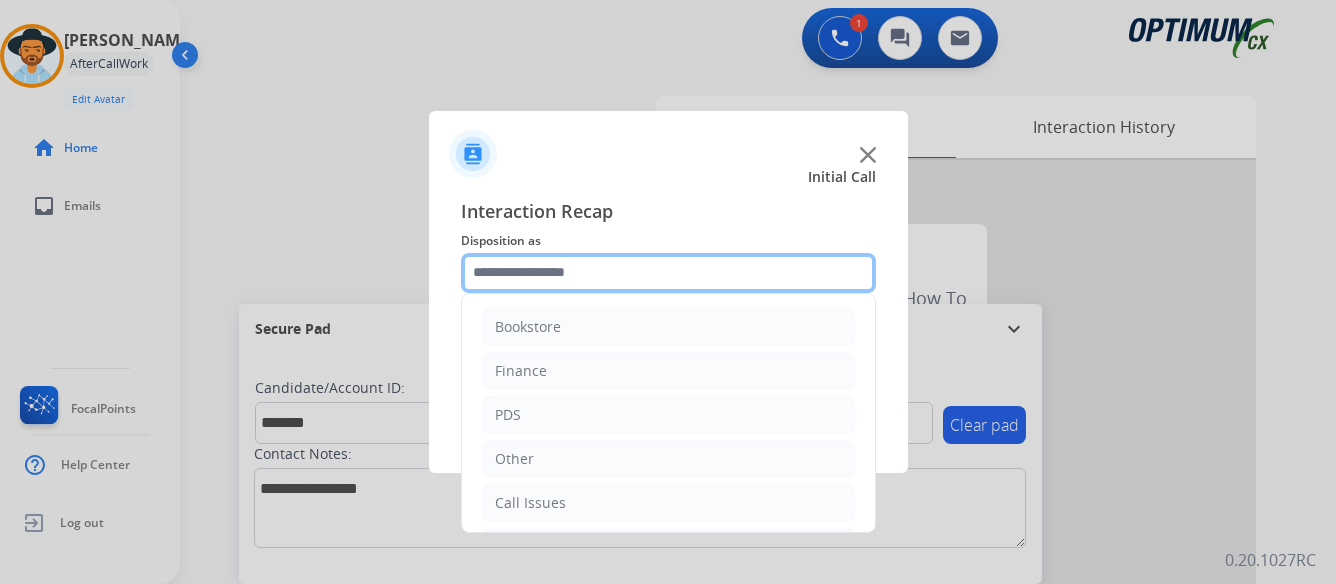 scroll, scrollTop: 136, scrollLeft: 0, axis: vertical 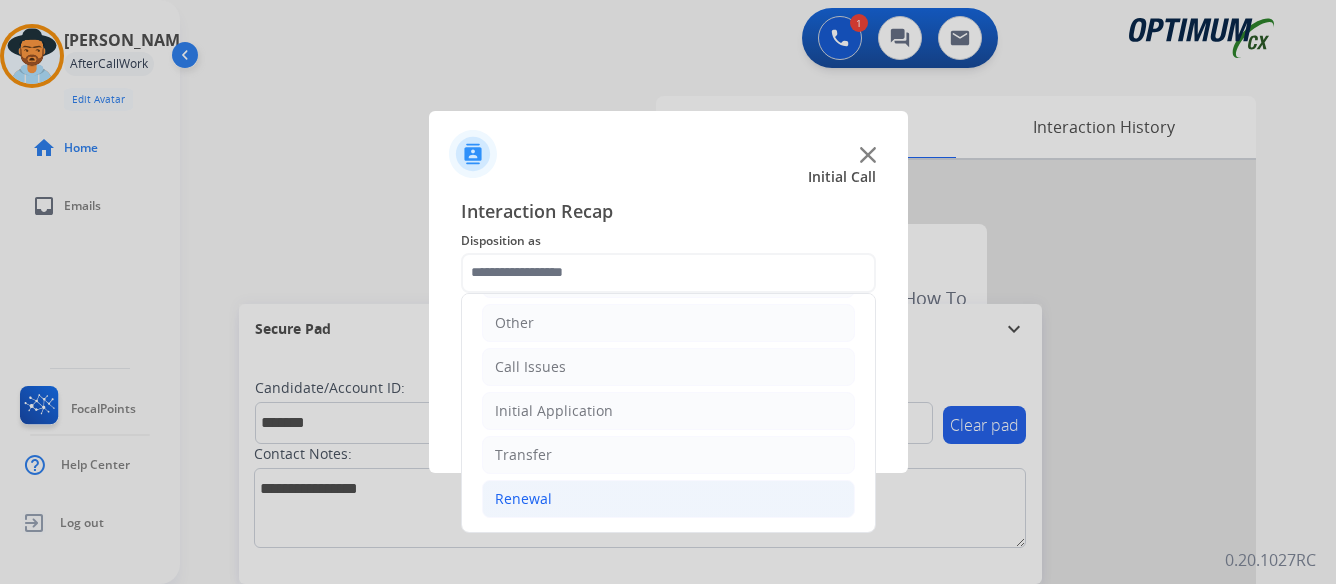 click on "Renewal" 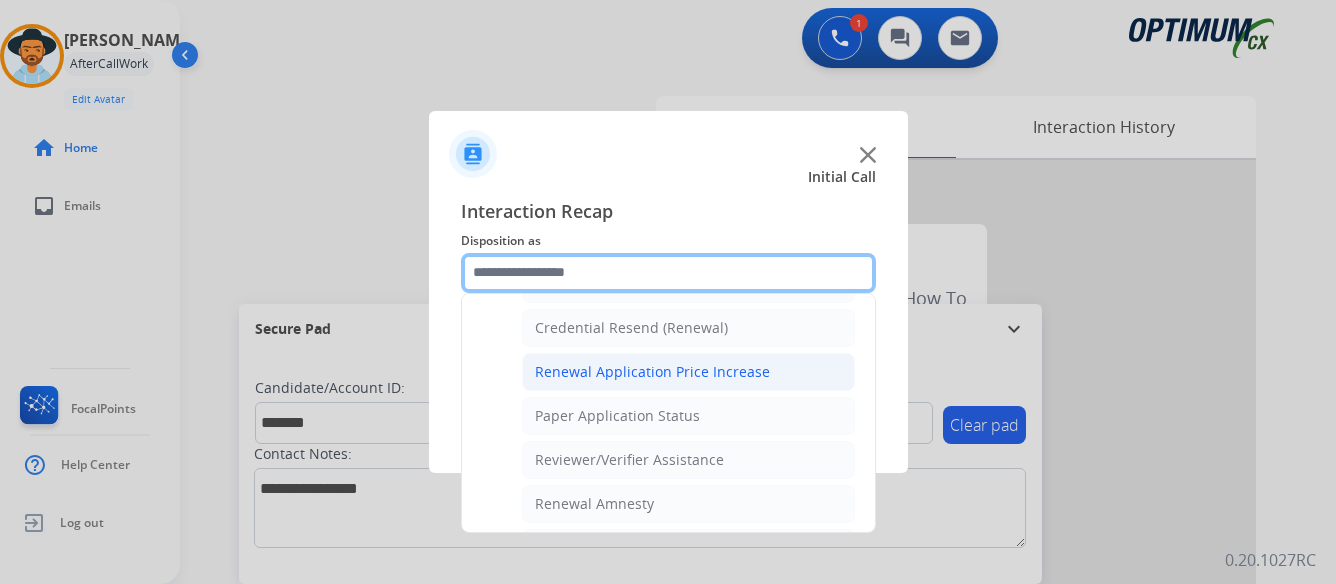 scroll, scrollTop: 636, scrollLeft: 0, axis: vertical 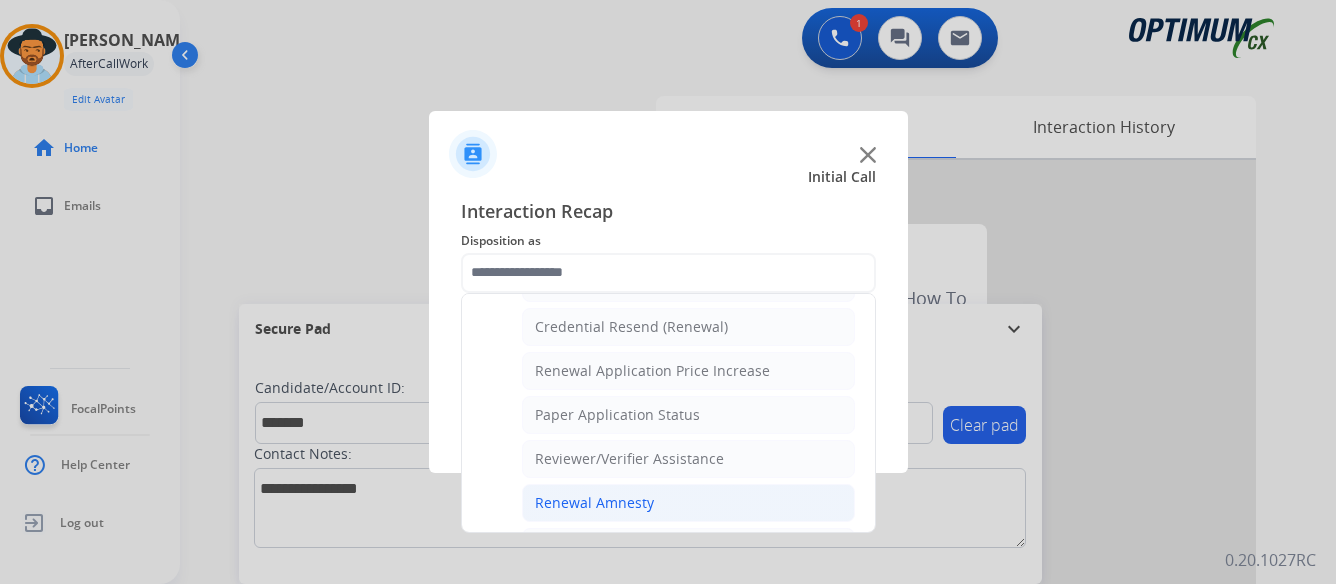 click on "Renewal Amnesty" 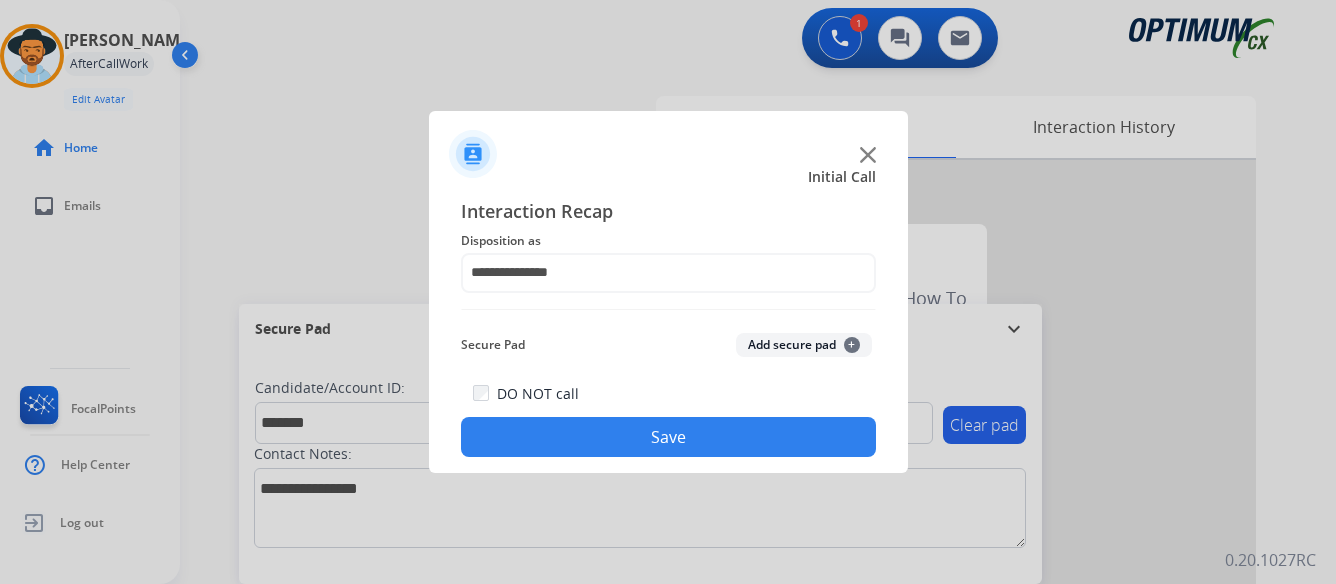click on "Save" 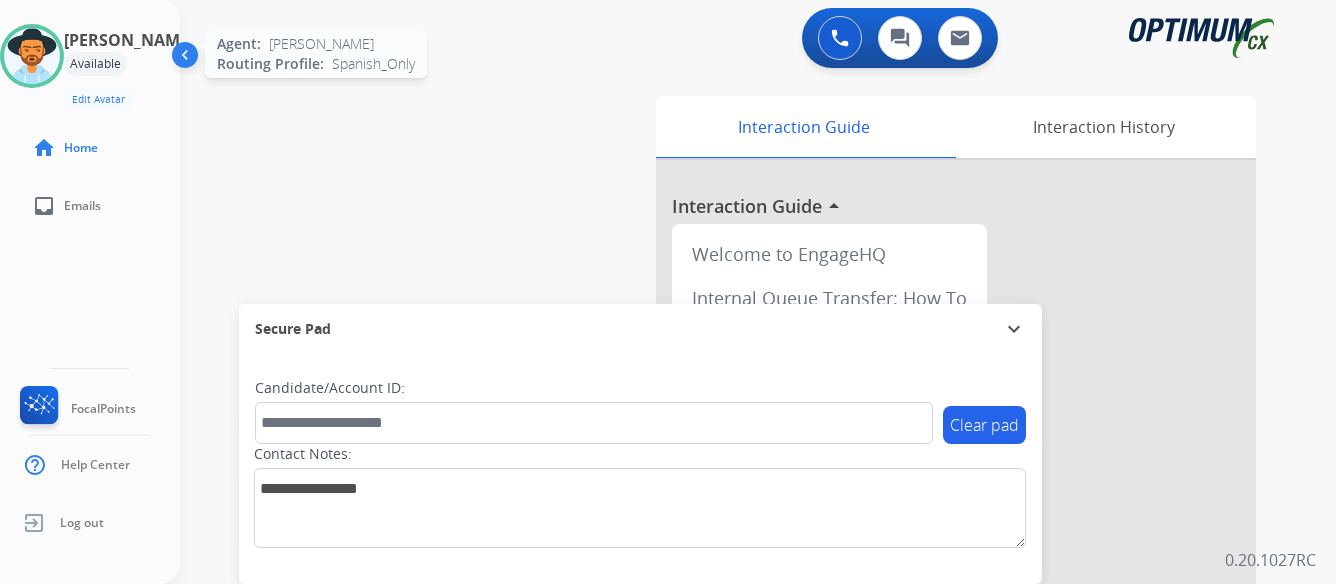 click at bounding box center [32, 56] 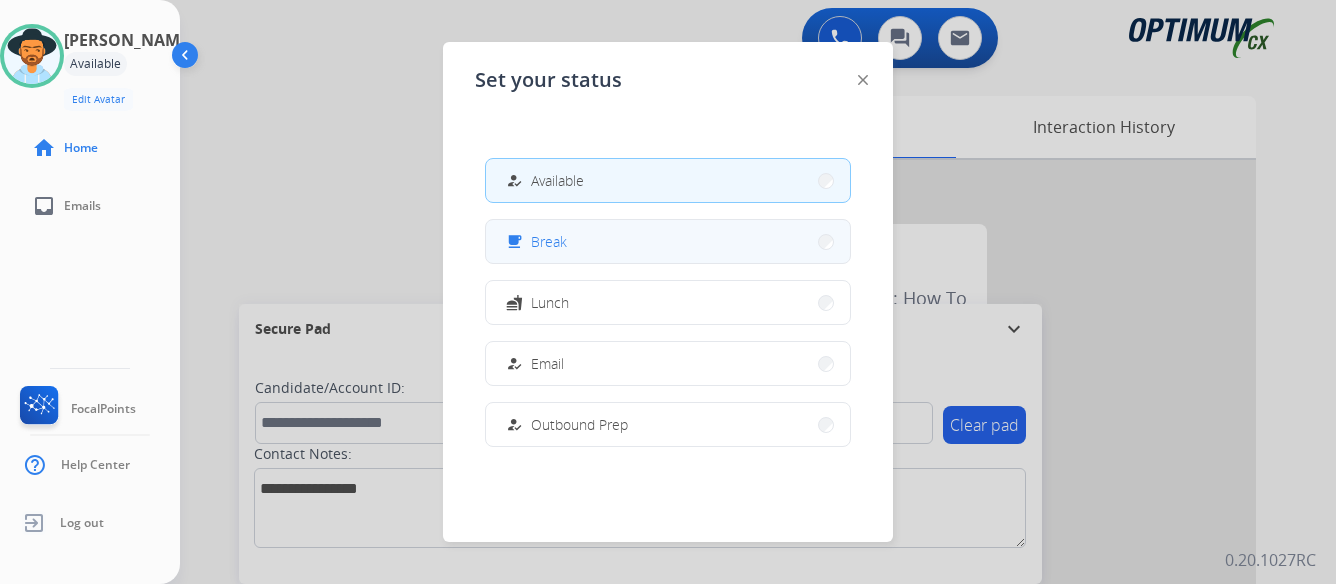 click on "free_breakfast Break" at bounding box center (668, 241) 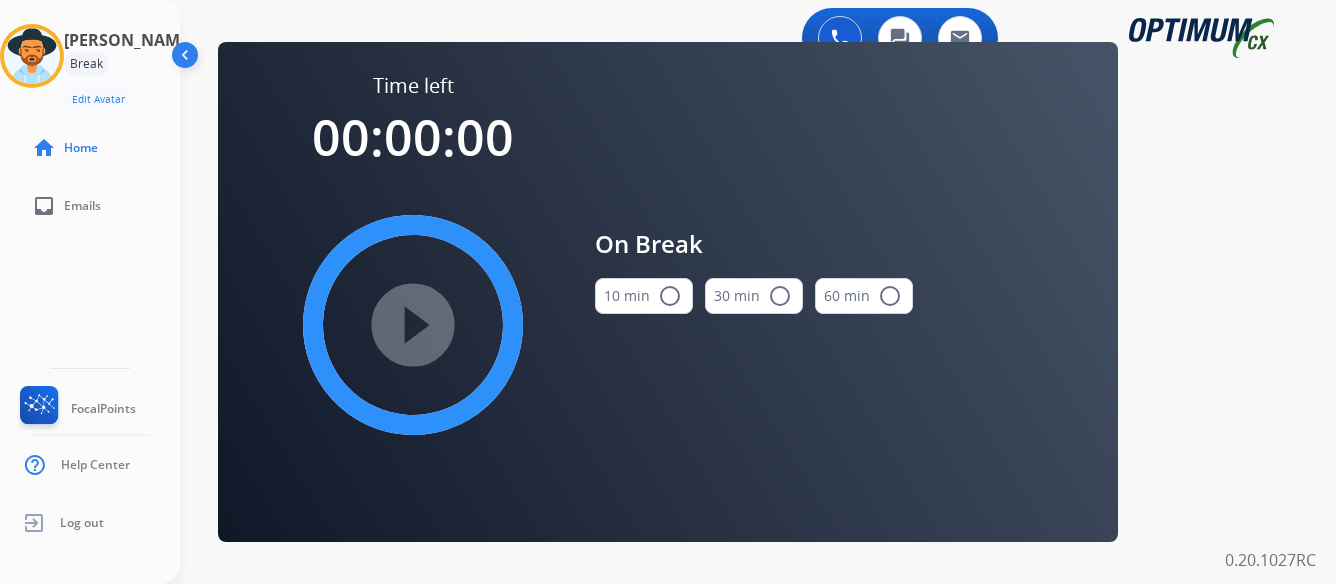 click on "radio_button_unchecked" at bounding box center (670, 296) 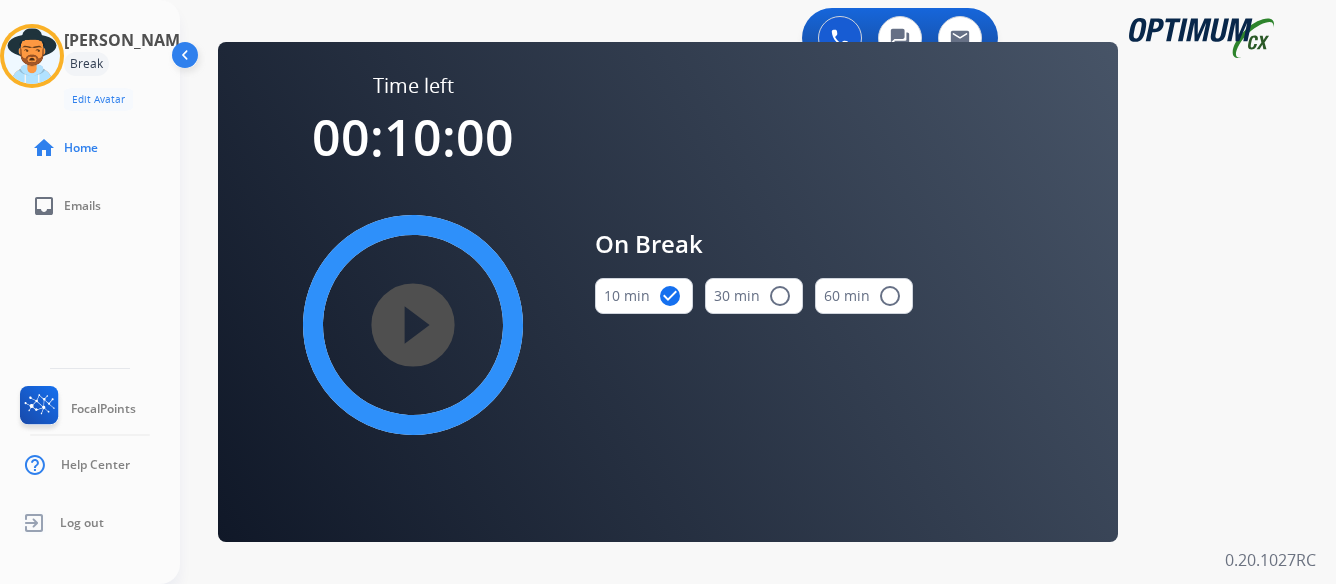 click on "play_circle_filled" at bounding box center [413, 325] 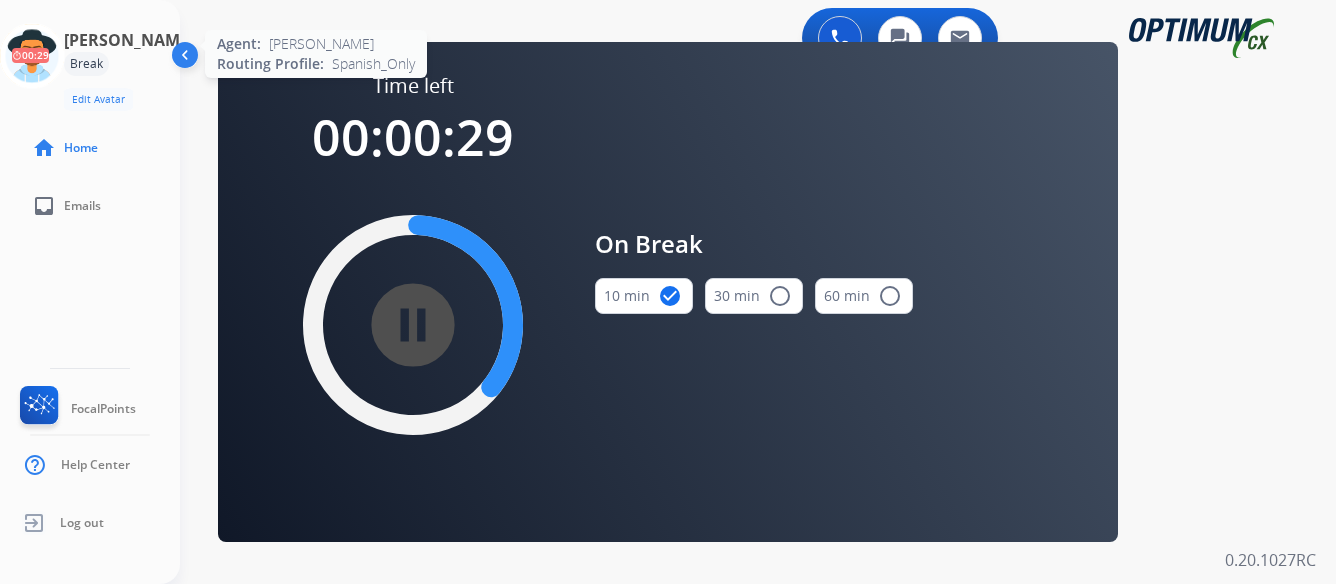 click 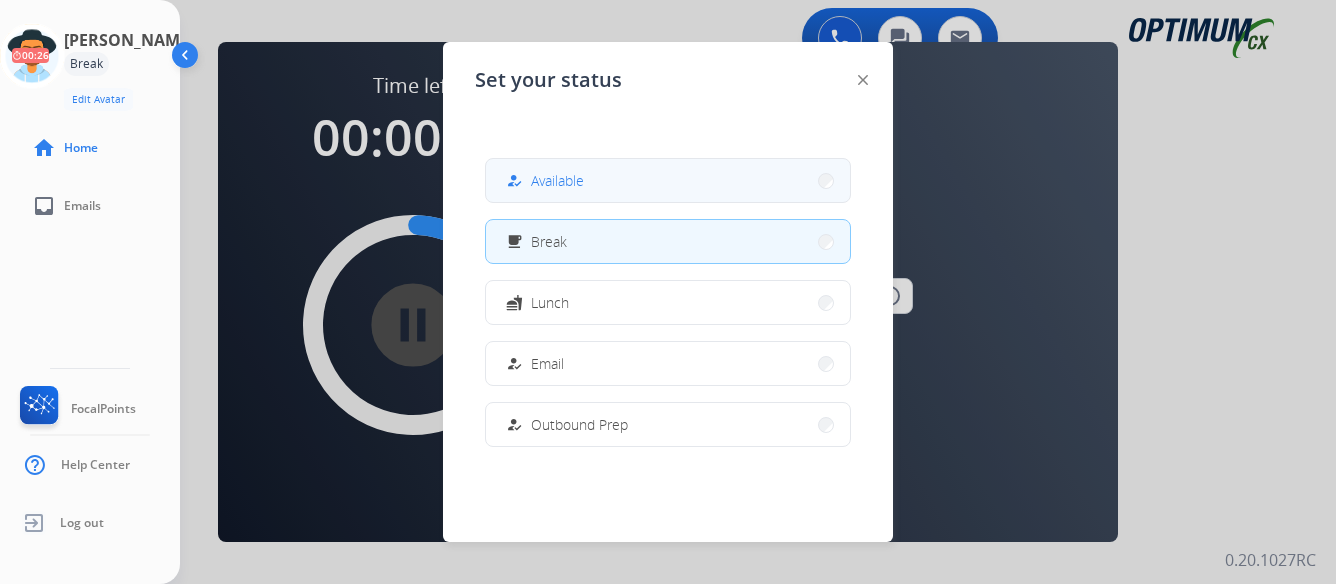 click on "how_to_reg Available" at bounding box center (668, 180) 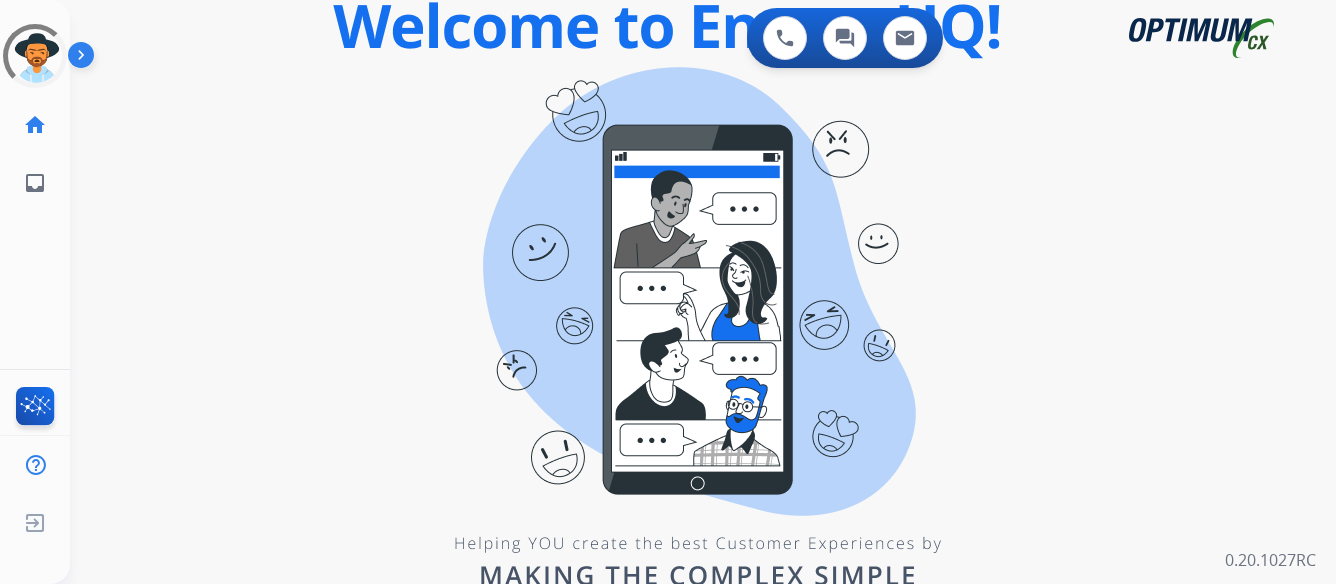 scroll, scrollTop: 0, scrollLeft: 0, axis: both 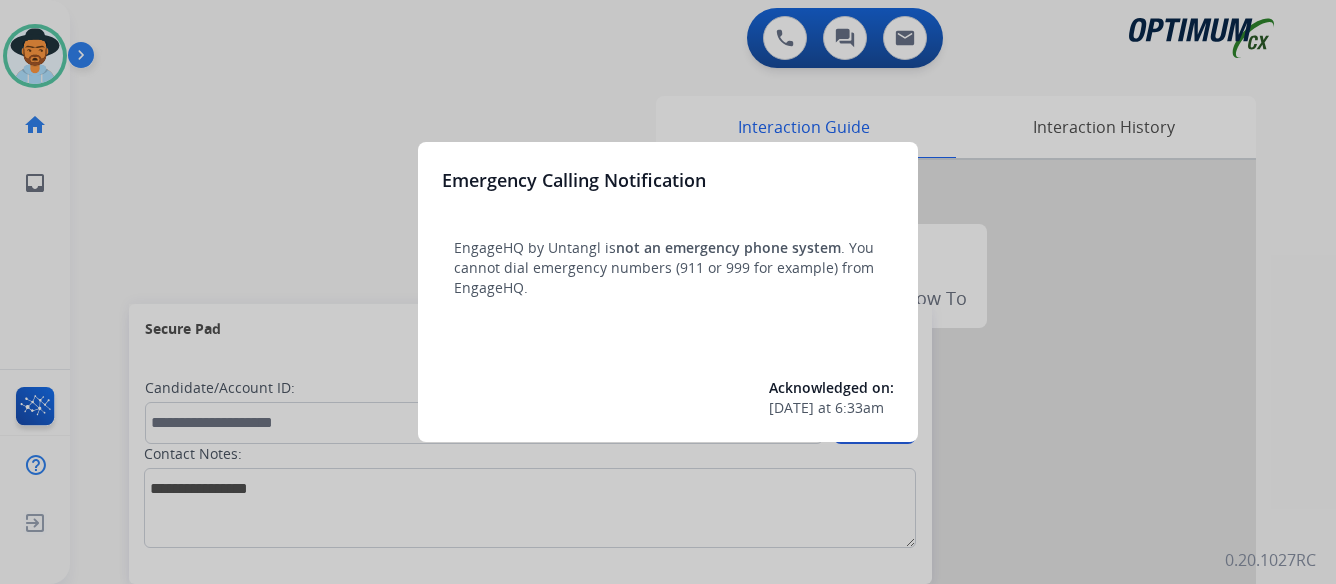 click at bounding box center (668, 292) 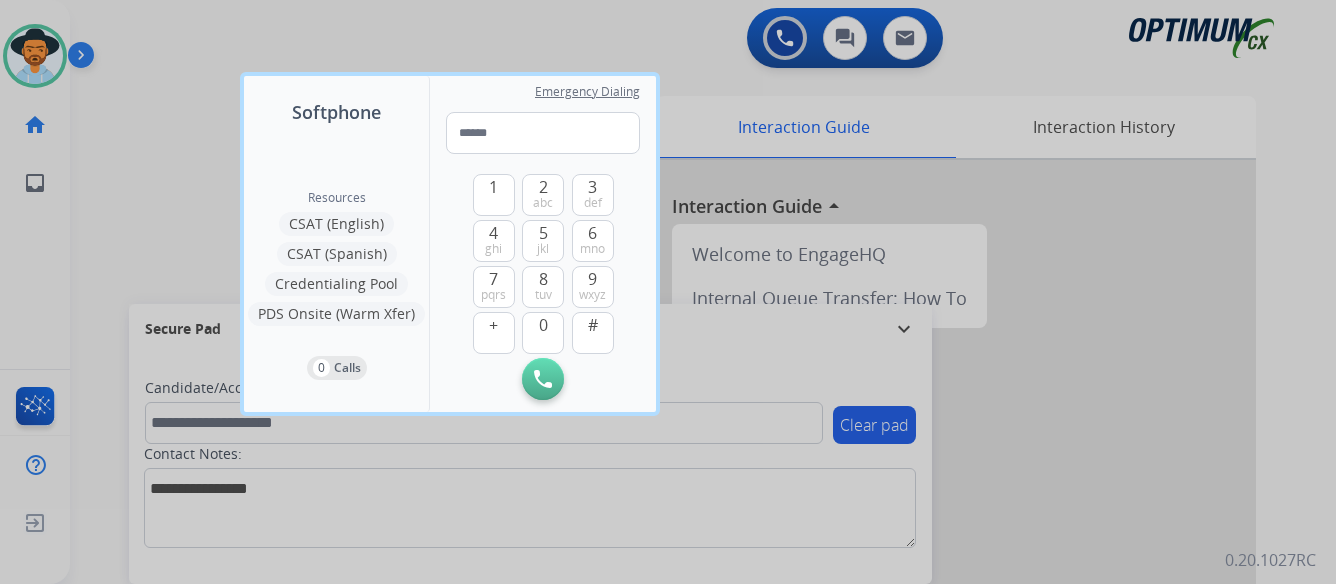 click at bounding box center (668, 292) 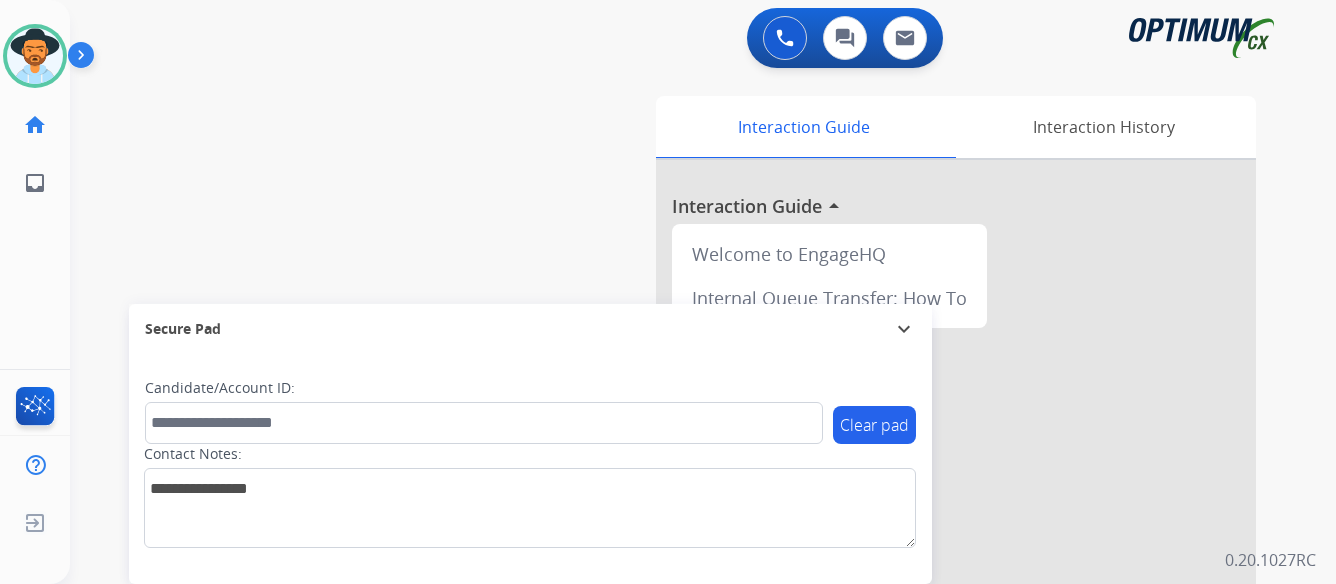click at bounding box center [85, 59] 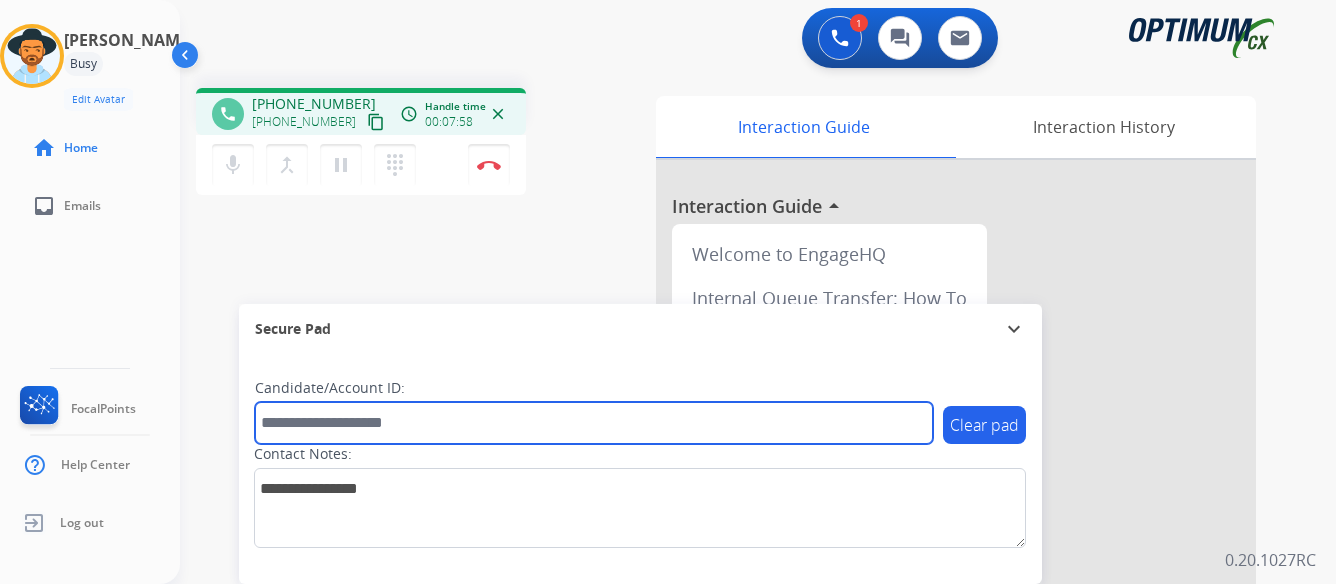 paste on "*******" 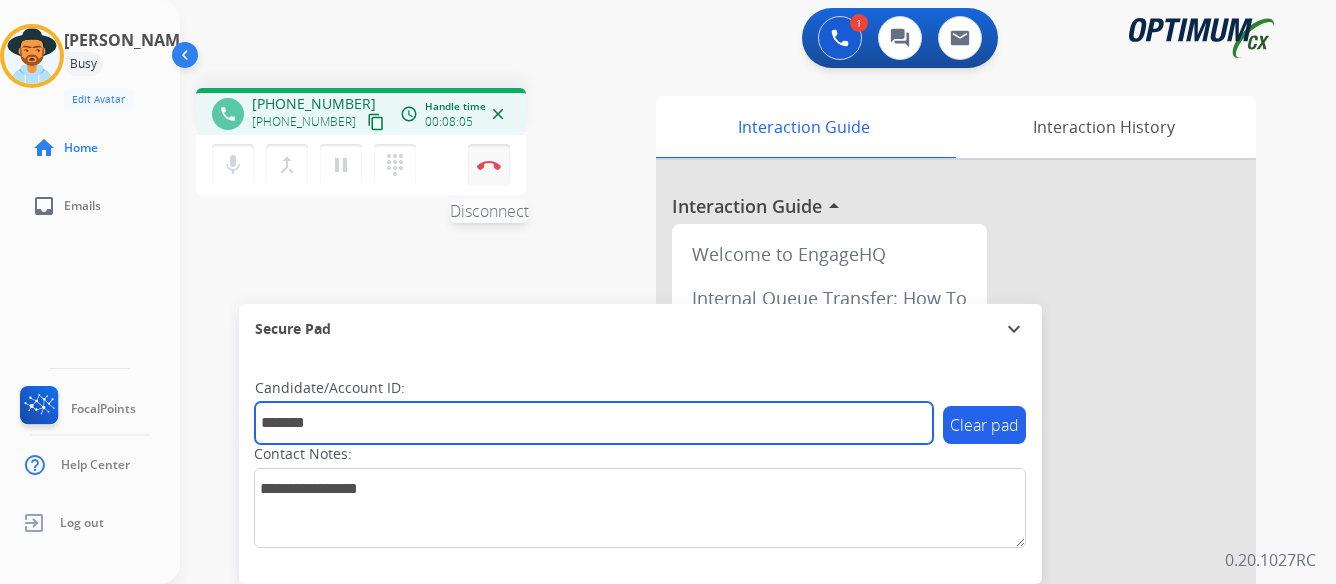 type on "*******" 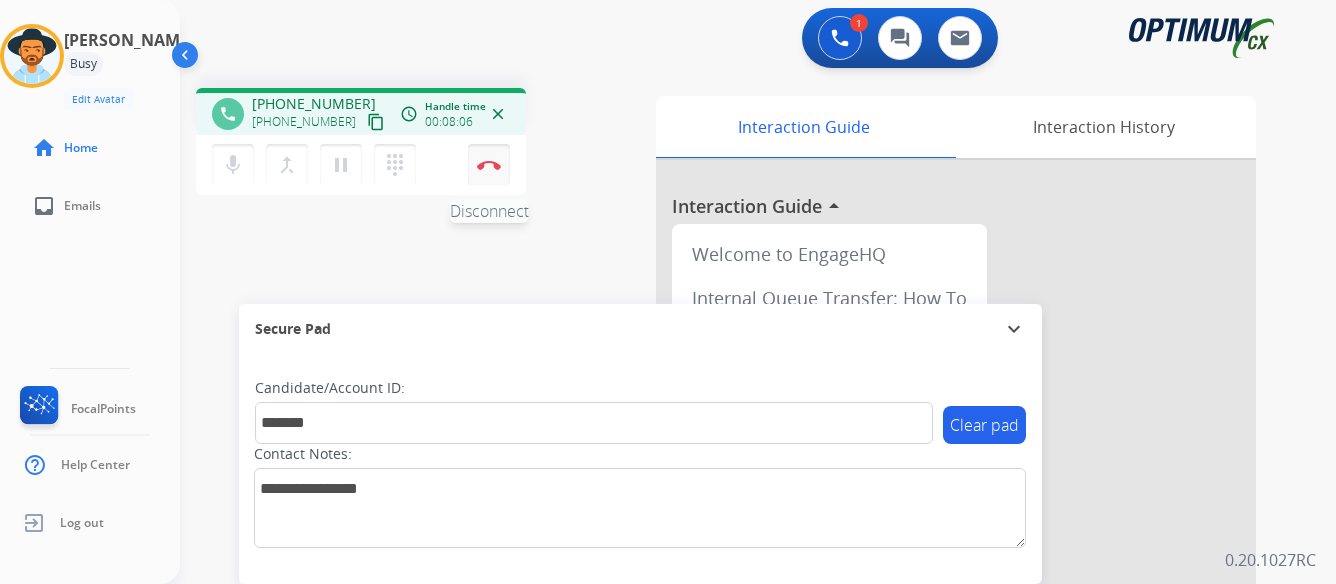click on "Disconnect" at bounding box center [489, 165] 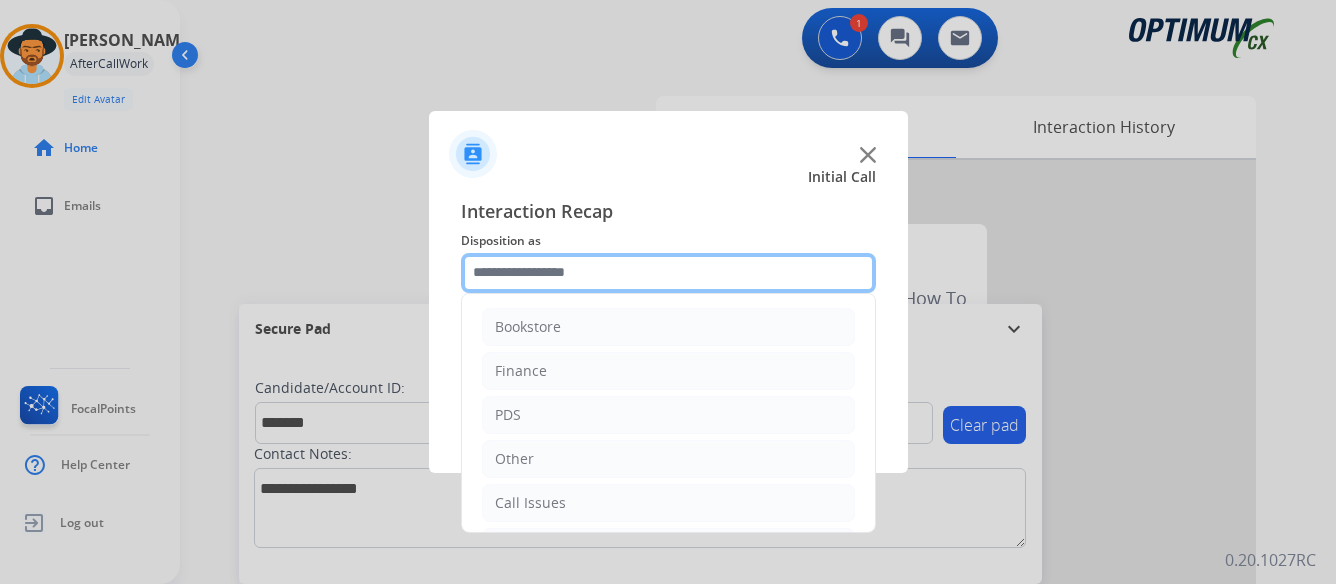 click 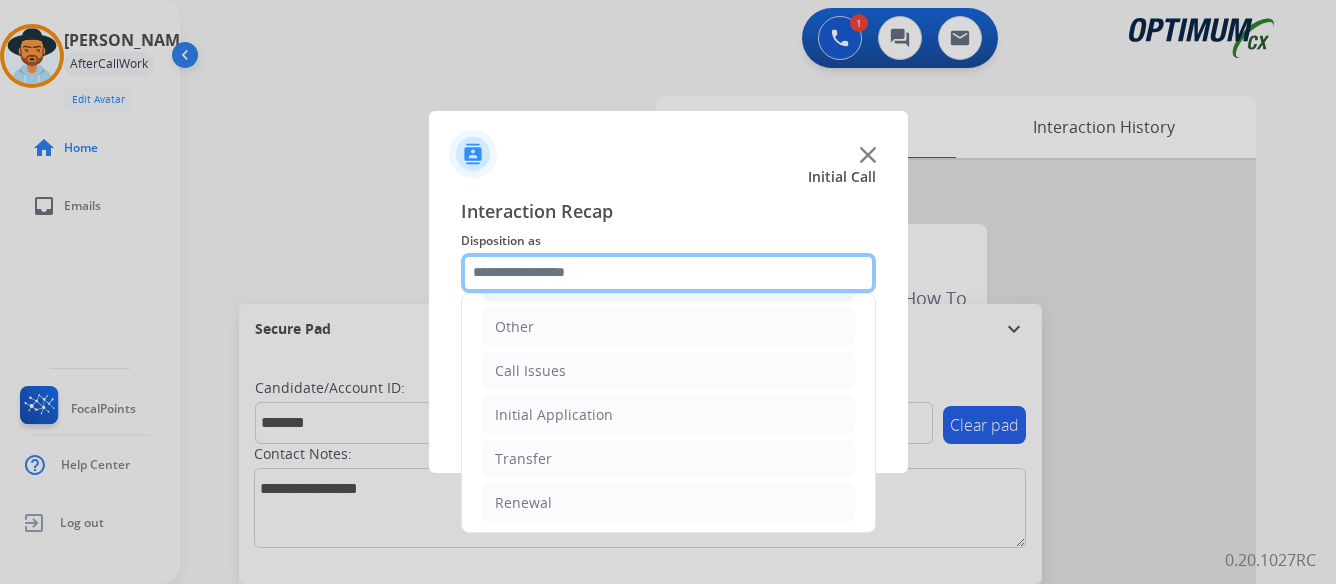 scroll, scrollTop: 136, scrollLeft: 0, axis: vertical 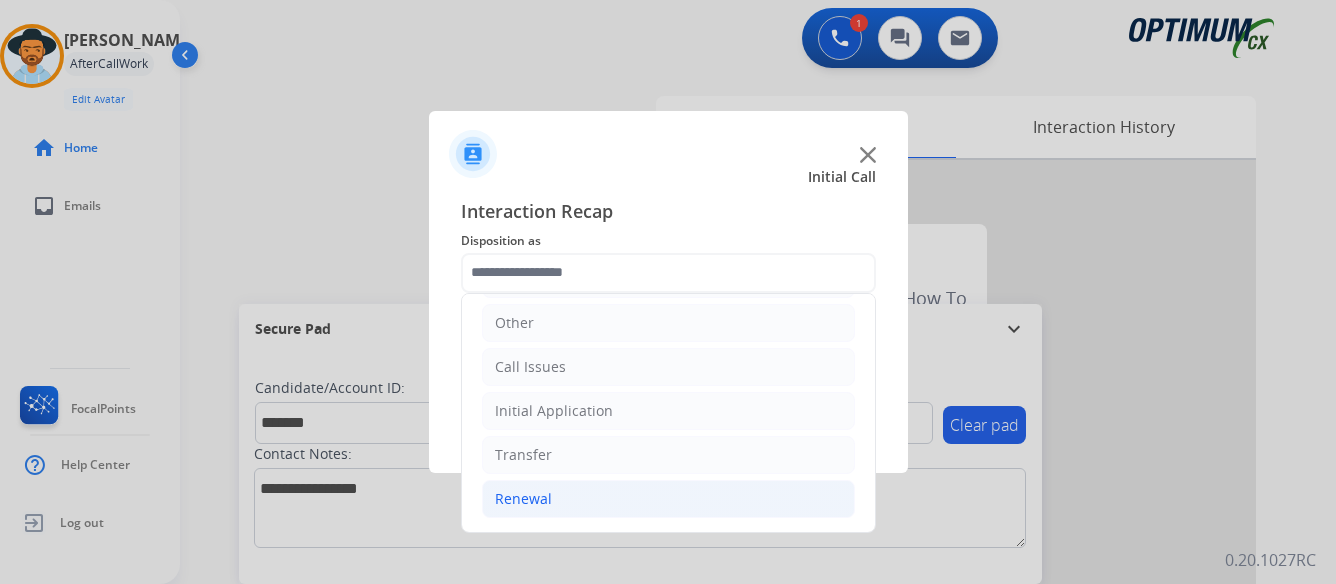 click on "Renewal" 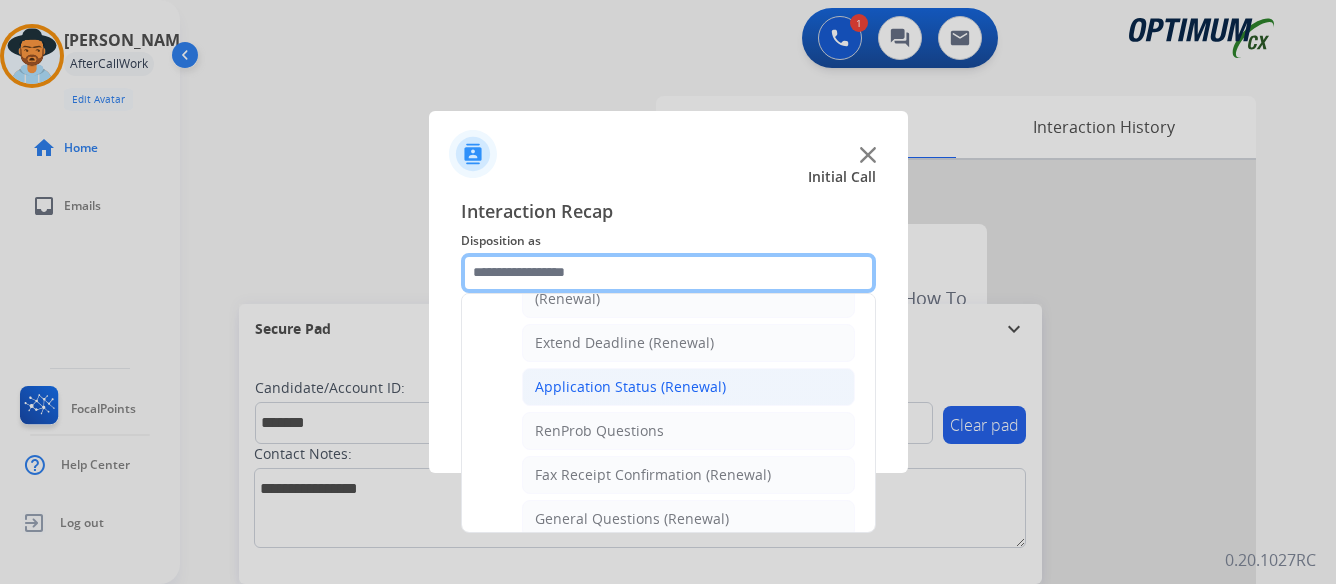 scroll, scrollTop: 436, scrollLeft: 0, axis: vertical 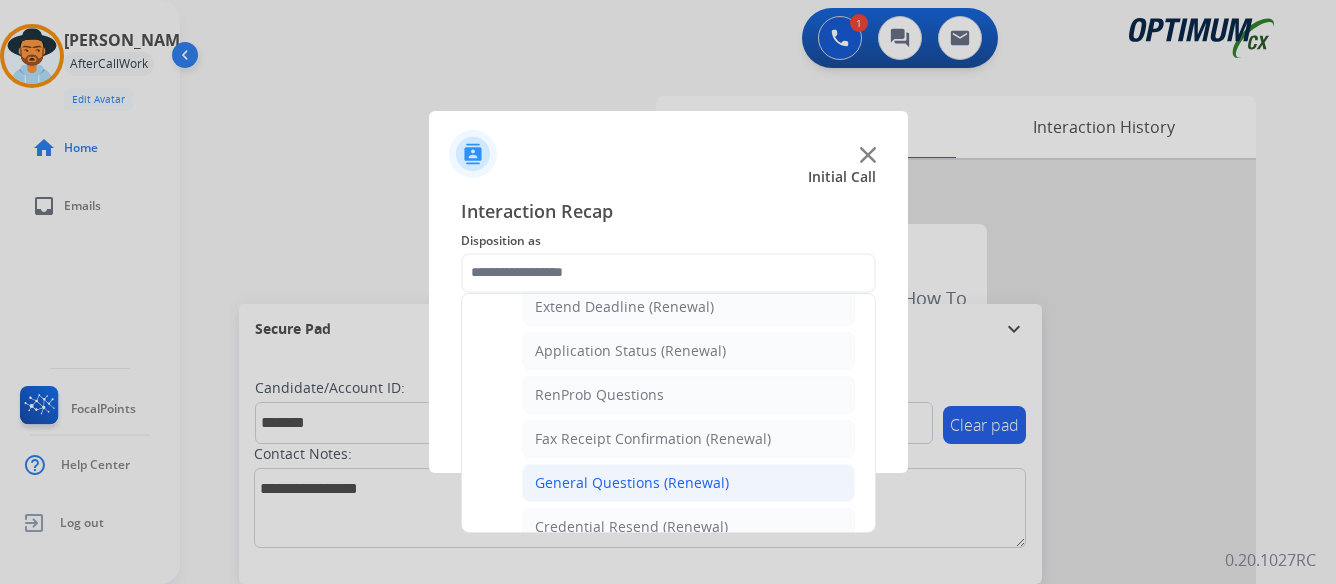 click on "General Questions (Renewal)" 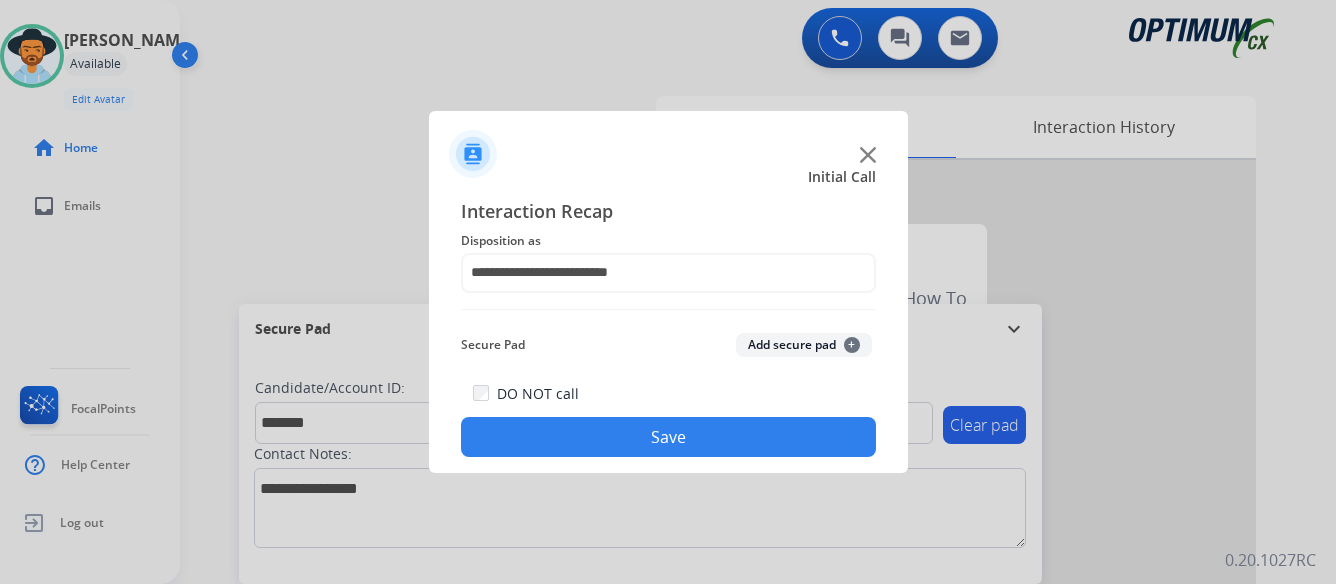click on "Save" 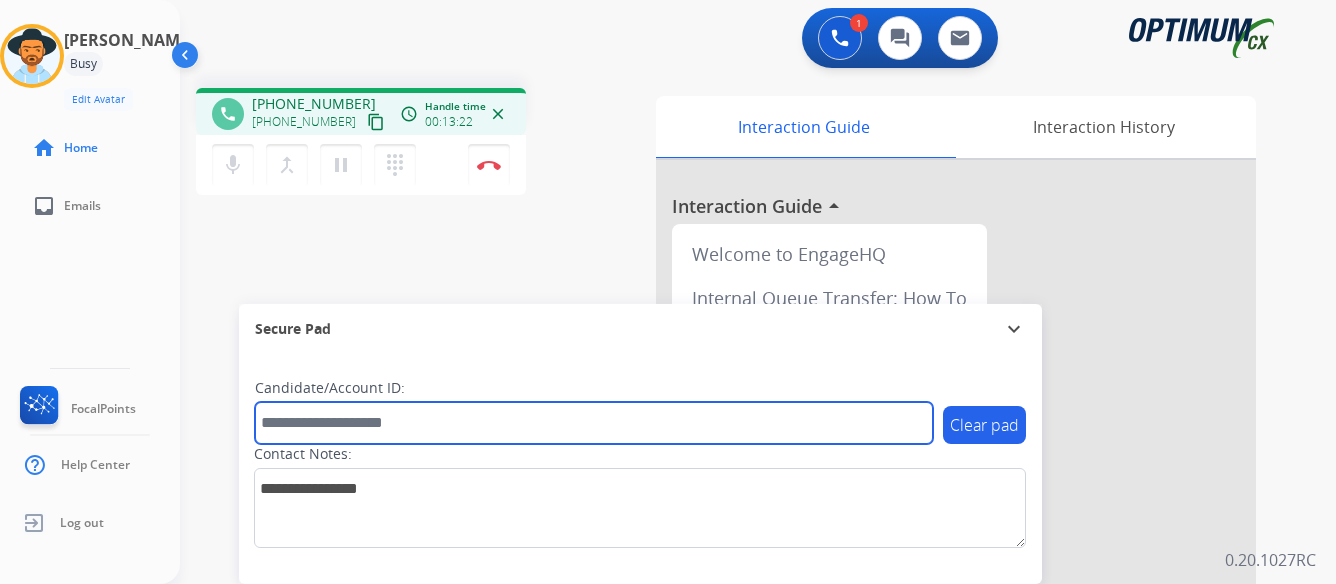 paste on "*******" 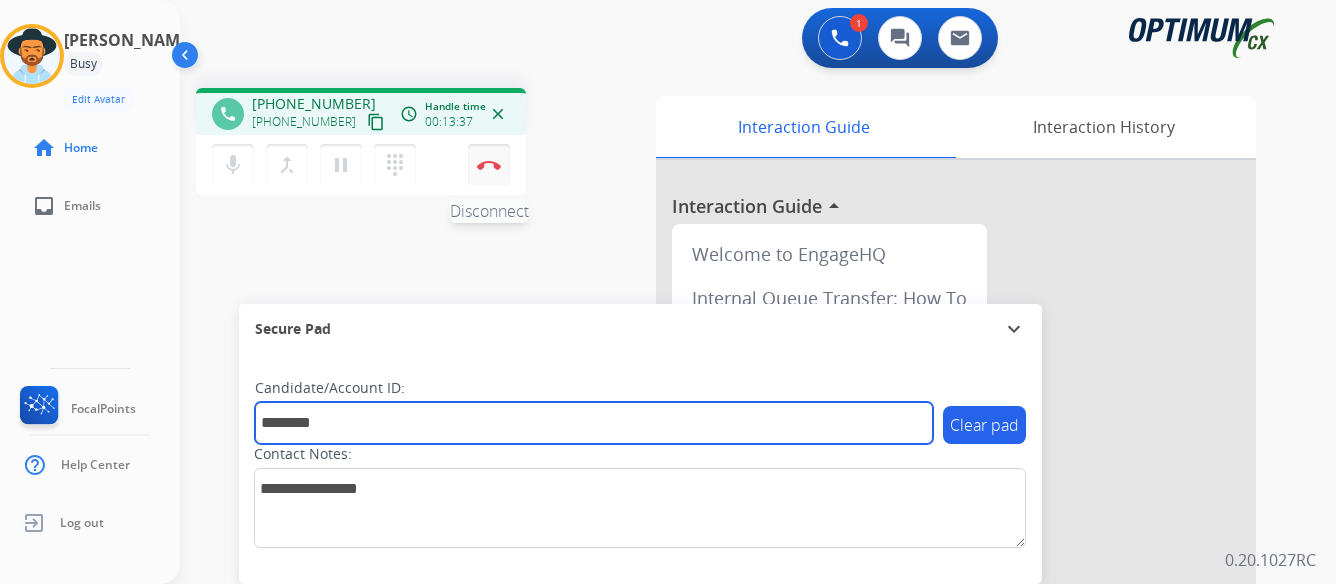 type on "*******" 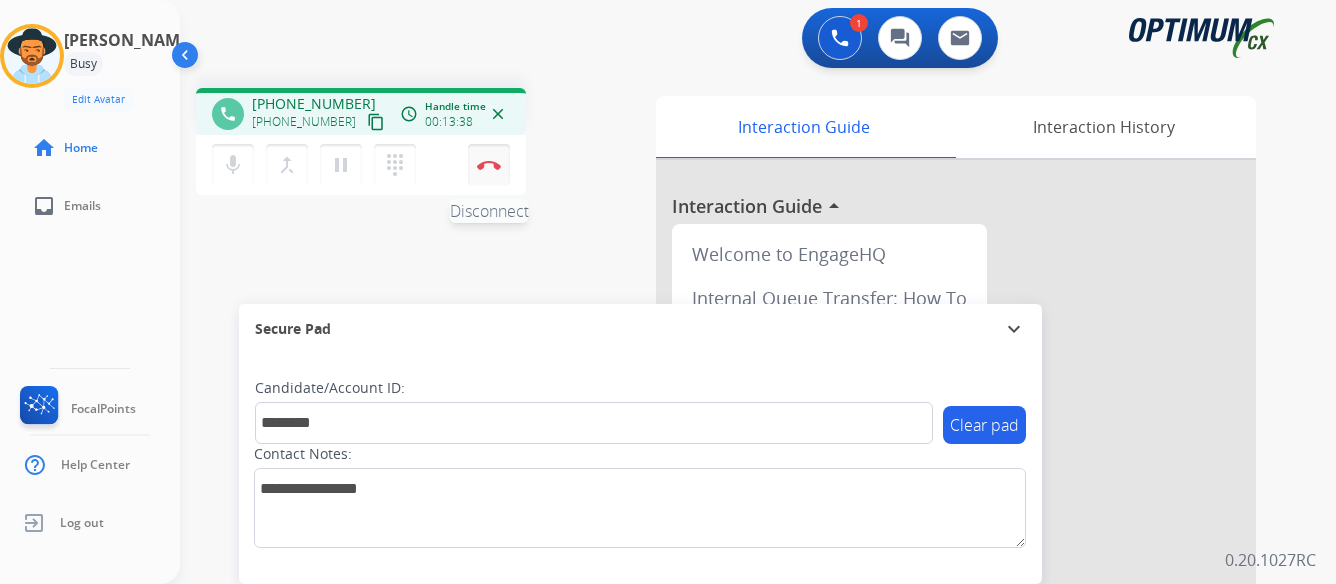 click at bounding box center (489, 165) 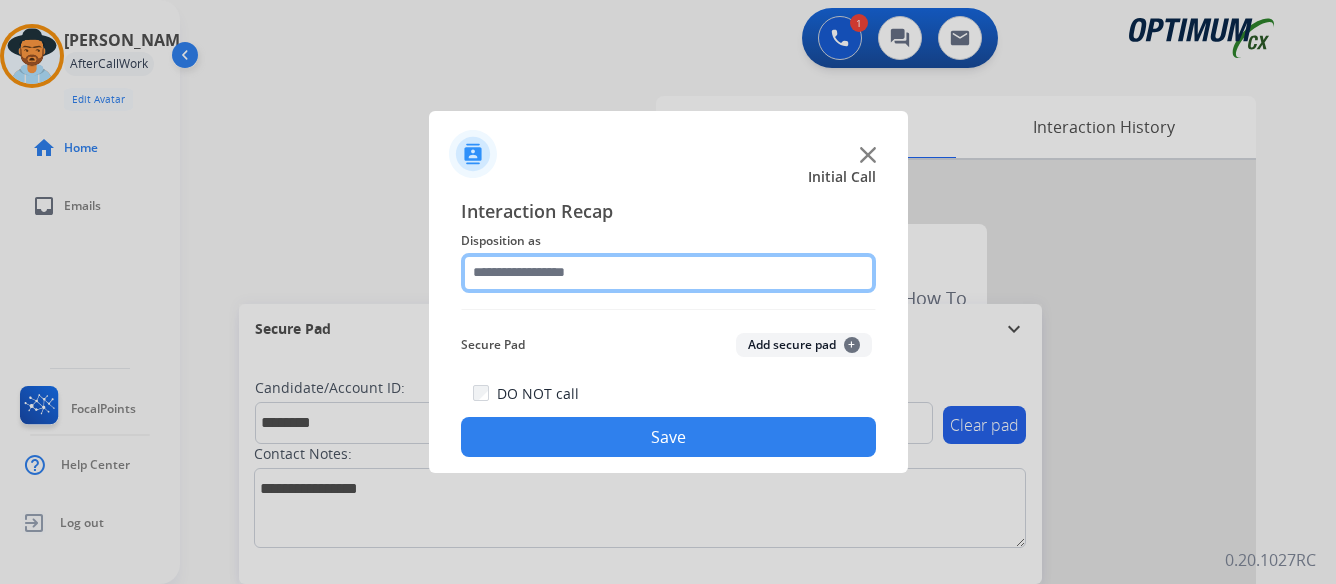 click 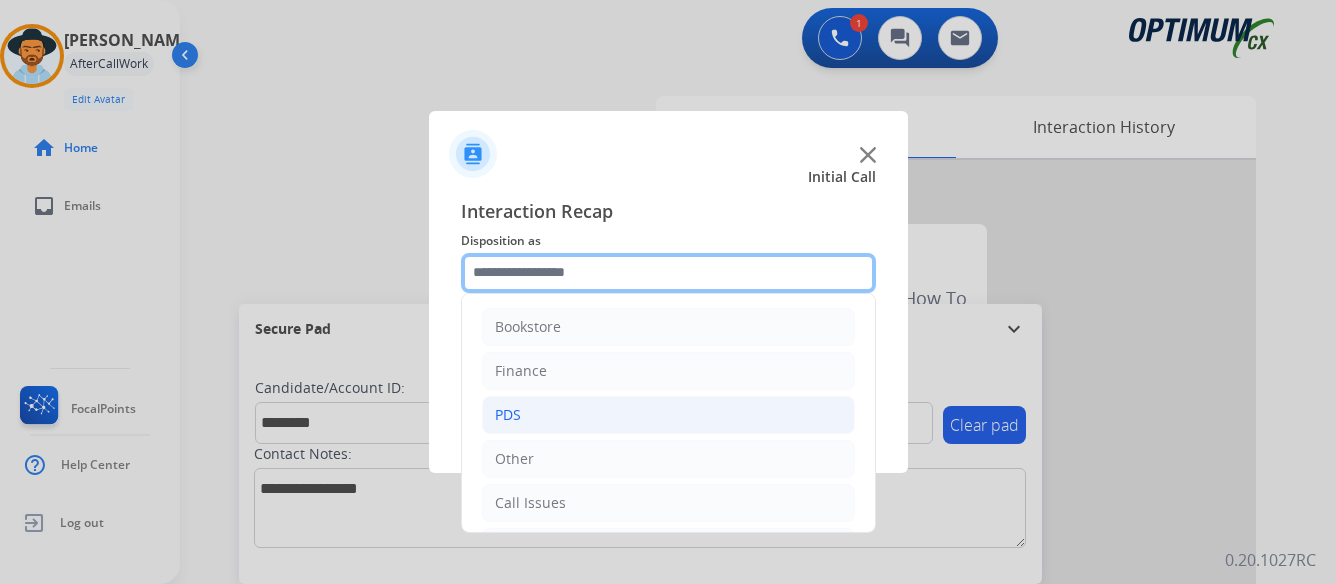 scroll, scrollTop: 100, scrollLeft: 0, axis: vertical 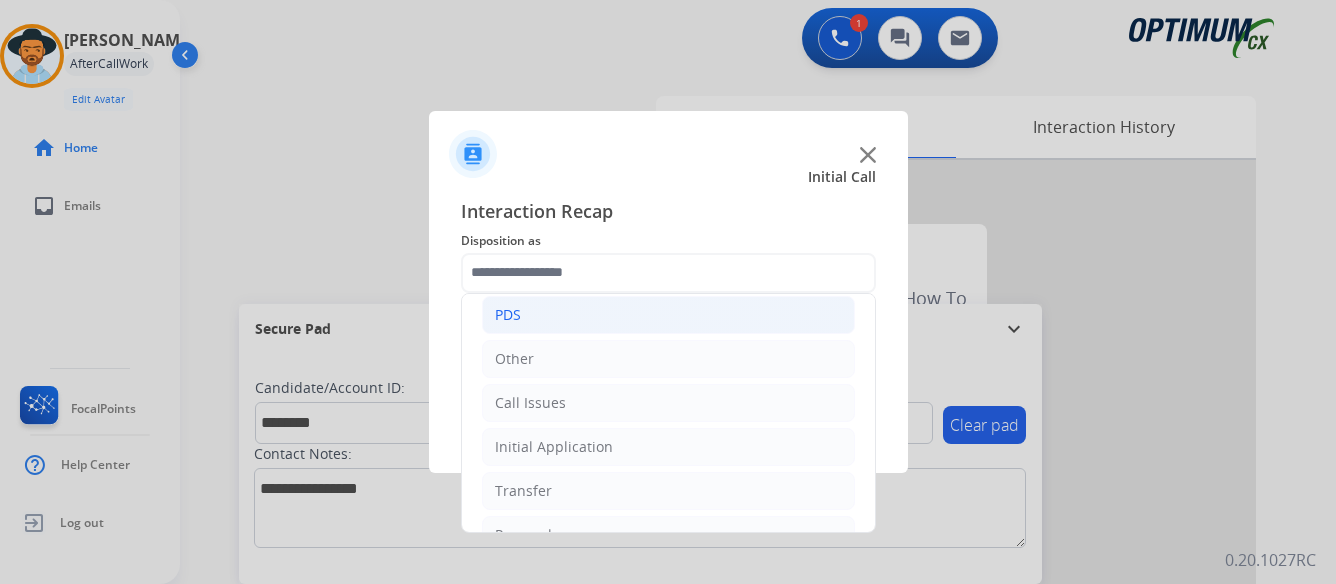 click on "PDS" 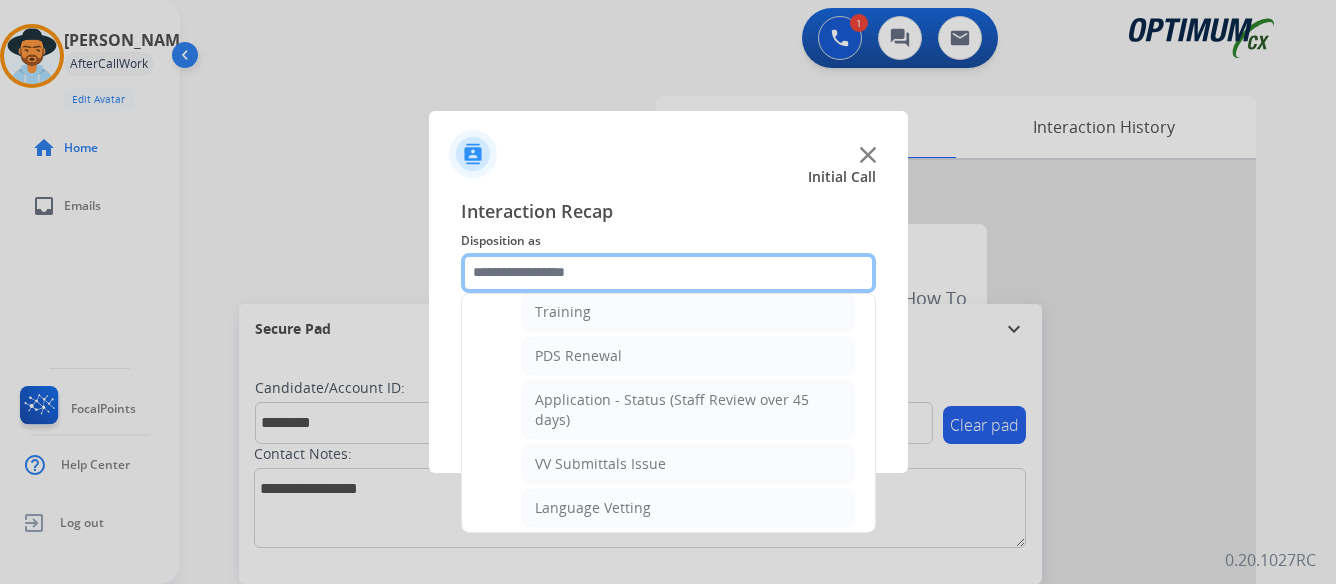 scroll, scrollTop: 300, scrollLeft: 0, axis: vertical 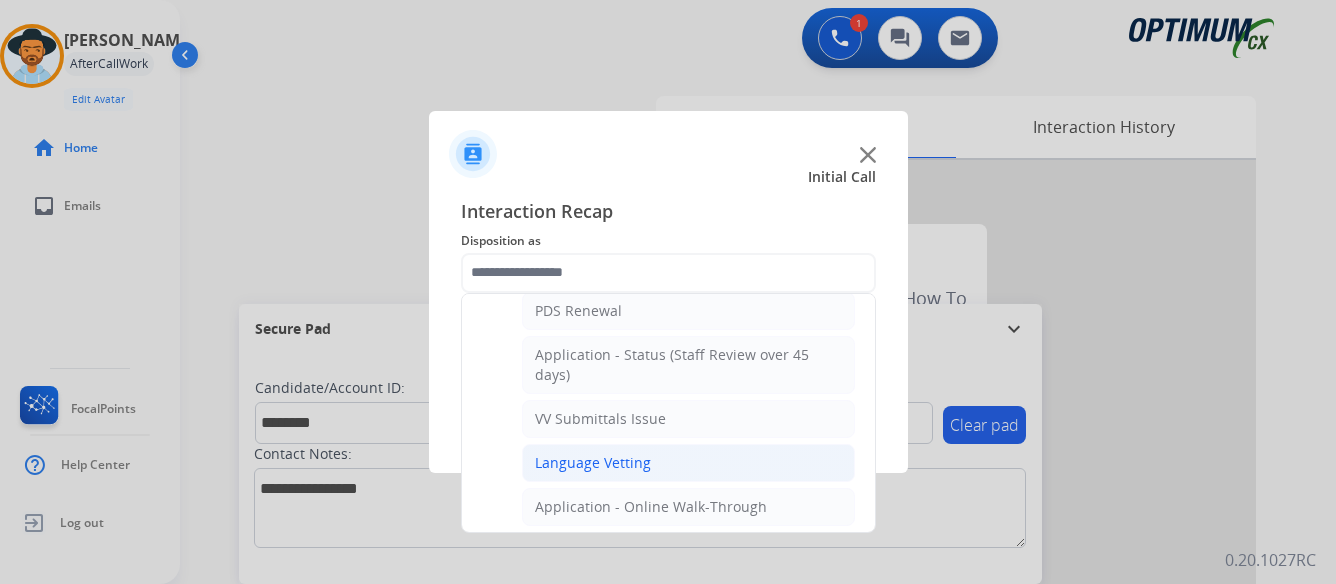 click on "Language Vetting" 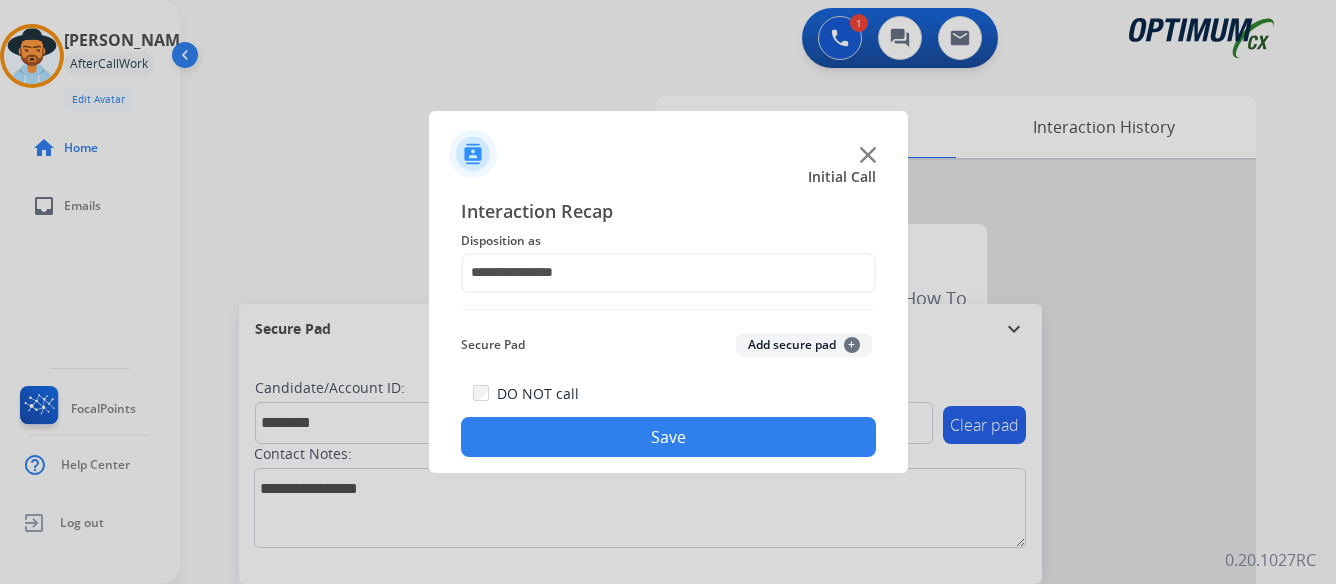click on "Save" 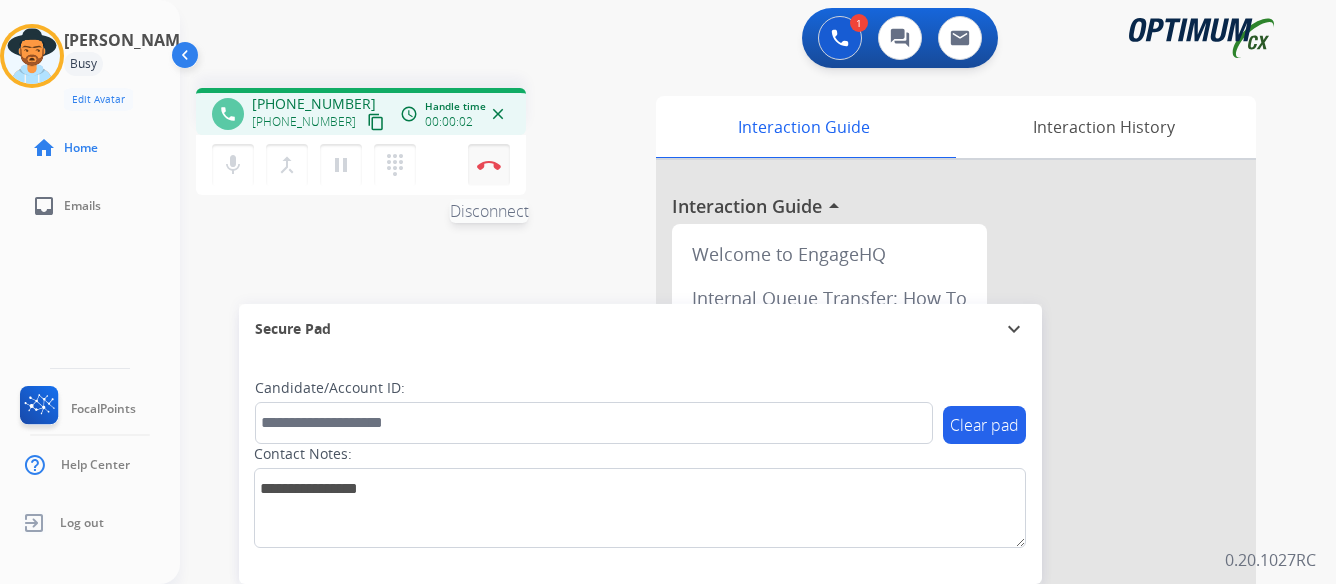 click on "Disconnect" at bounding box center (489, 165) 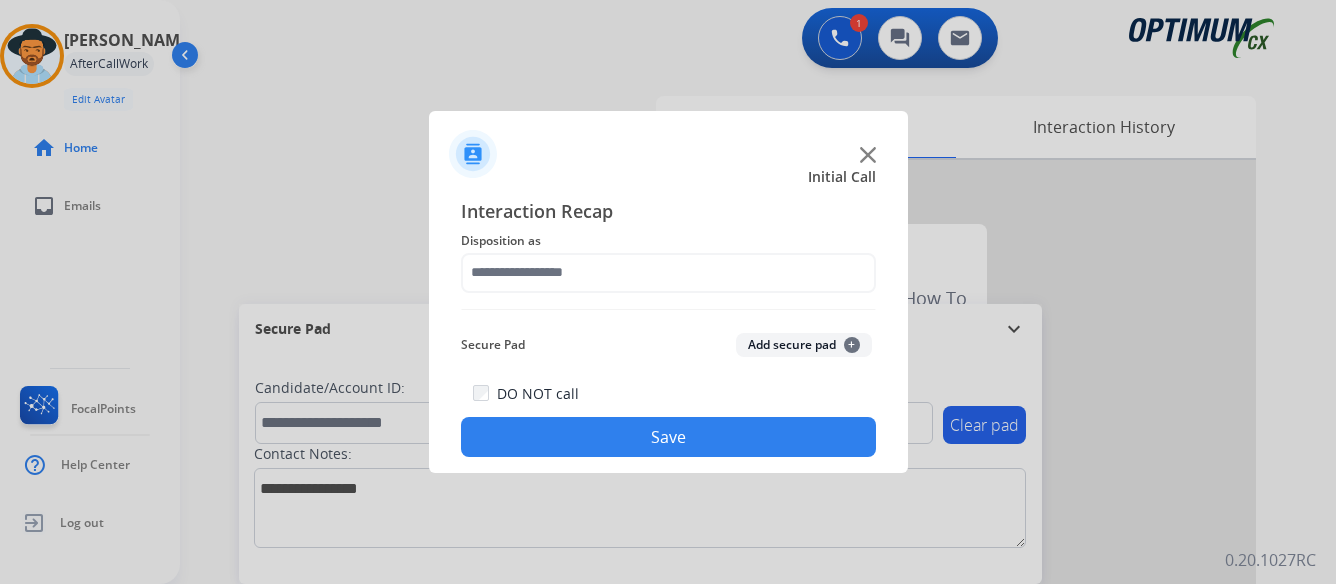 click 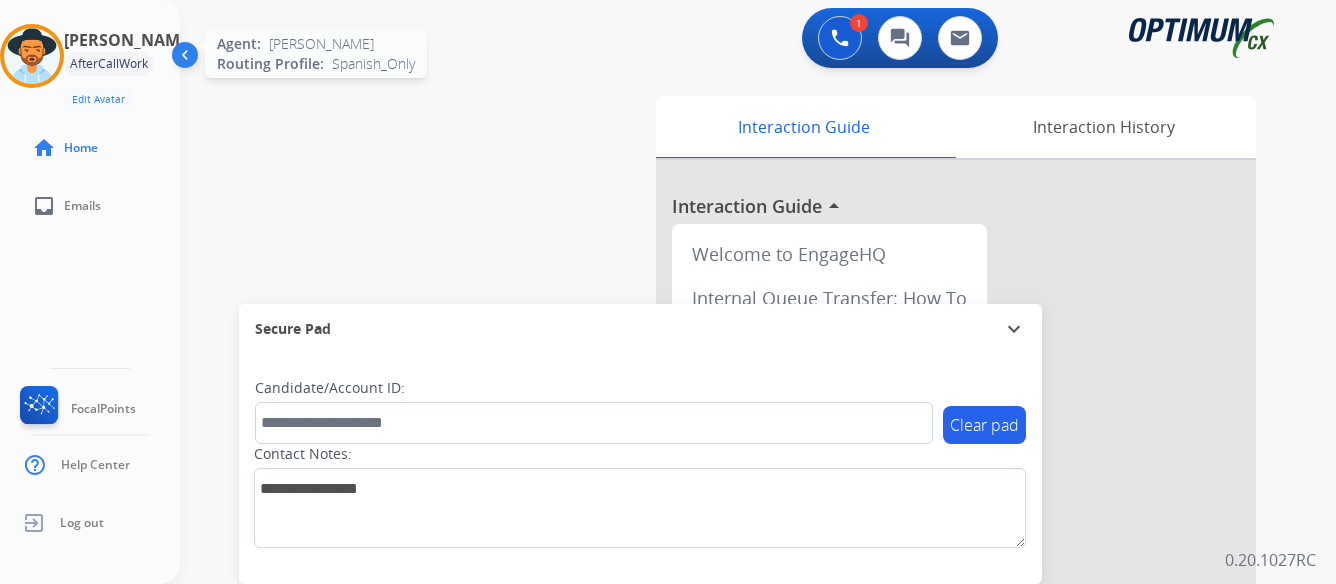 click at bounding box center [32, 56] 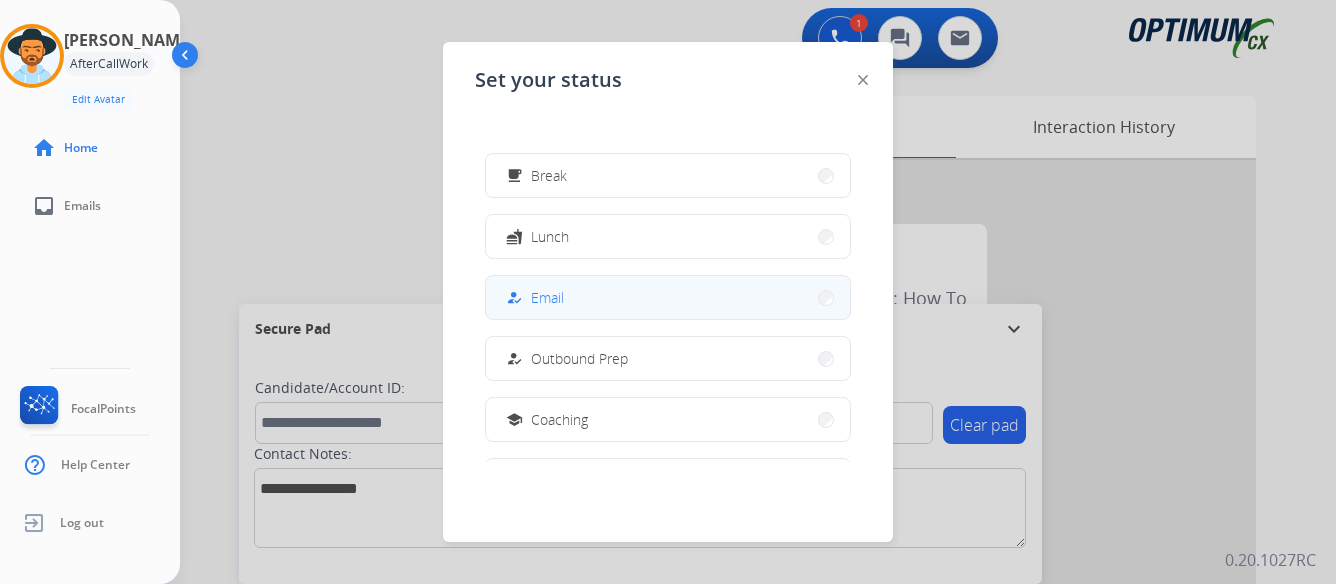 scroll, scrollTop: 100, scrollLeft: 0, axis: vertical 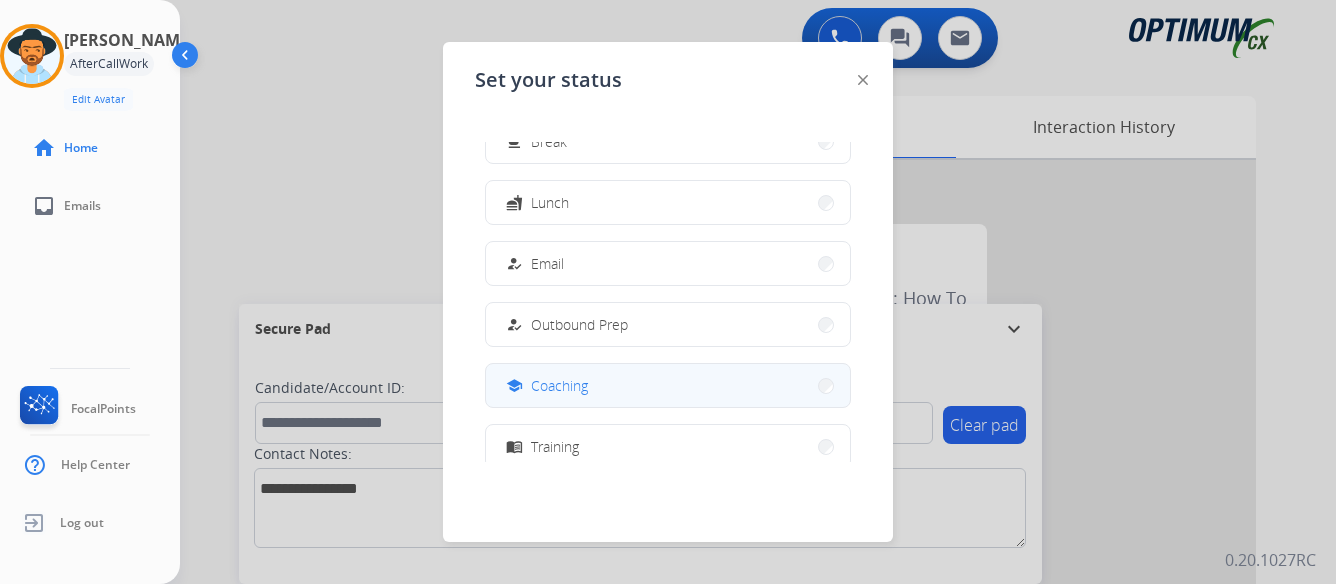 click on "school Coaching" at bounding box center [668, 385] 